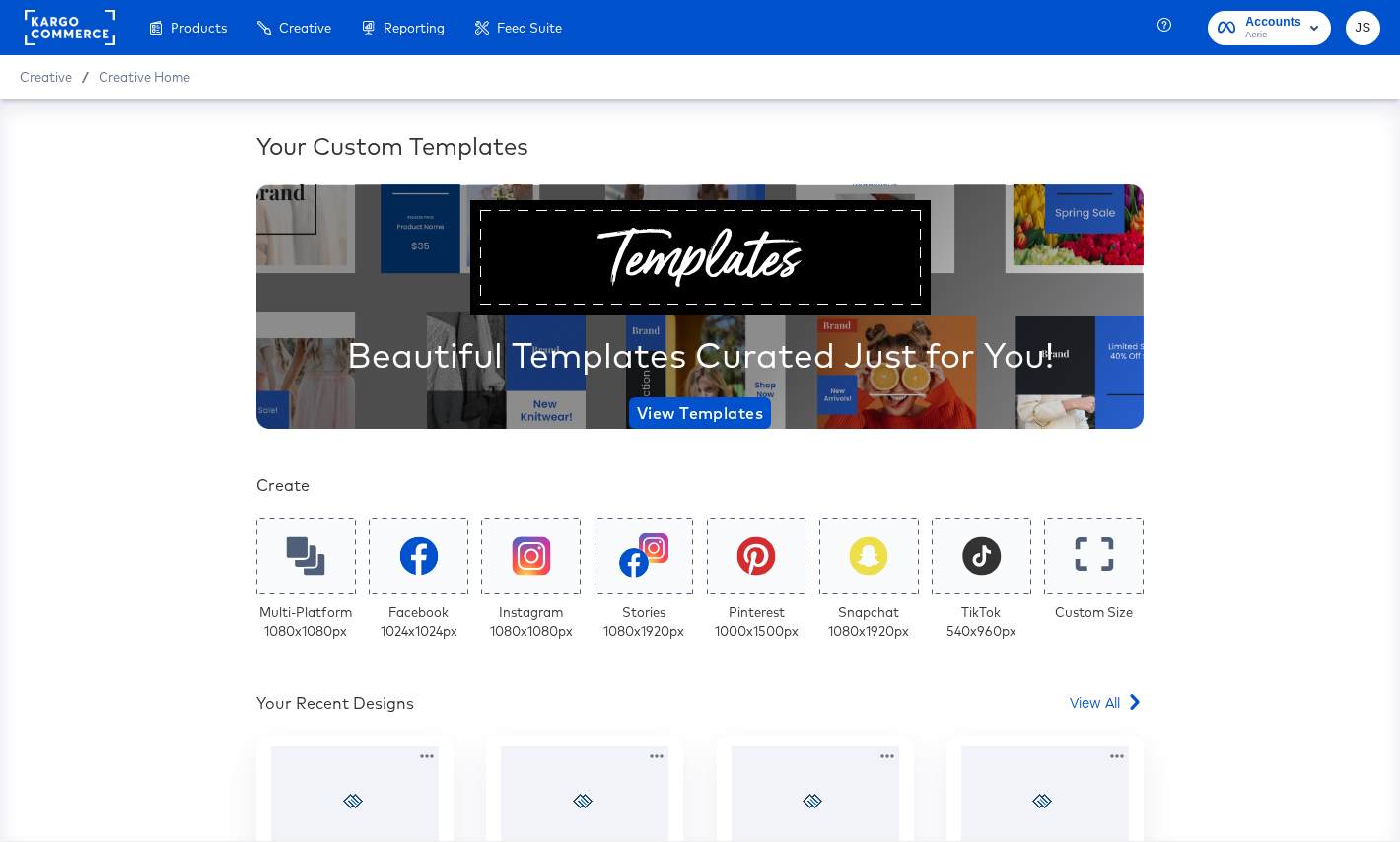 scroll, scrollTop: 0, scrollLeft: 0, axis: both 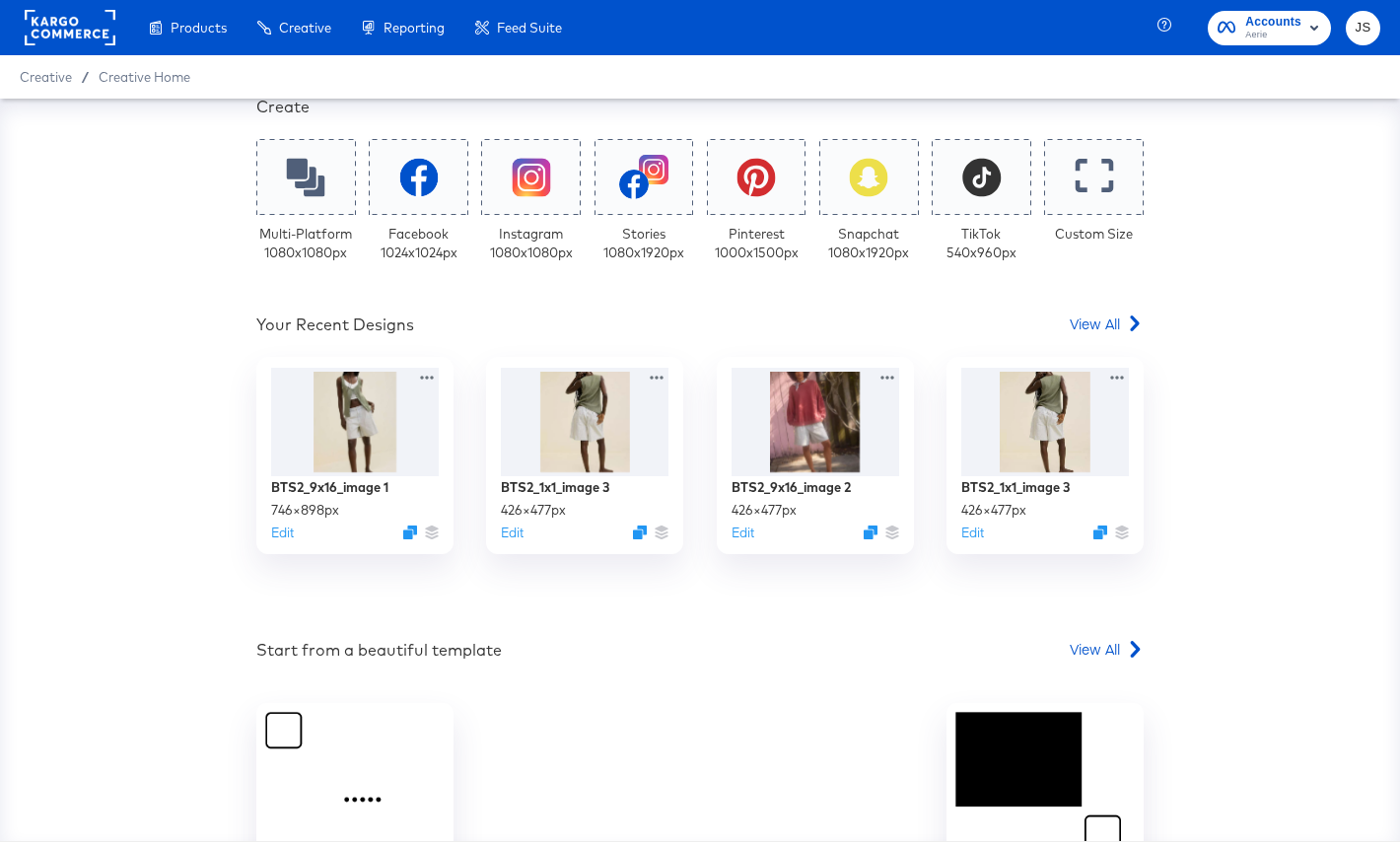 click on "Accounts Aerie JS" at bounding box center [1282, 28] 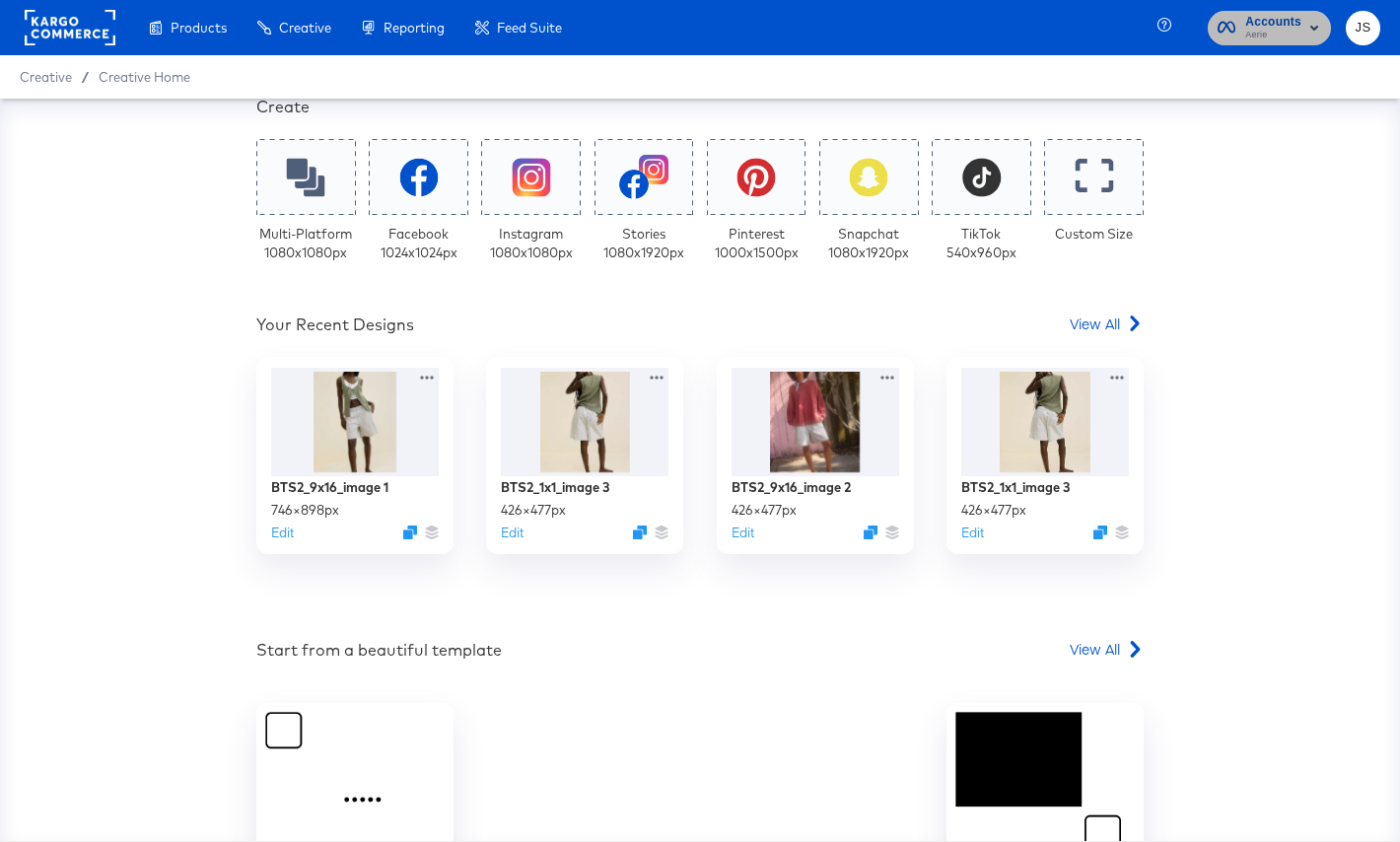 click on "Aerie" at bounding box center (1273, 35) 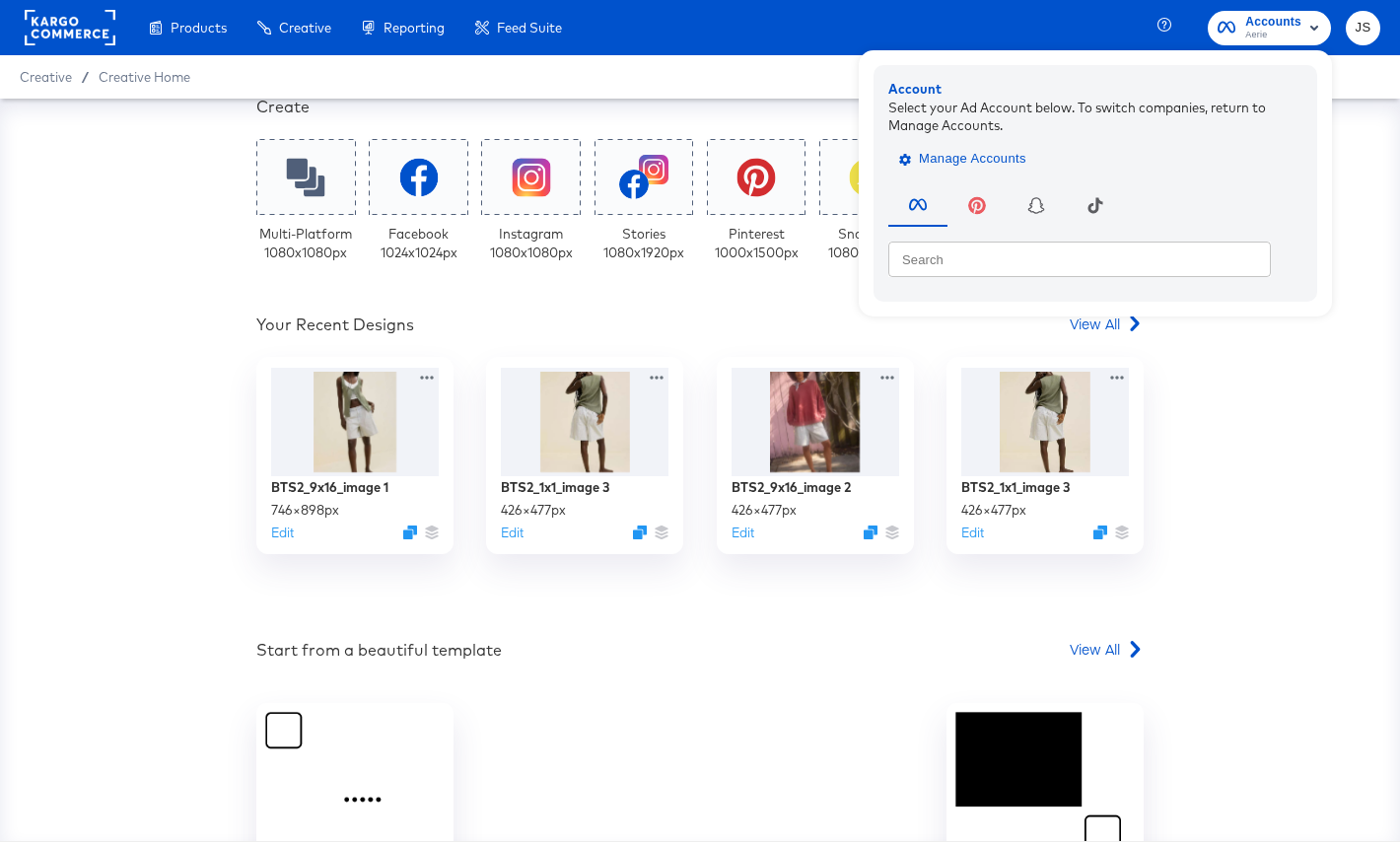 click on "Manage Accounts" at bounding box center (964, 159) 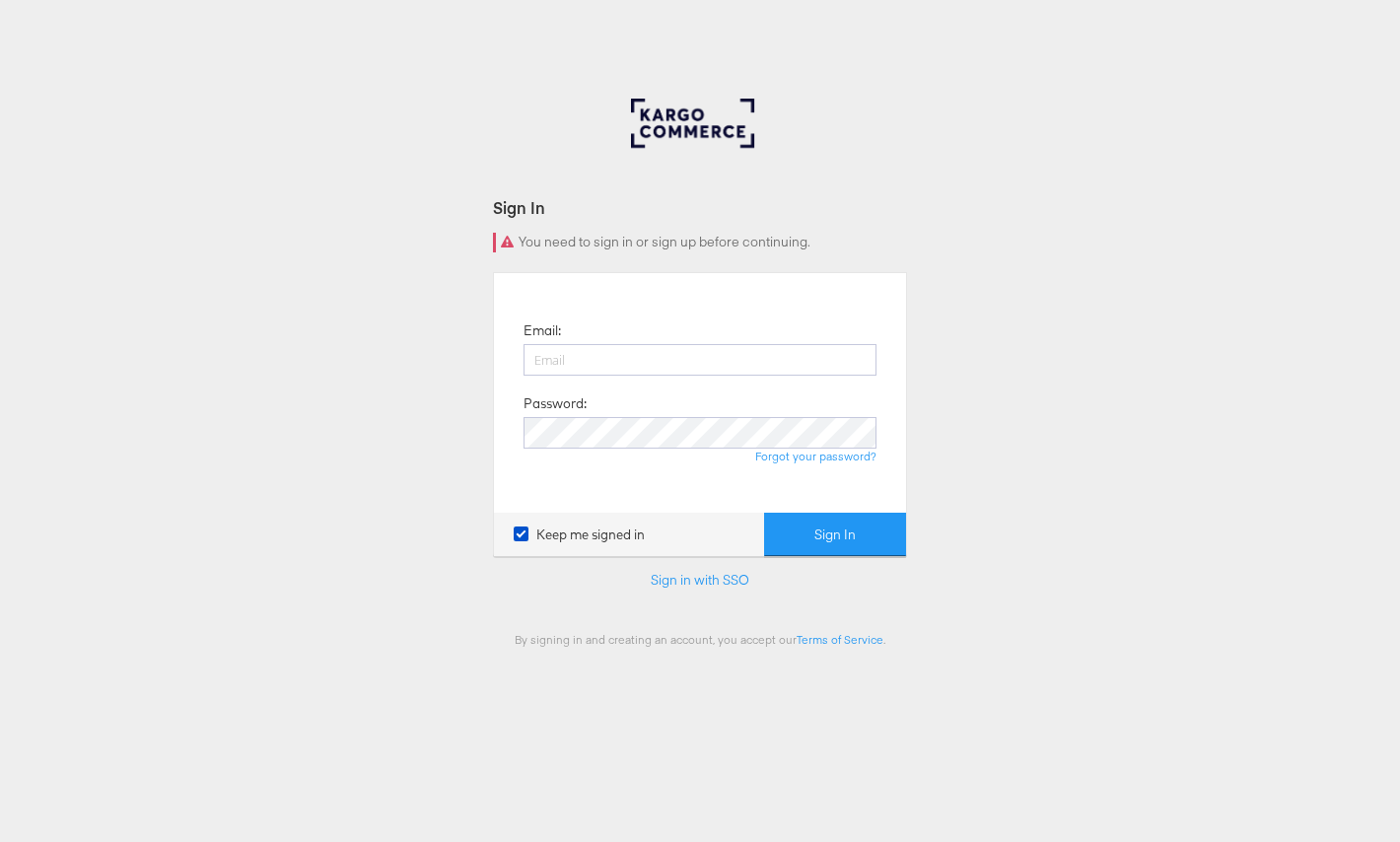 scroll, scrollTop: 0, scrollLeft: 0, axis: both 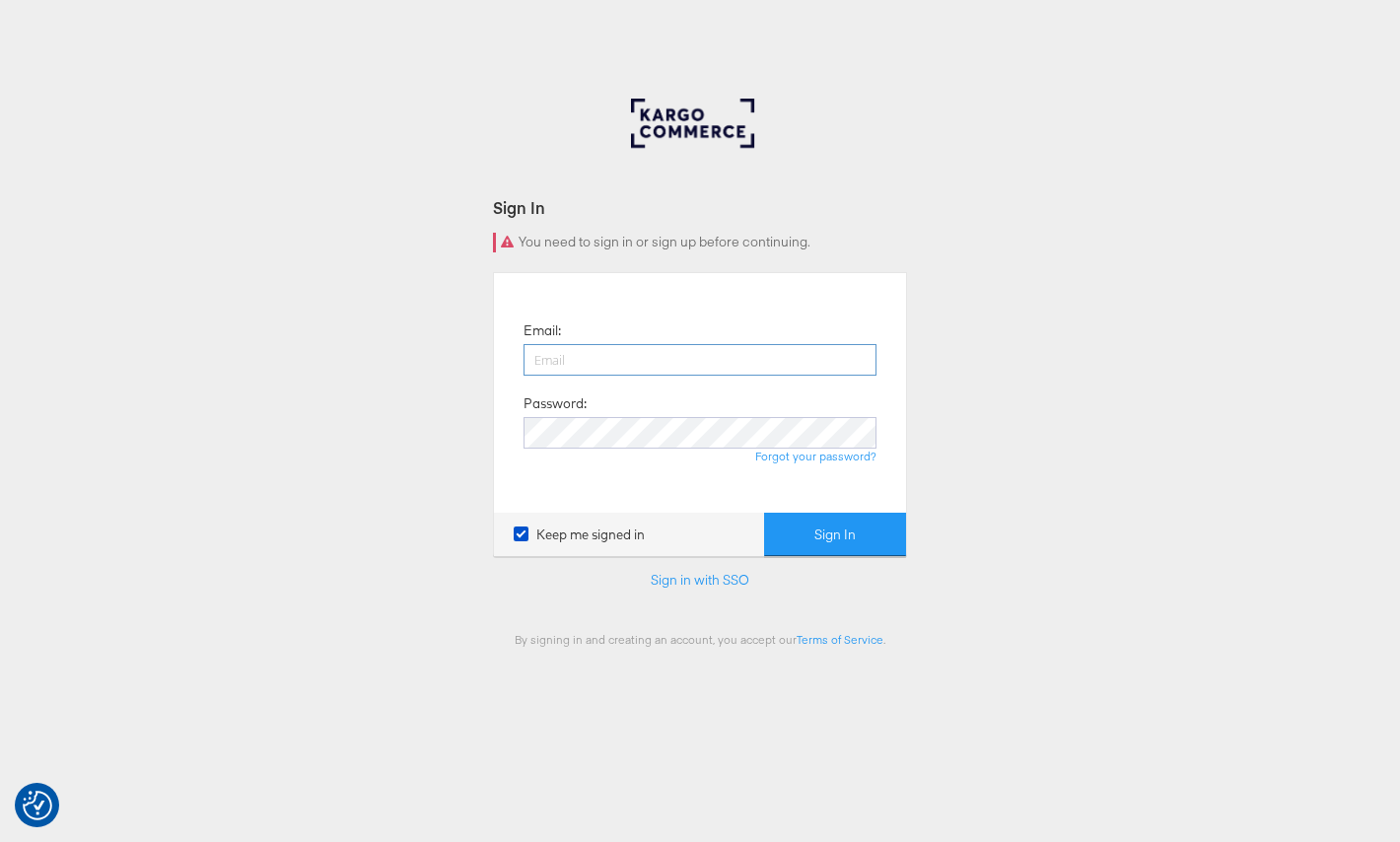 click at bounding box center (700, 360) 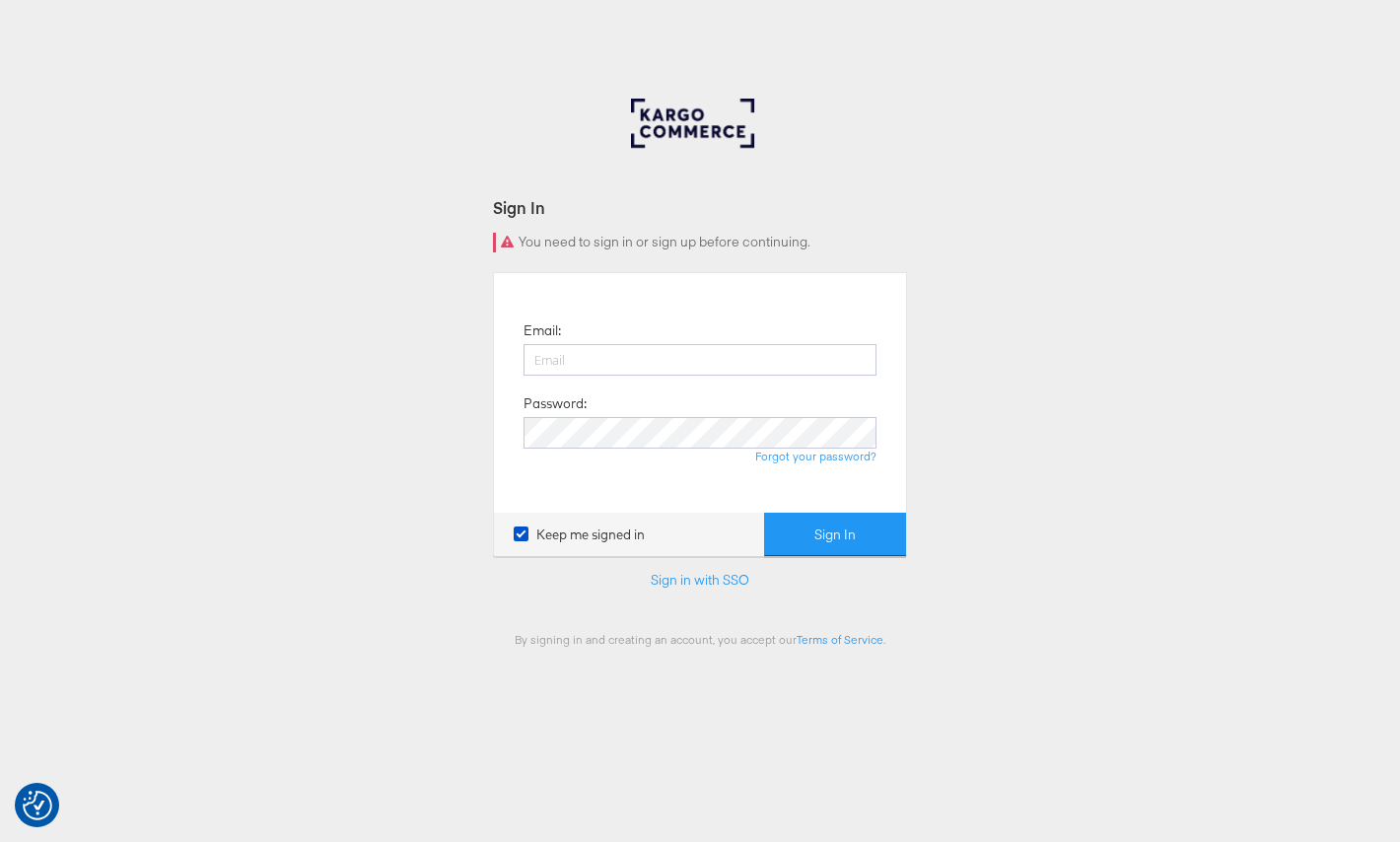 type on "[USERNAME]@example.com" 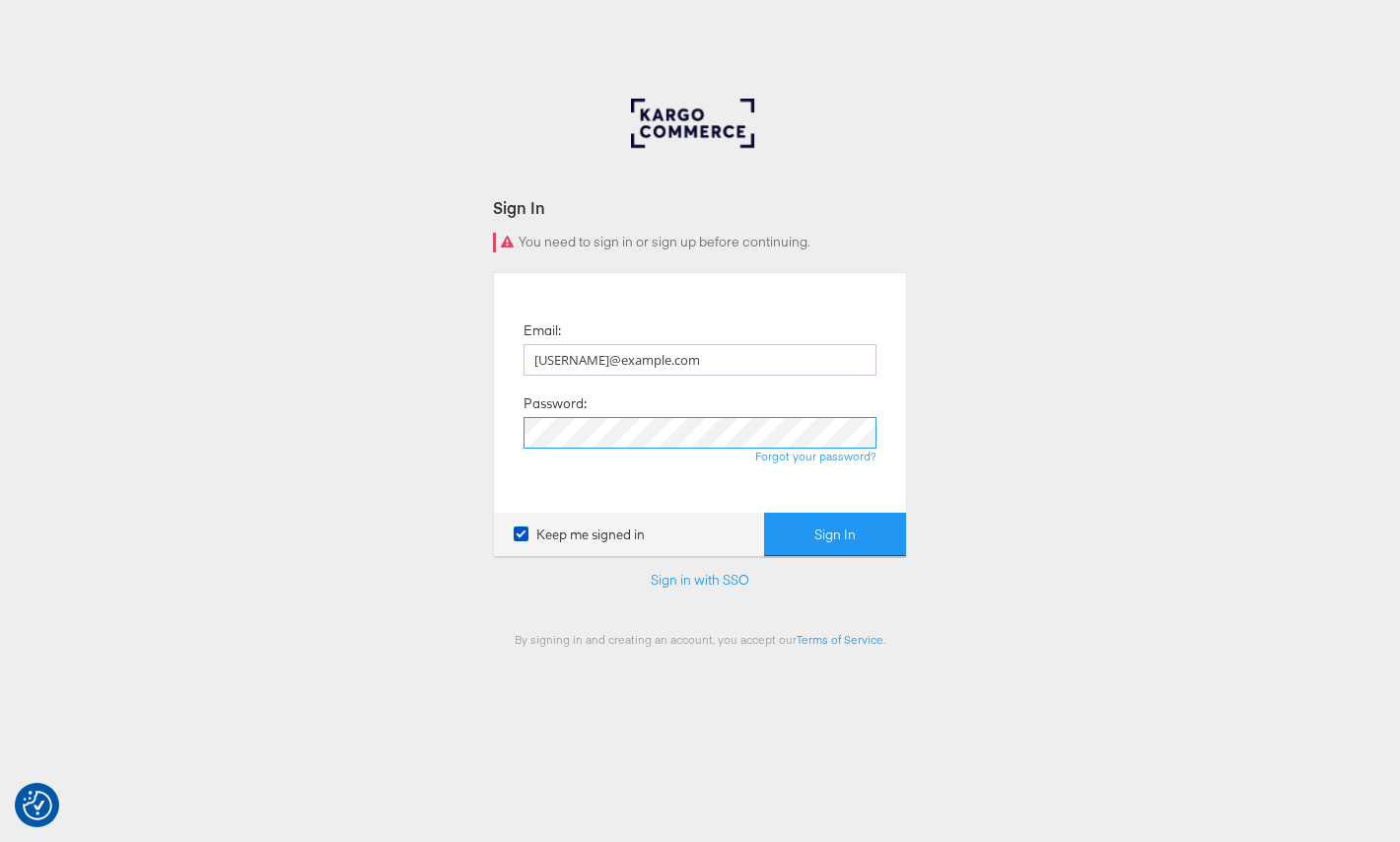 click on "Sign In" at bounding box center [835, 534] 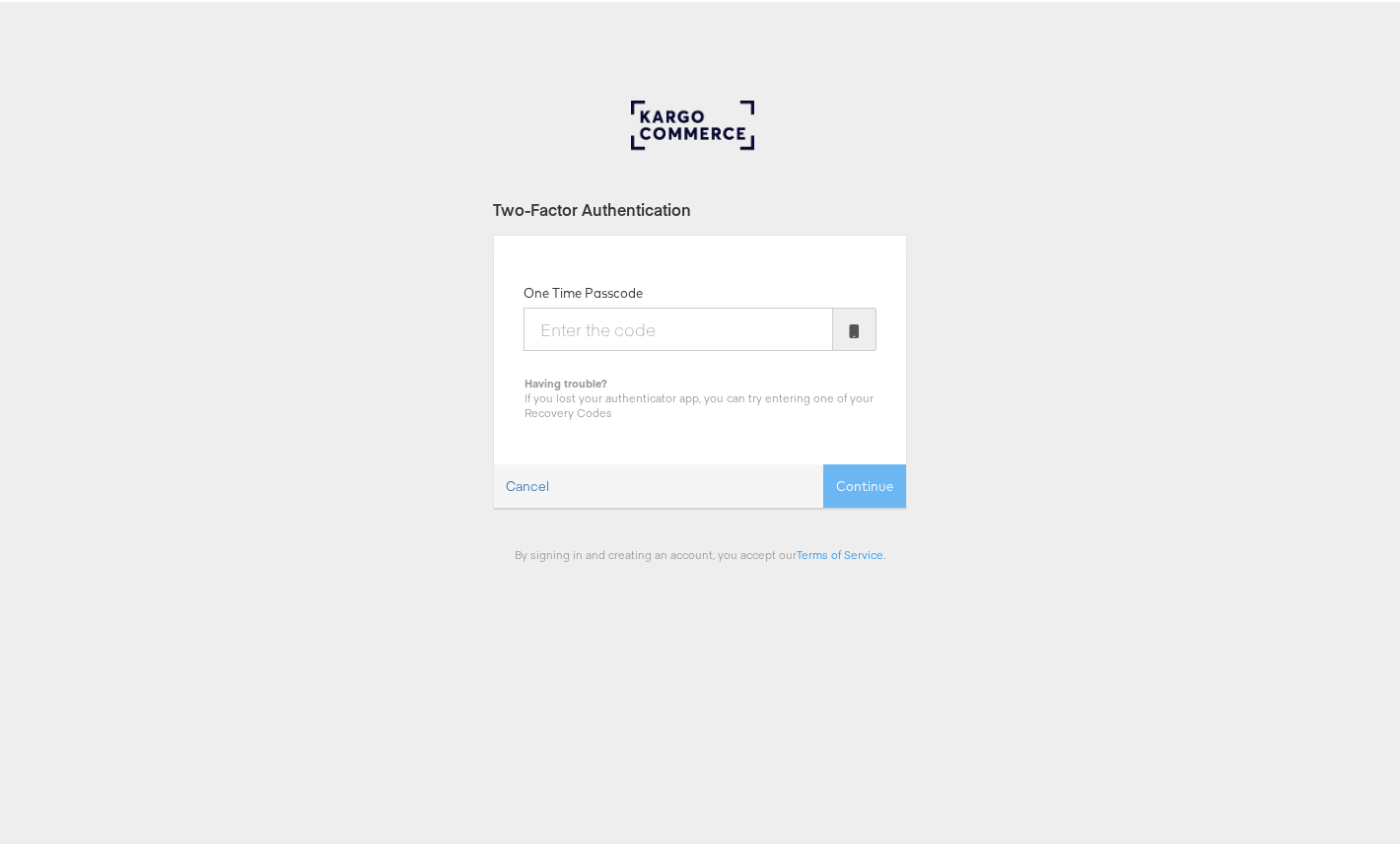 scroll, scrollTop: 0, scrollLeft: 0, axis: both 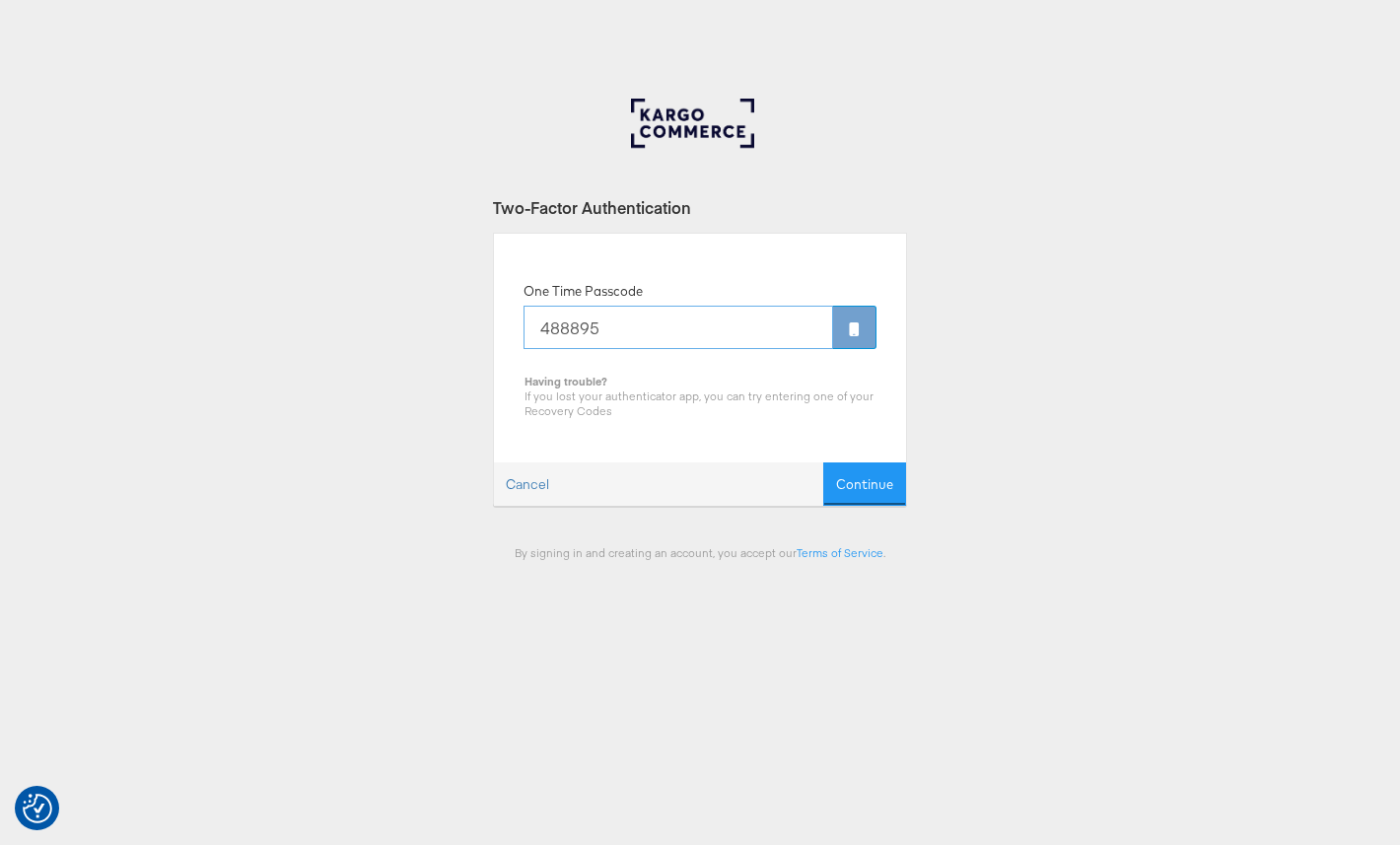 type on "488895" 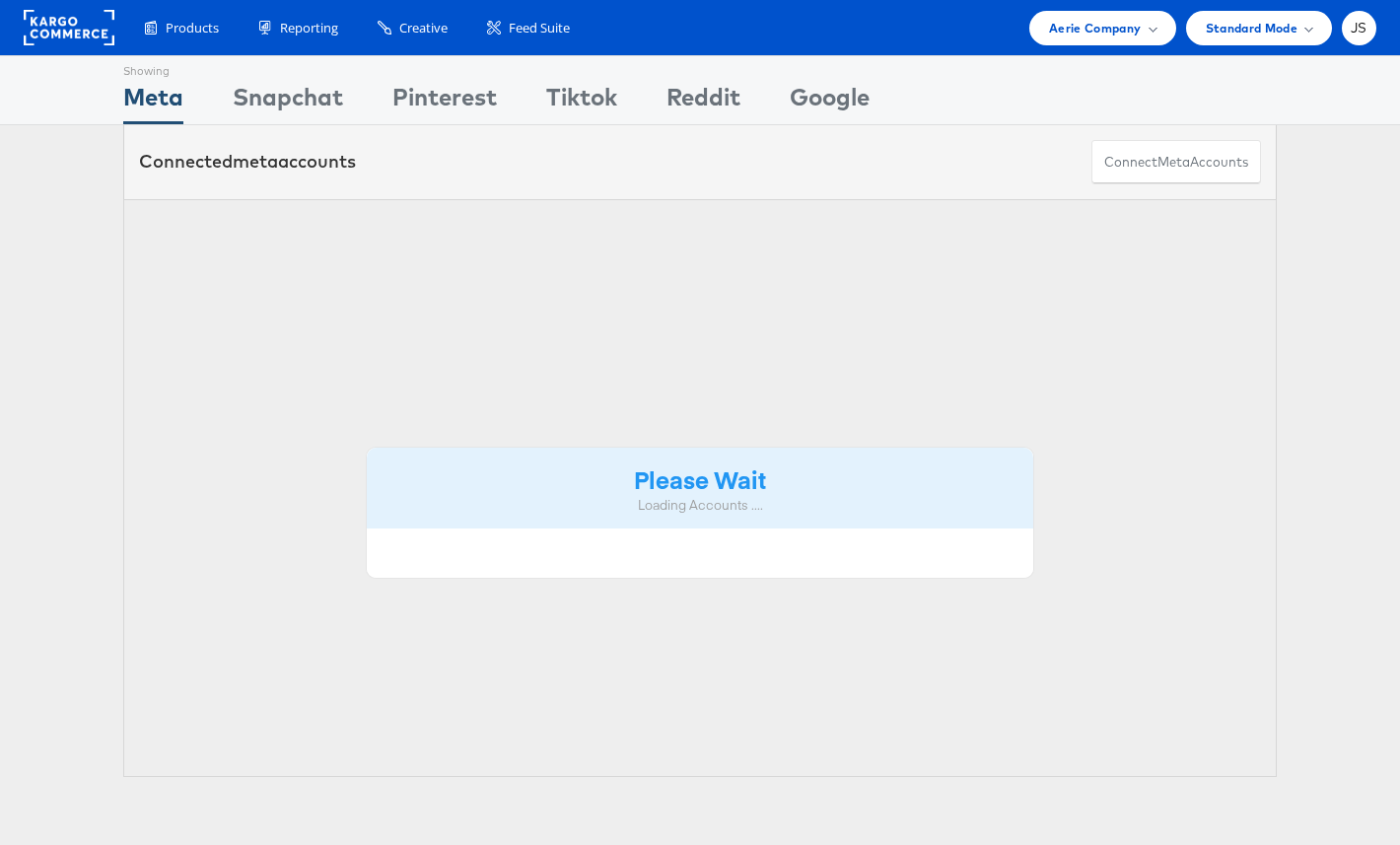 scroll, scrollTop: 0, scrollLeft: 0, axis: both 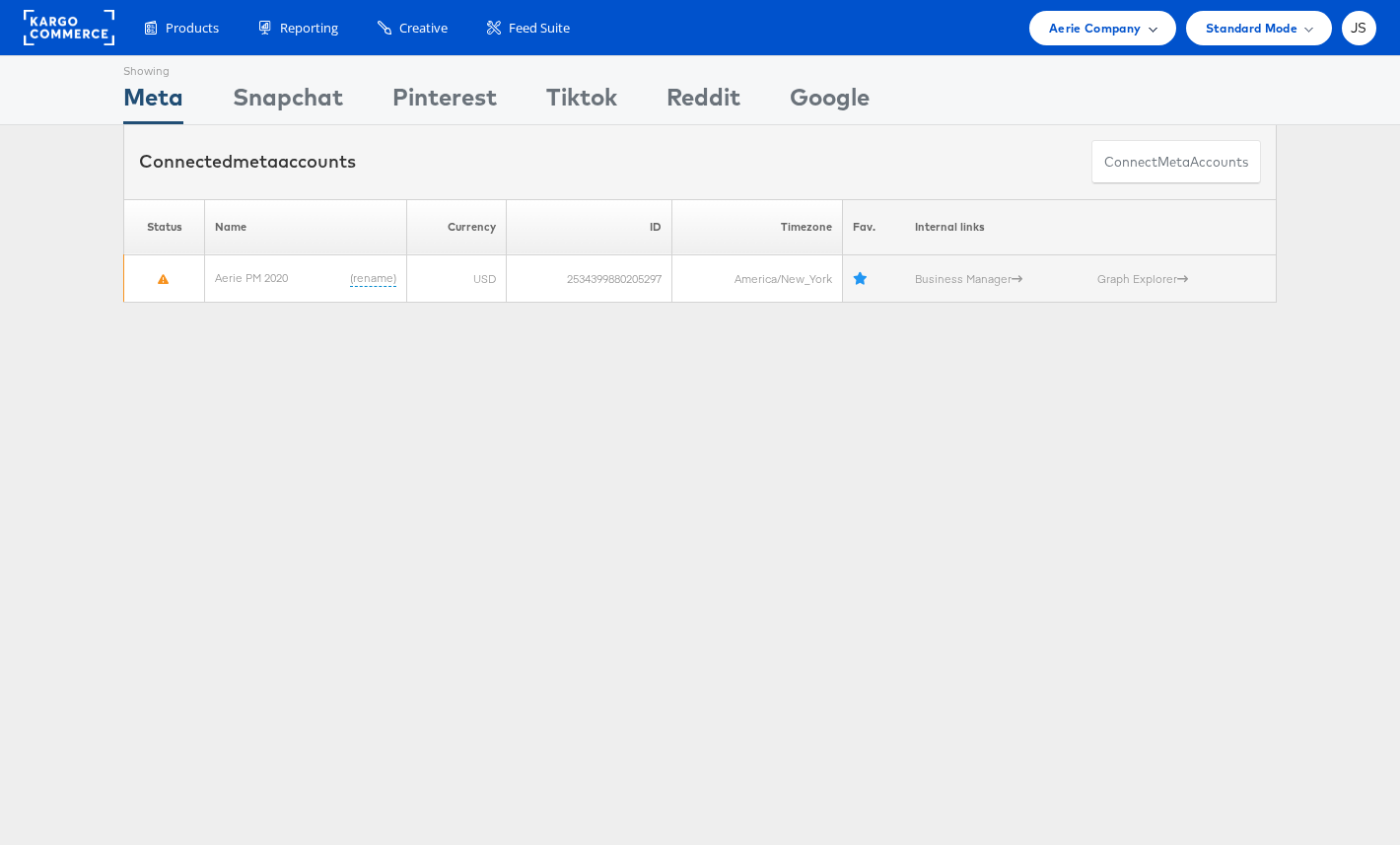 click on "Aerie Company" at bounding box center (1094, 28) 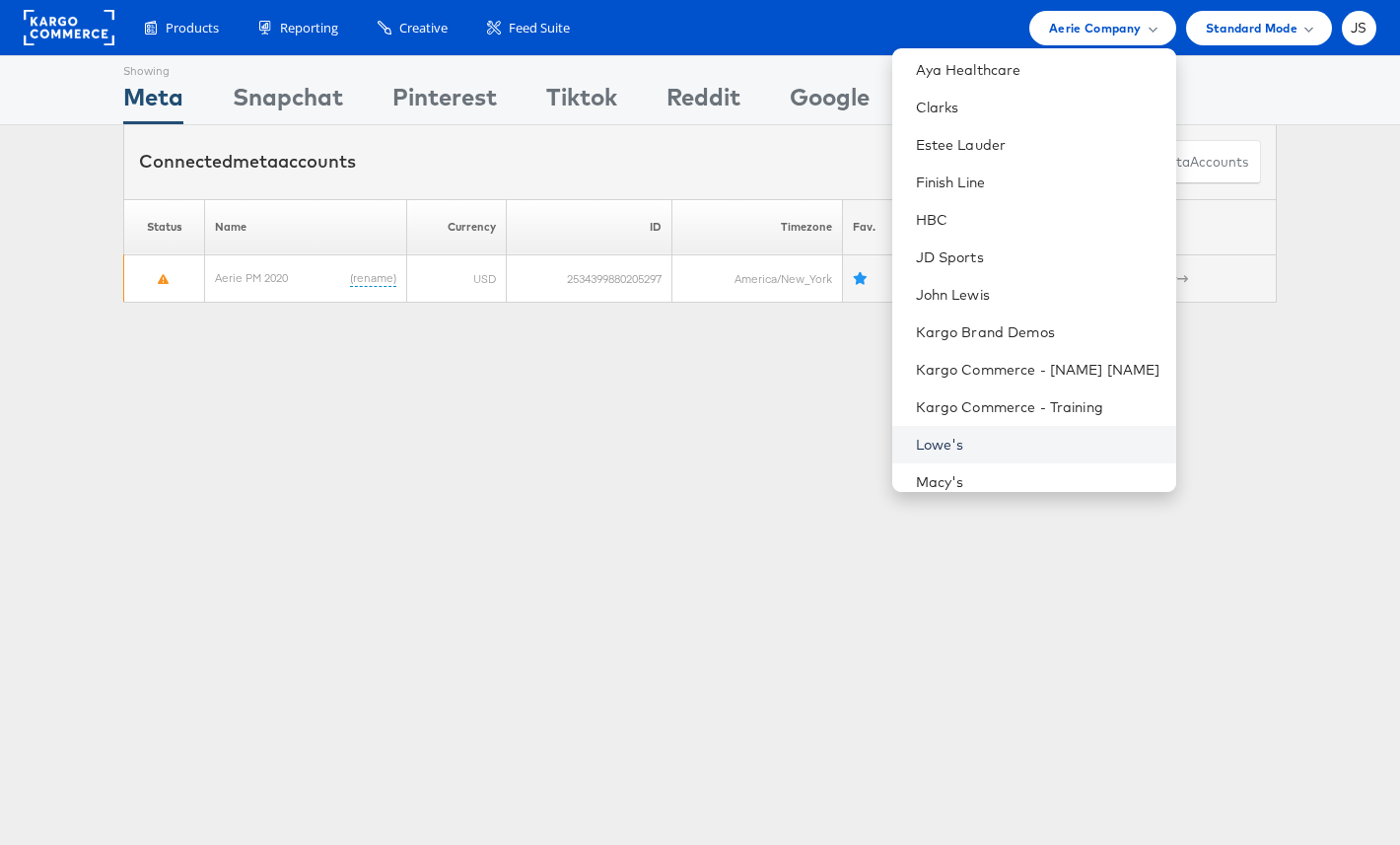 scroll, scrollTop: 214, scrollLeft: 0, axis: vertical 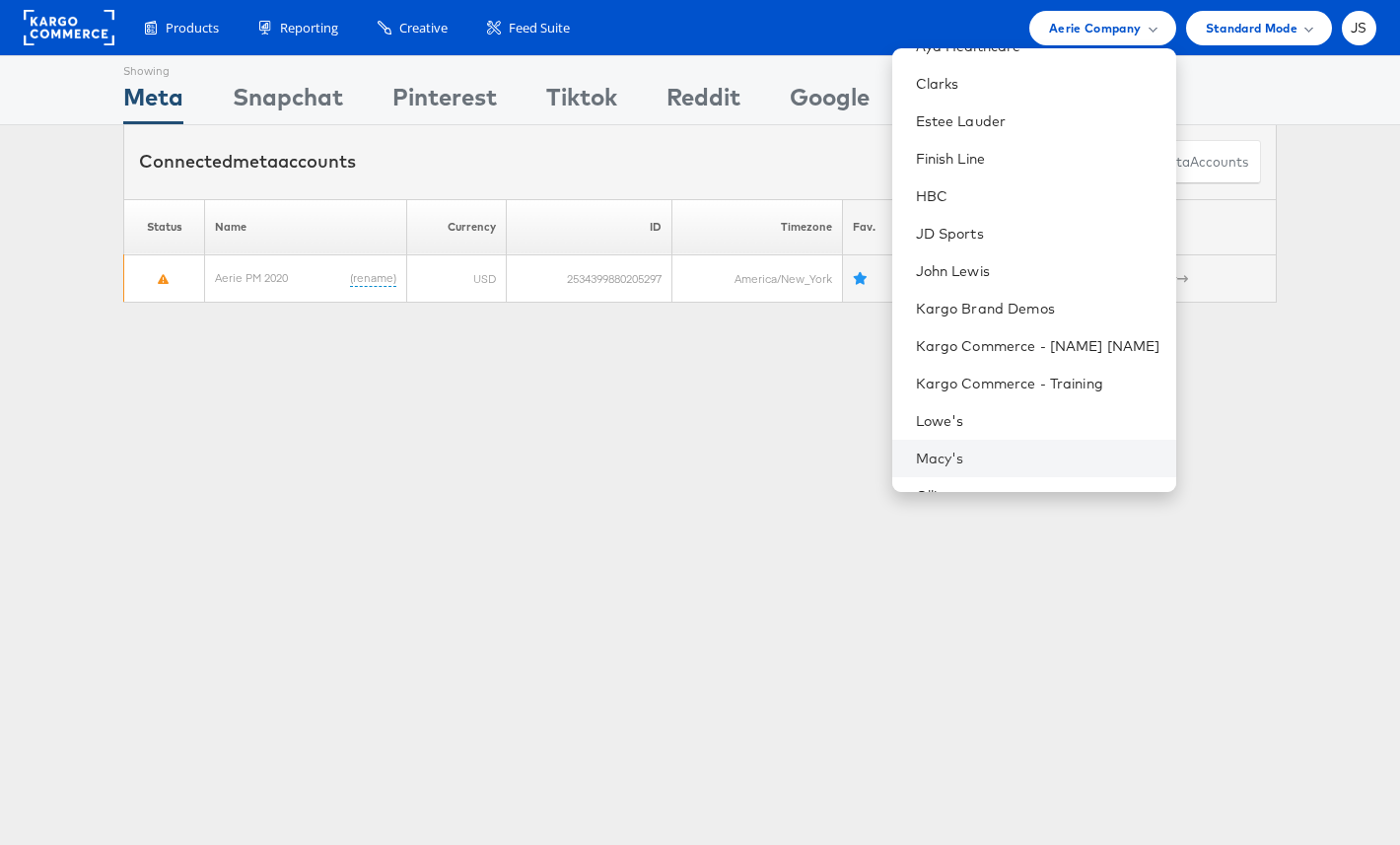 click on "Macy's" at bounding box center [1034, 458] 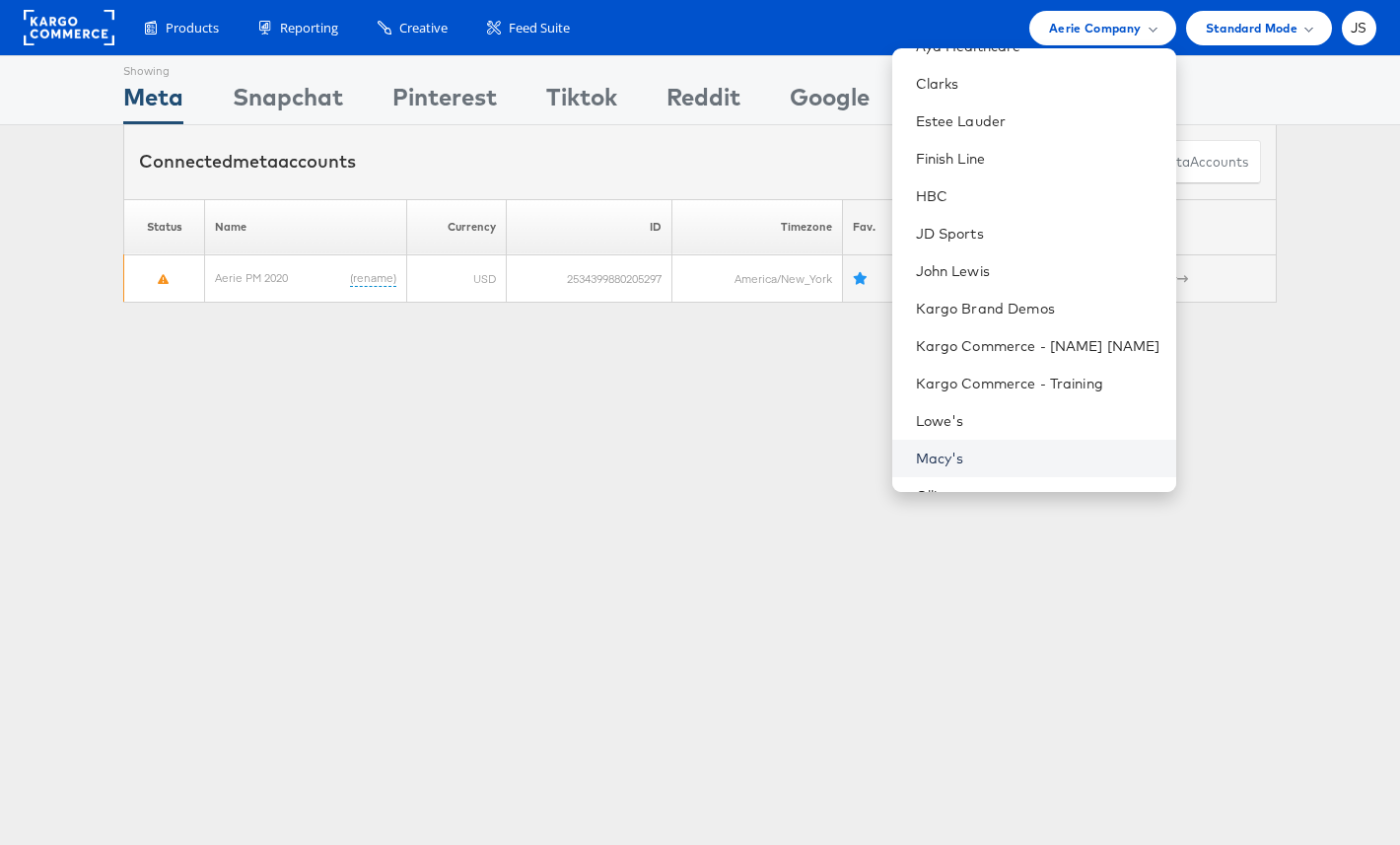 click on "Macy's" at bounding box center [1038, 458] 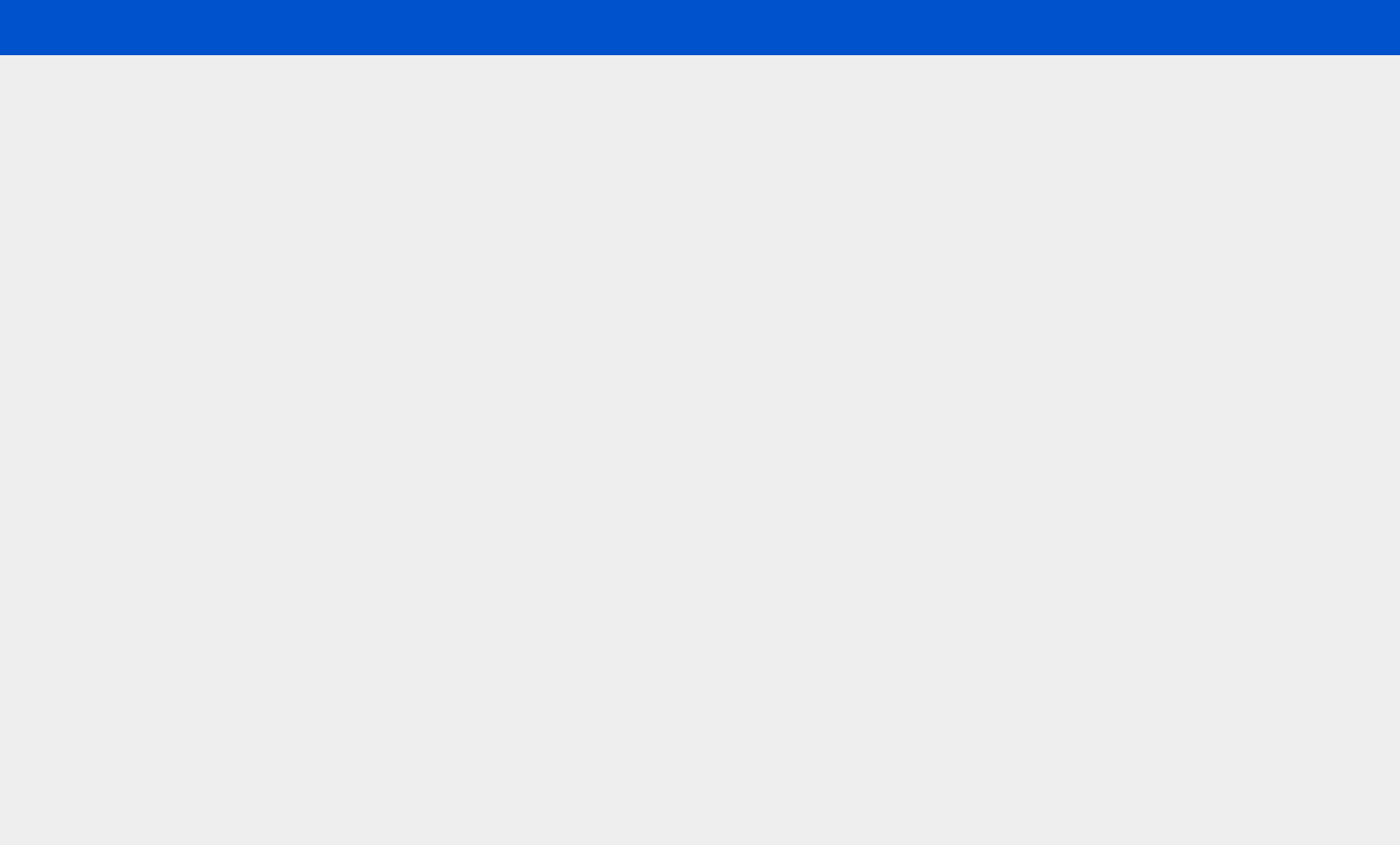 scroll, scrollTop: 0, scrollLeft: 0, axis: both 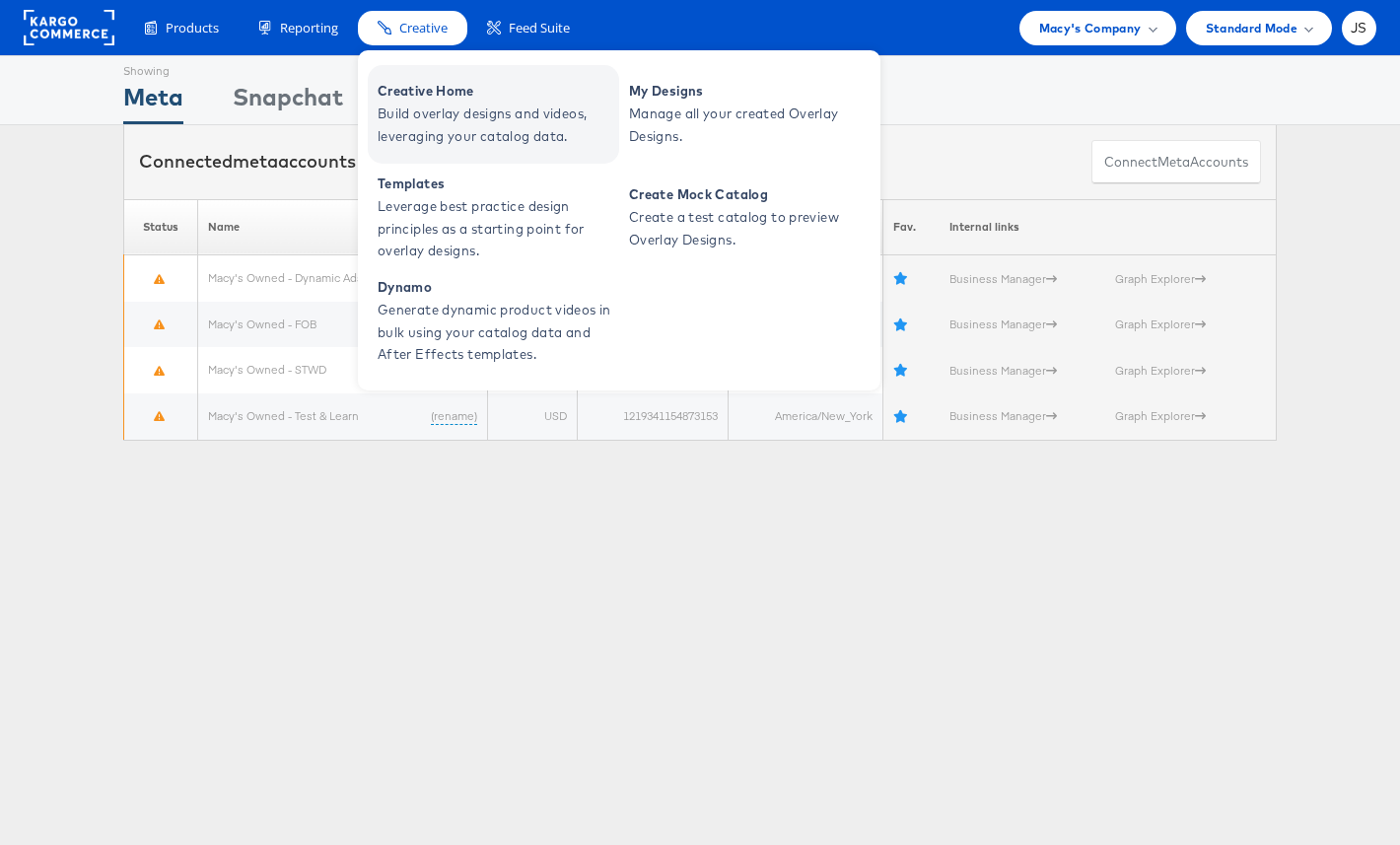 click on "Build overlay designs and videos, leveraging your catalog data." at bounding box center [496, 125] 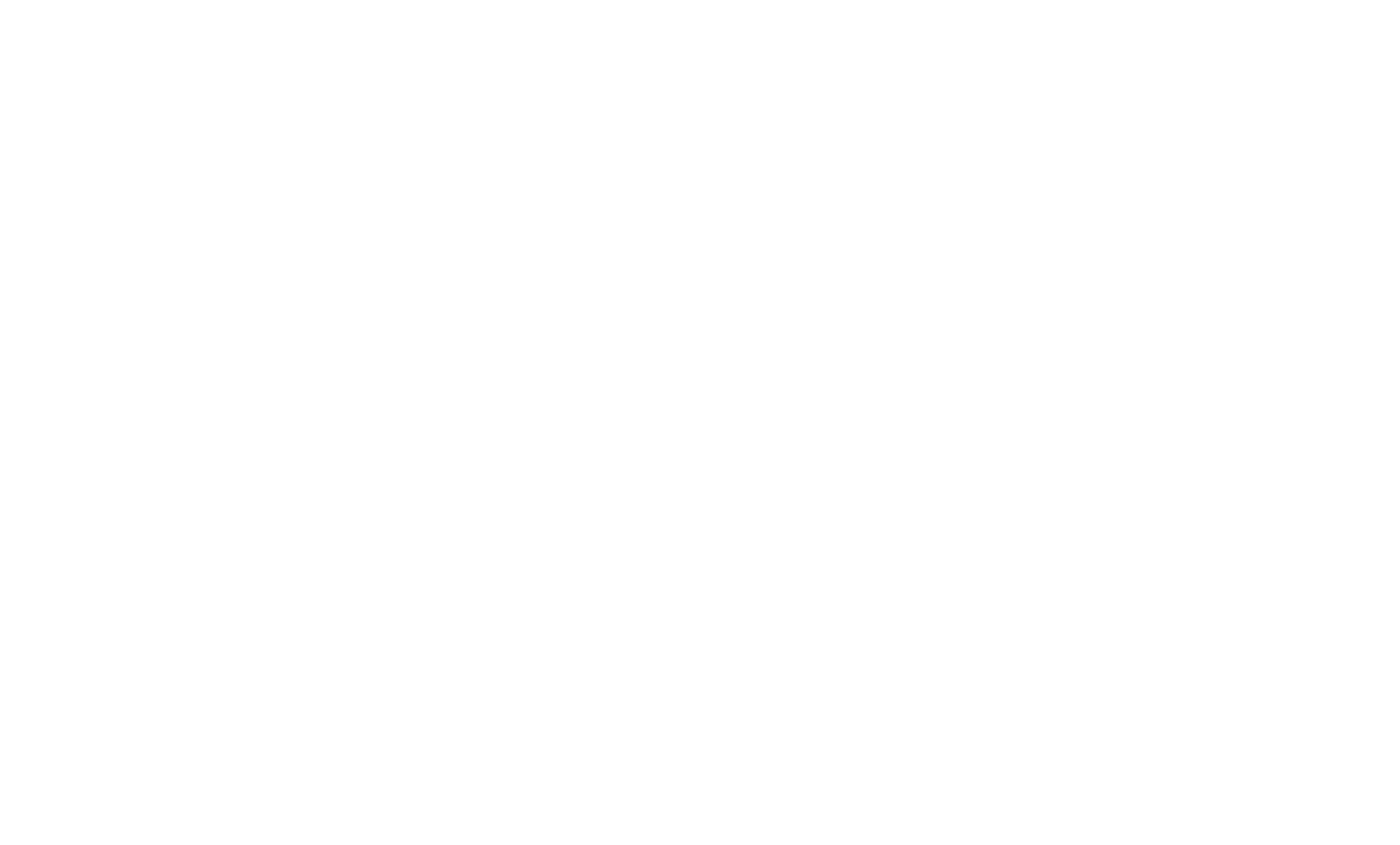 scroll, scrollTop: 0, scrollLeft: 0, axis: both 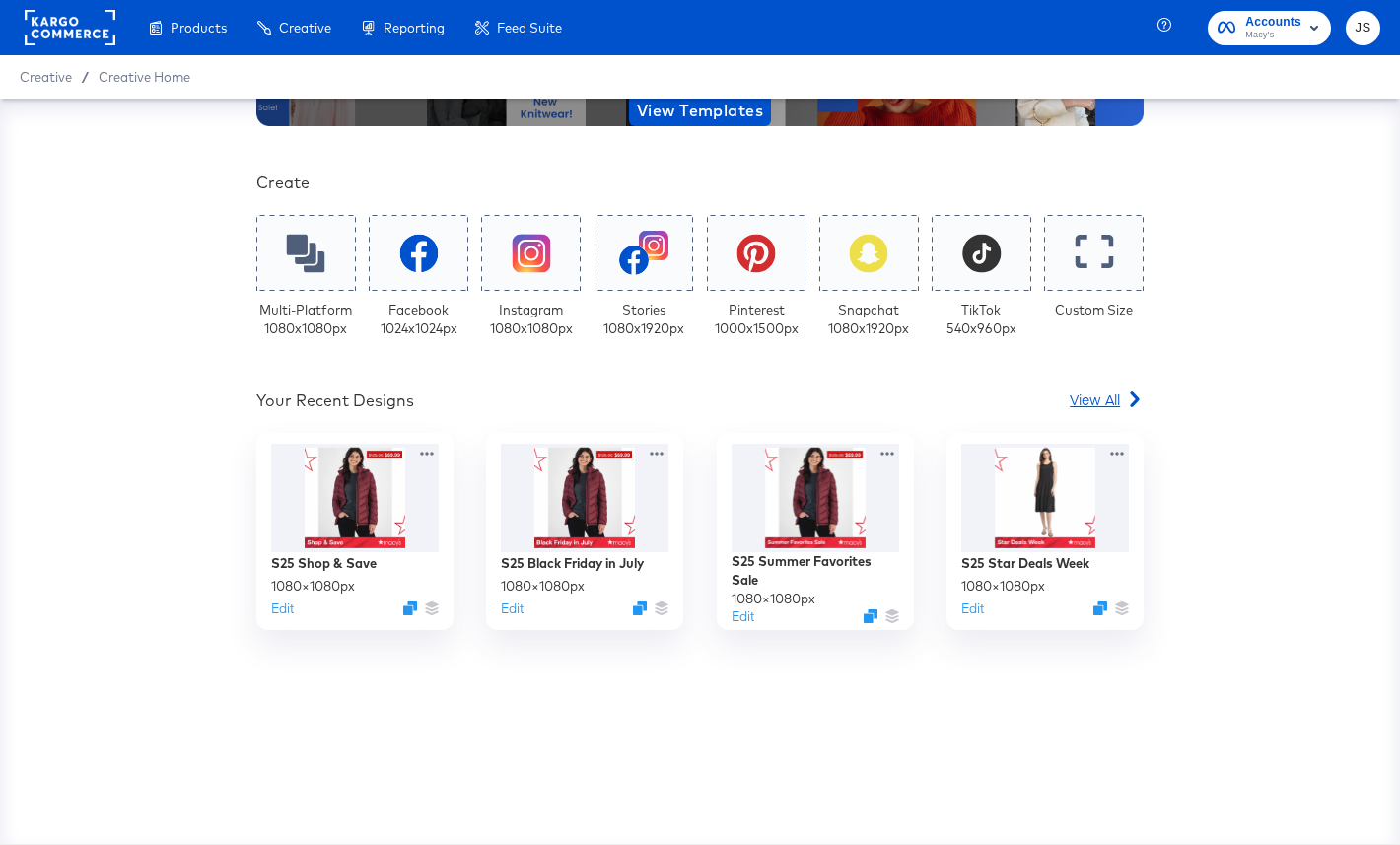 click on "View All" at bounding box center [1094, 399] 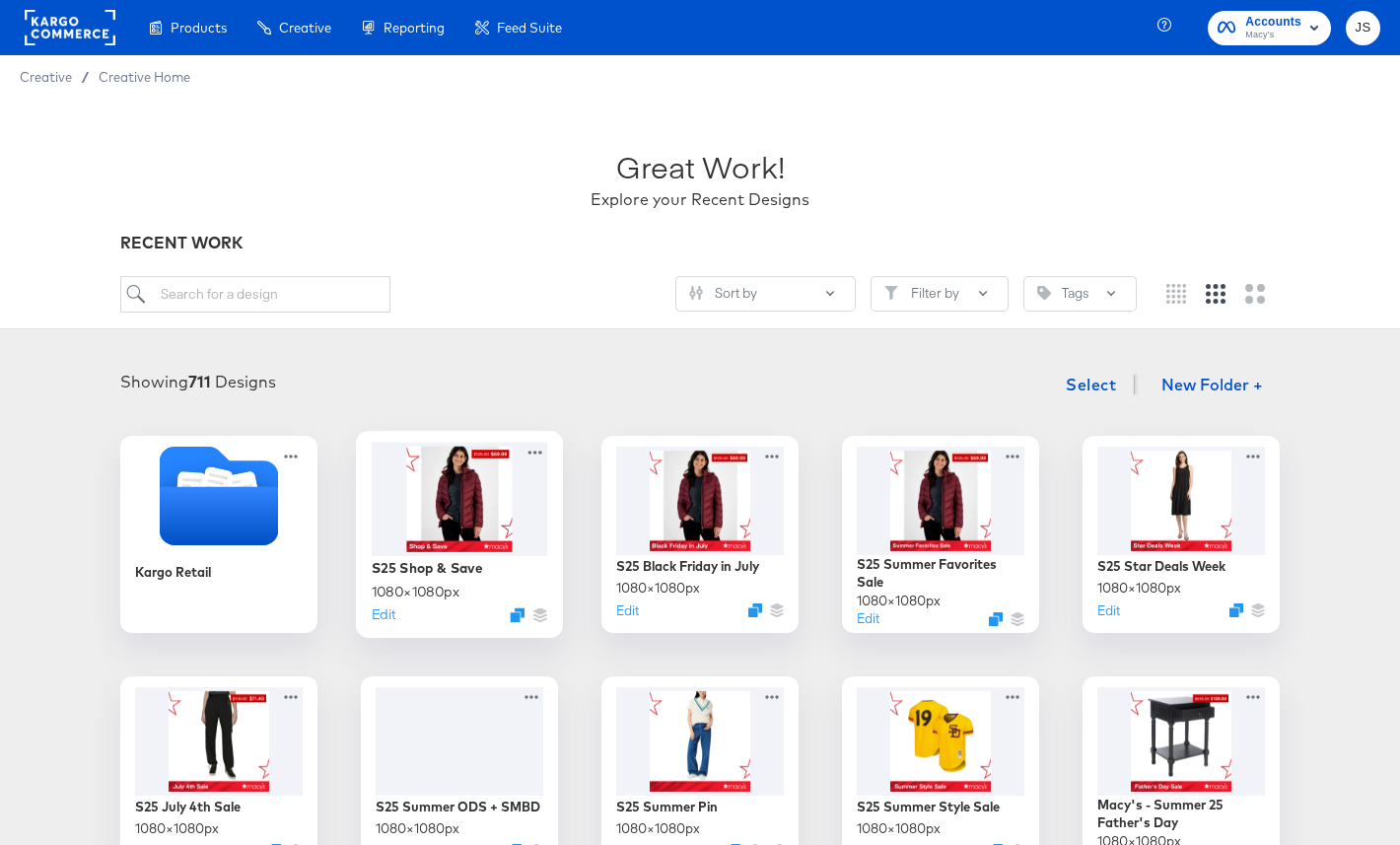 click at bounding box center (459, 498) 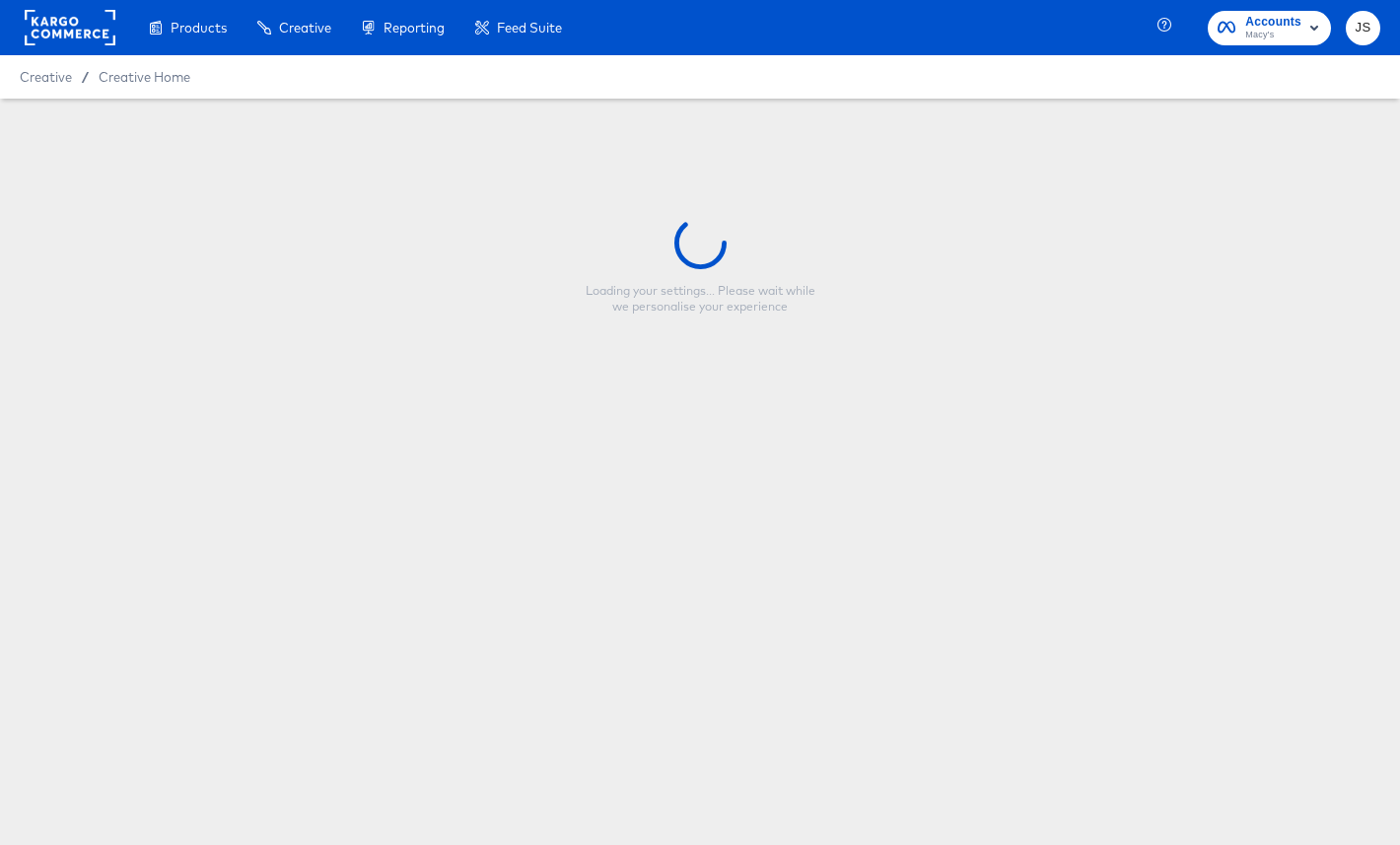 type on "S25 Shop & Save" 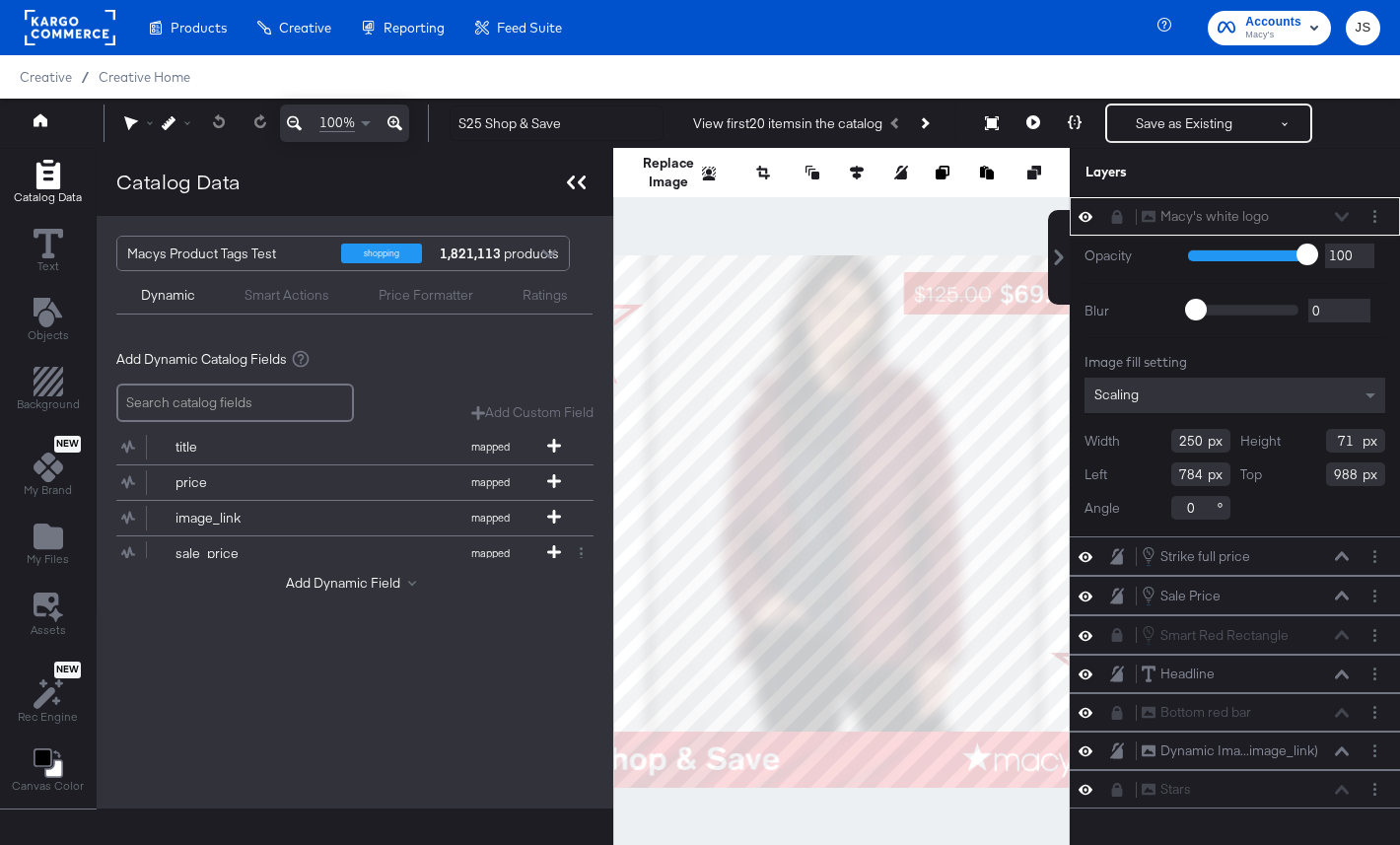 click at bounding box center (576, 181) 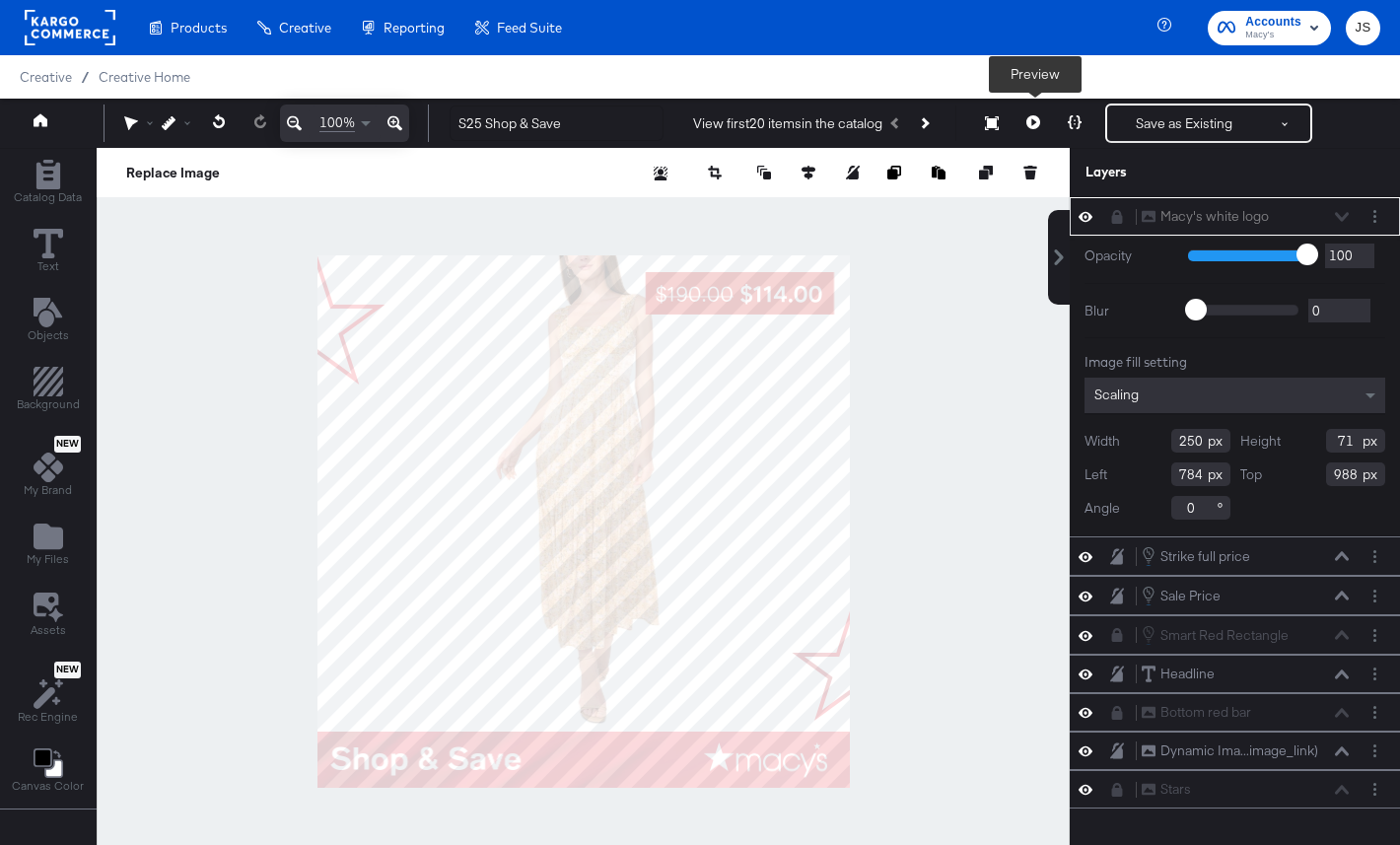 click at bounding box center (1033, 123) 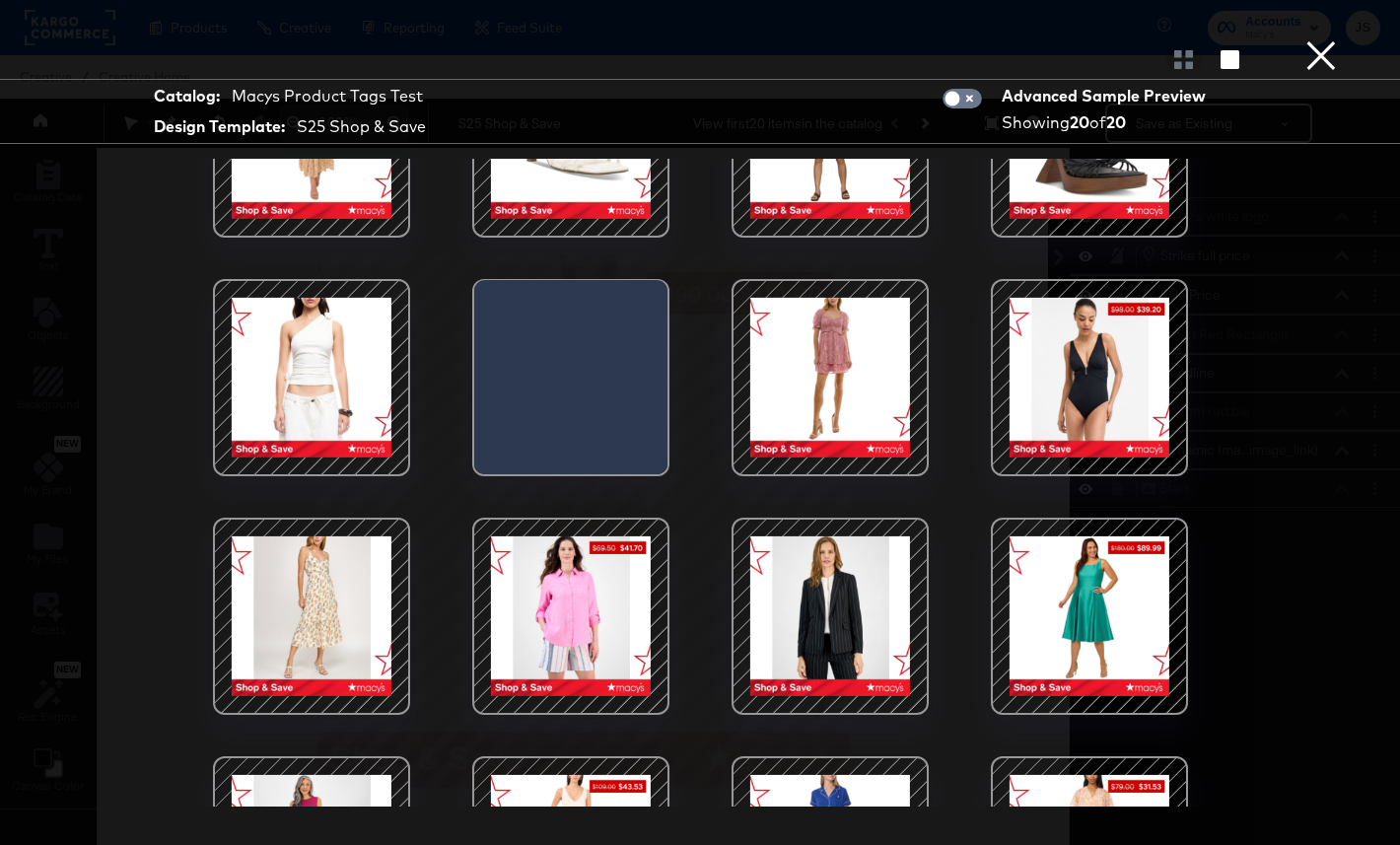 scroll, scrollTop: 0, scrollLeft: 0, axis: both 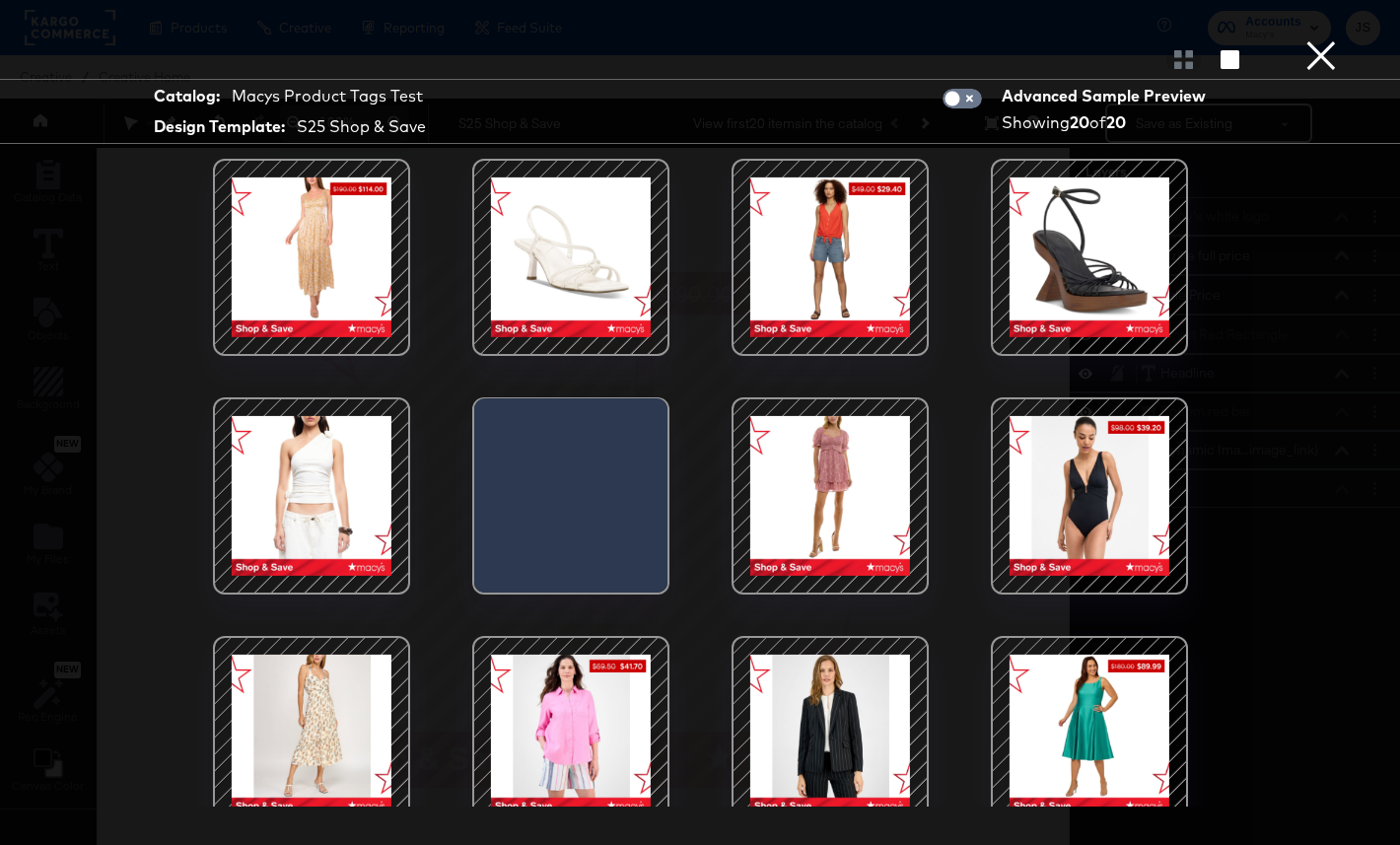 click on "×" at bounding box center (1321, 20) 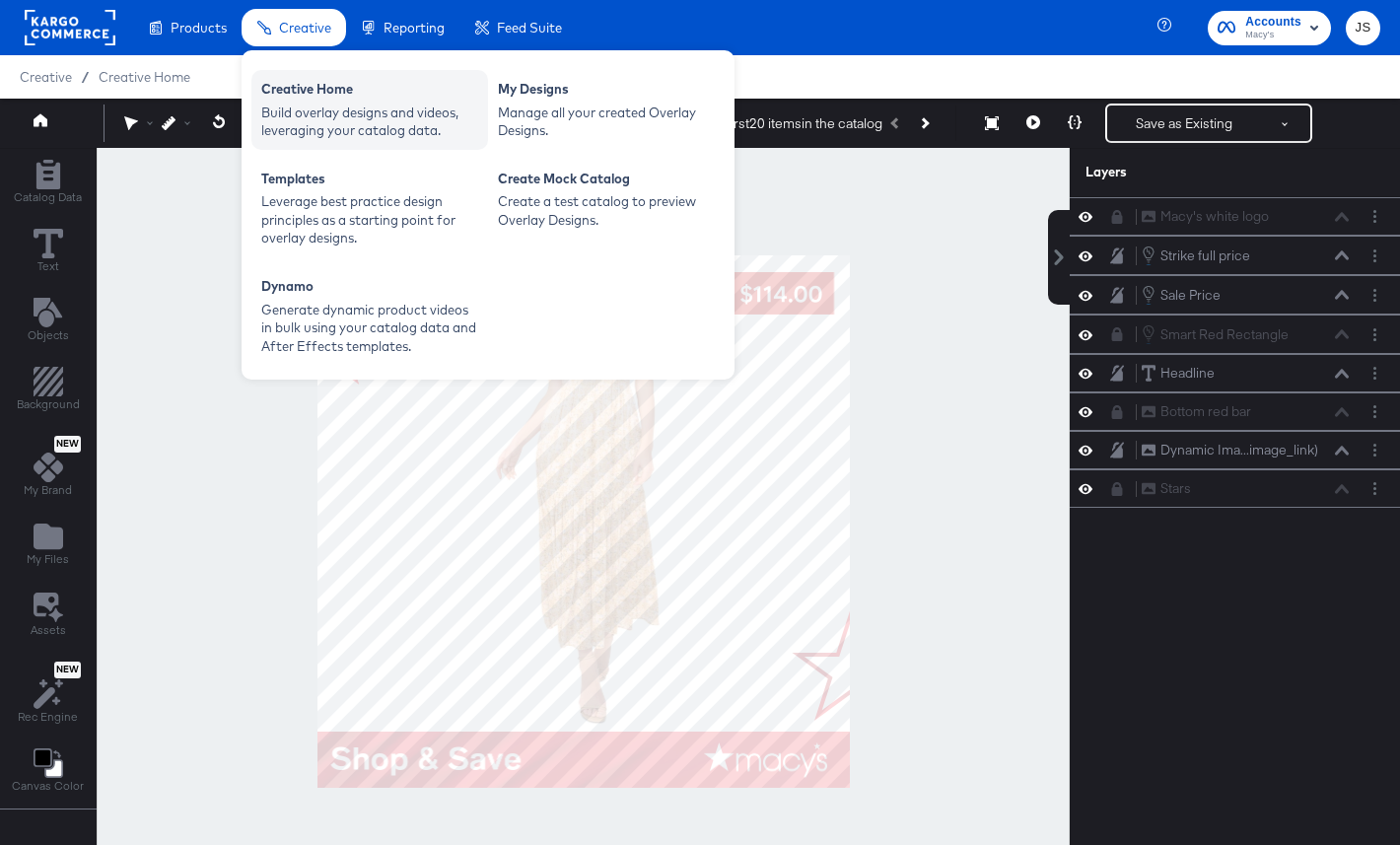 click on "Build overlay designs and videos, leveraging your catalog data." at bounding box center [370, 121] 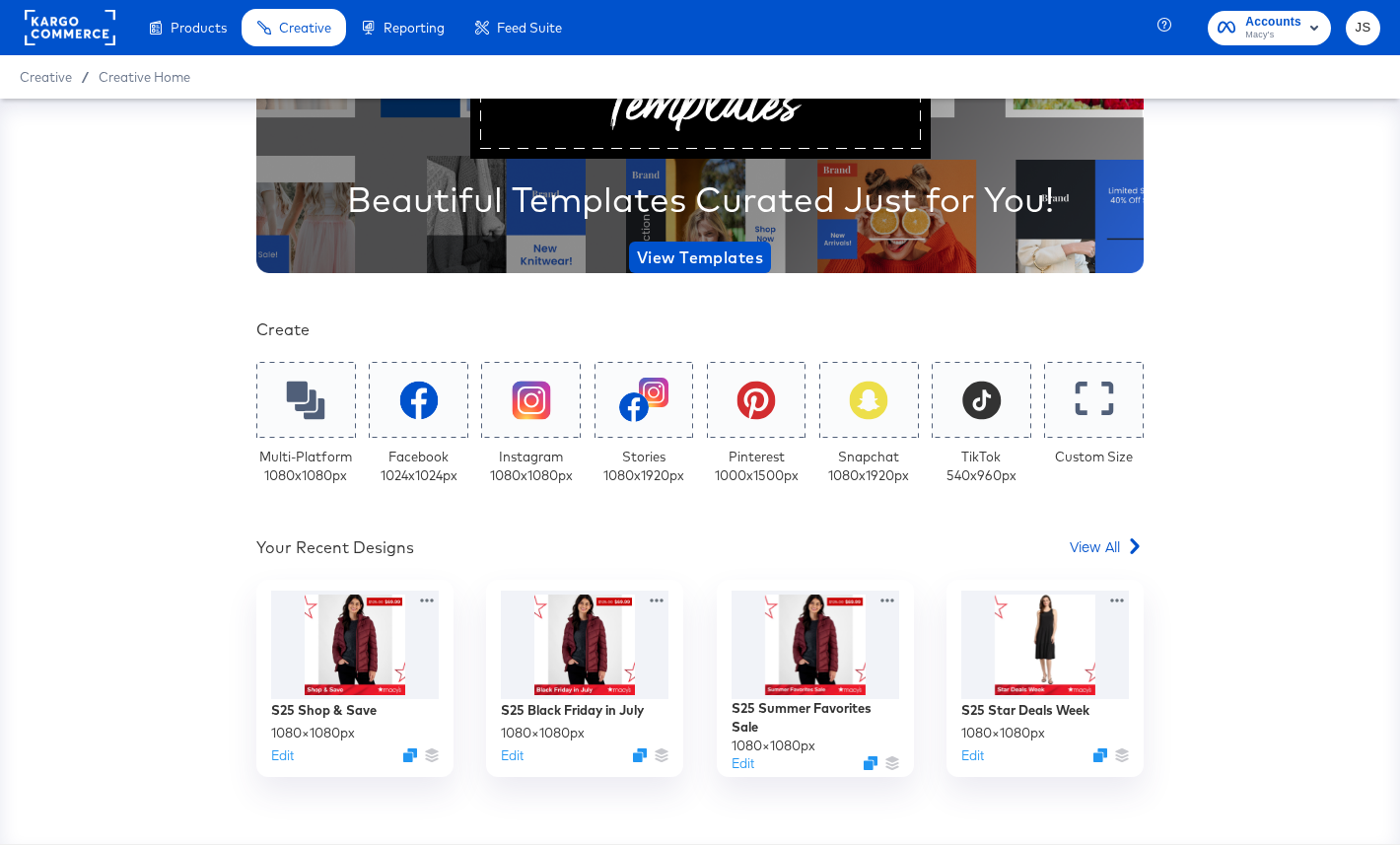 scroll, scrollTop: 303, scrollLeft: 0, axis: vertical 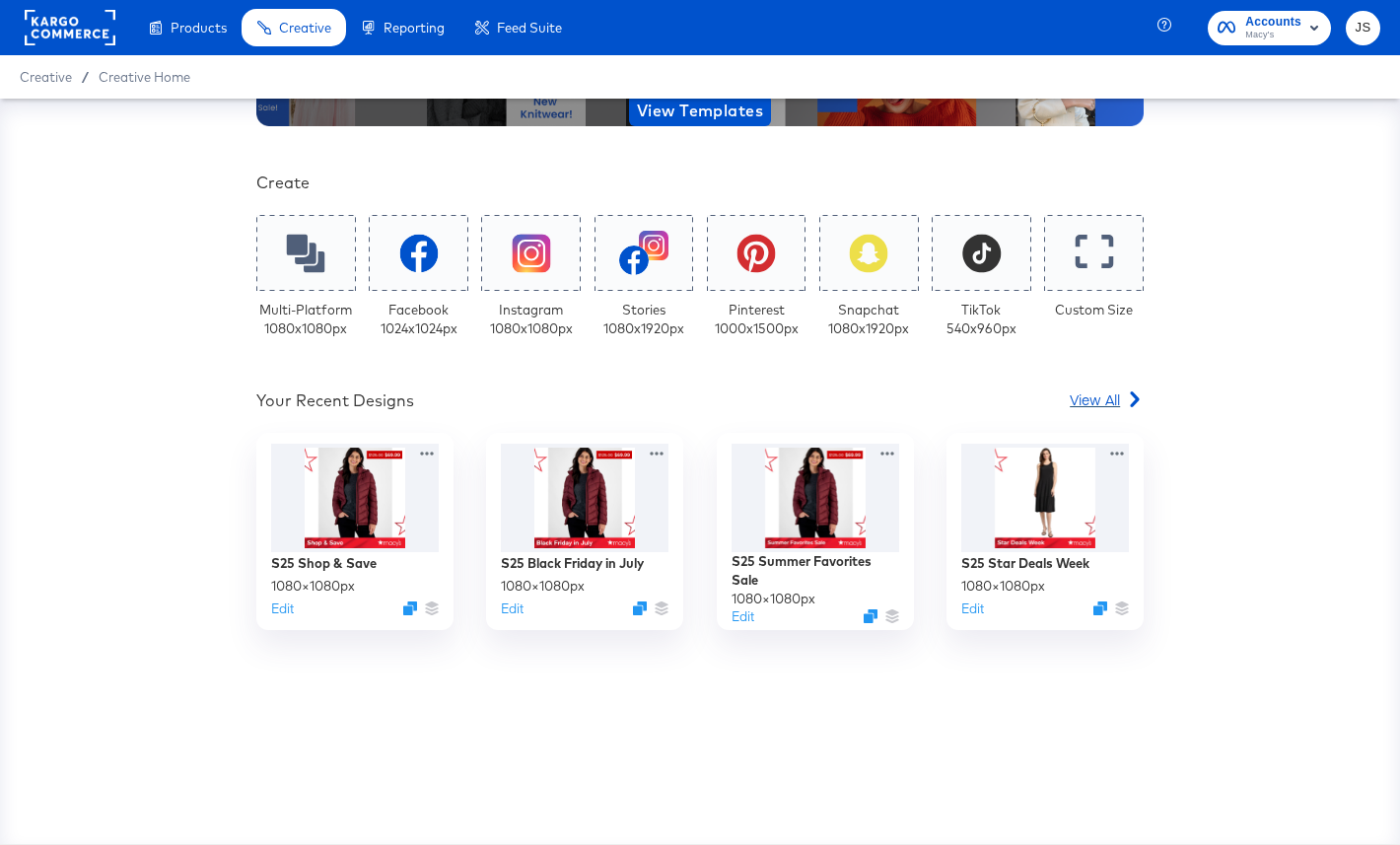 click on "View All" at bounding box center [1094, 399] 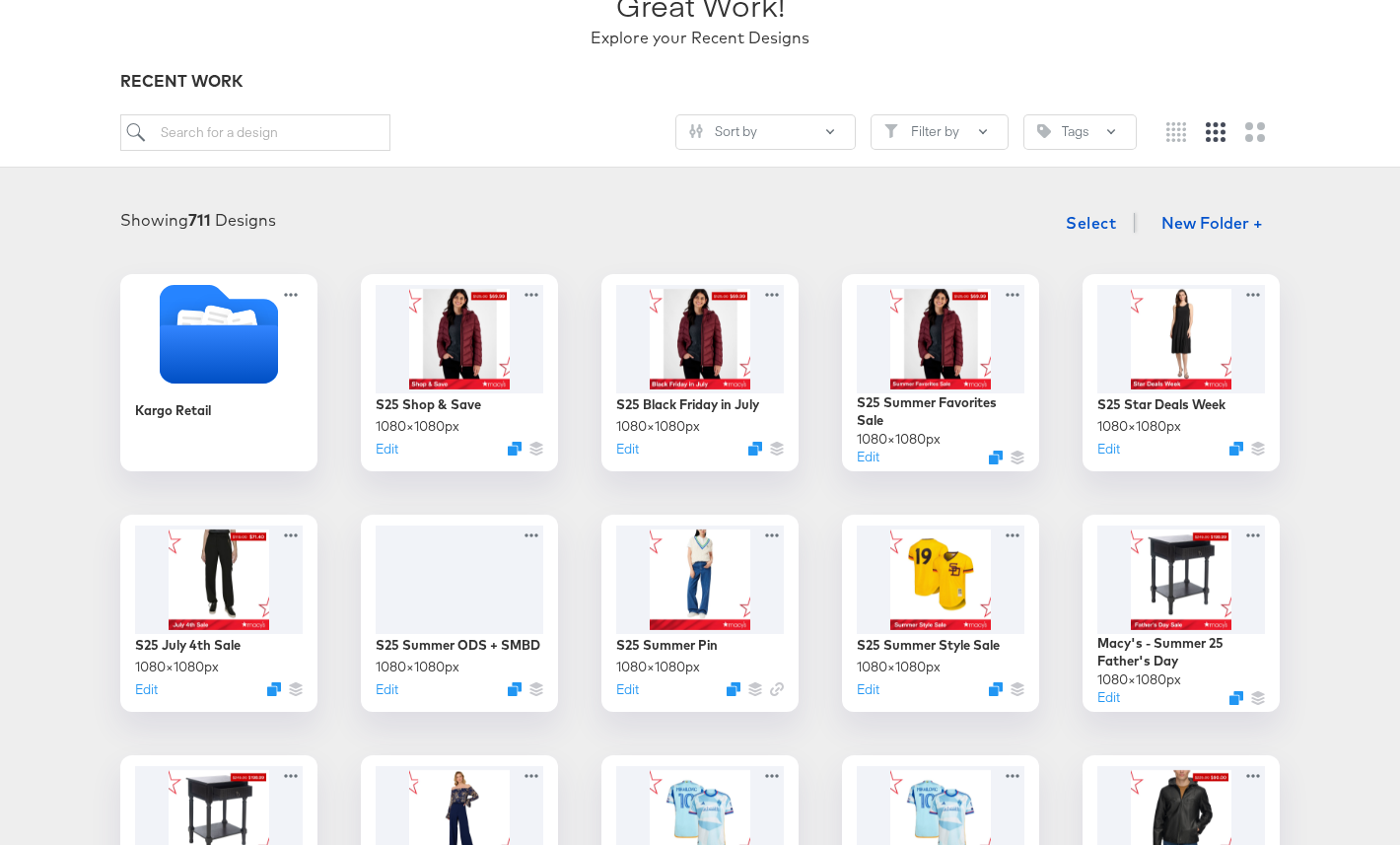 scroll, scrollTop: 163, scrollLeft: 0, axis: vertical 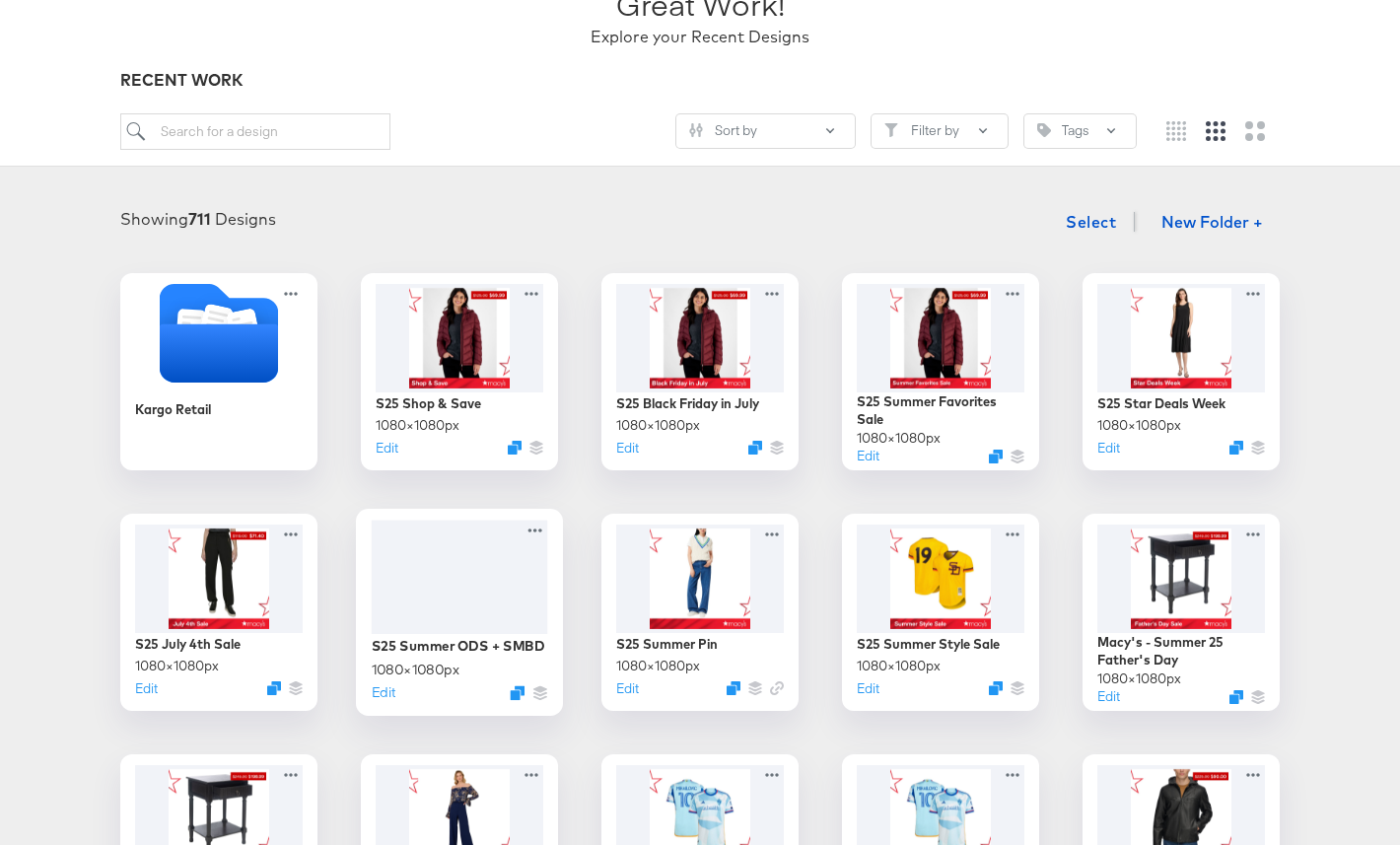 click at bounding box center [459, 577] 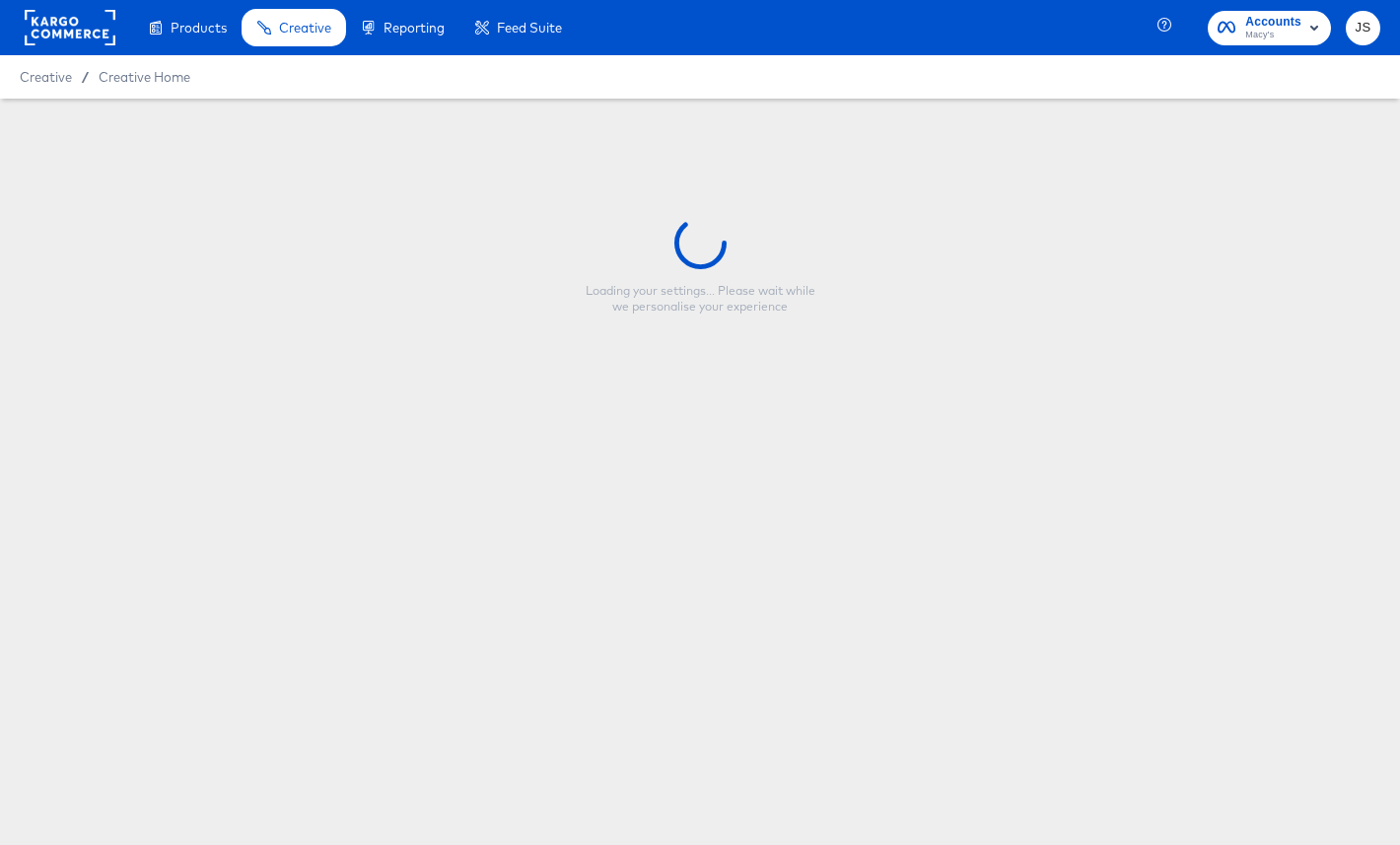 scroll, scrollTop: 0, scrollLeft: 0, axis: both 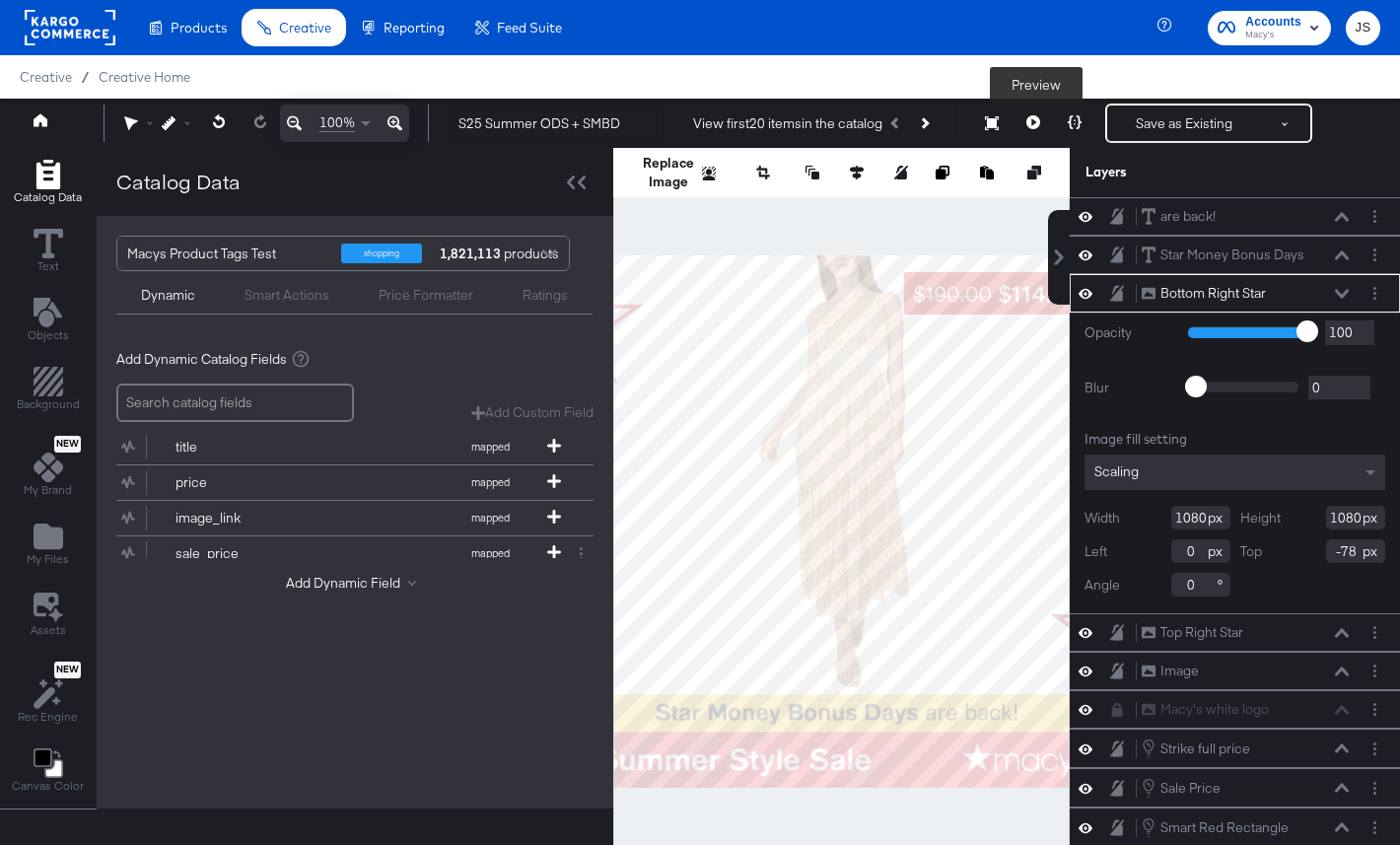 click at bounding box center (1033, 123) 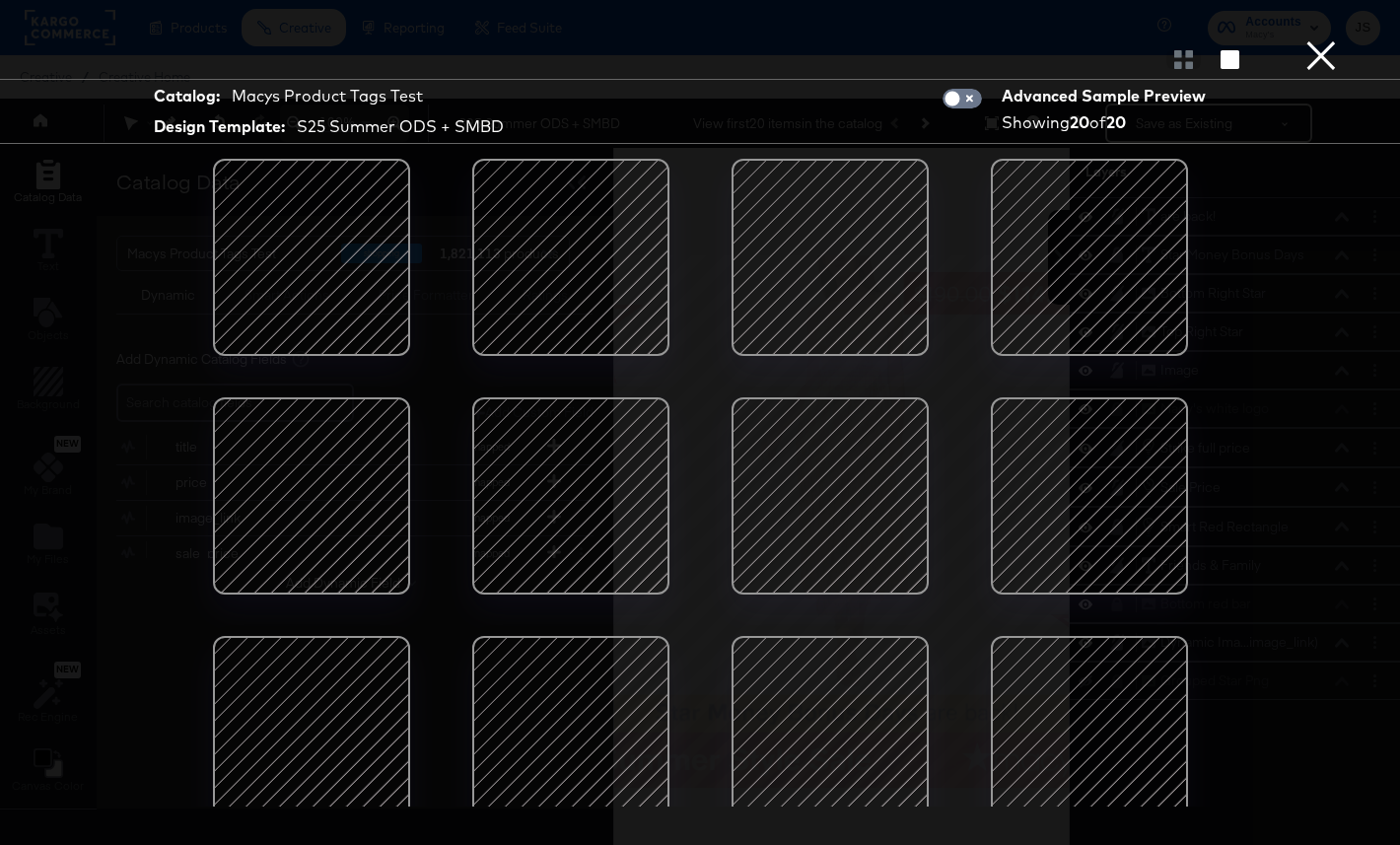 click on "×" at bounding box center (1321, 20) 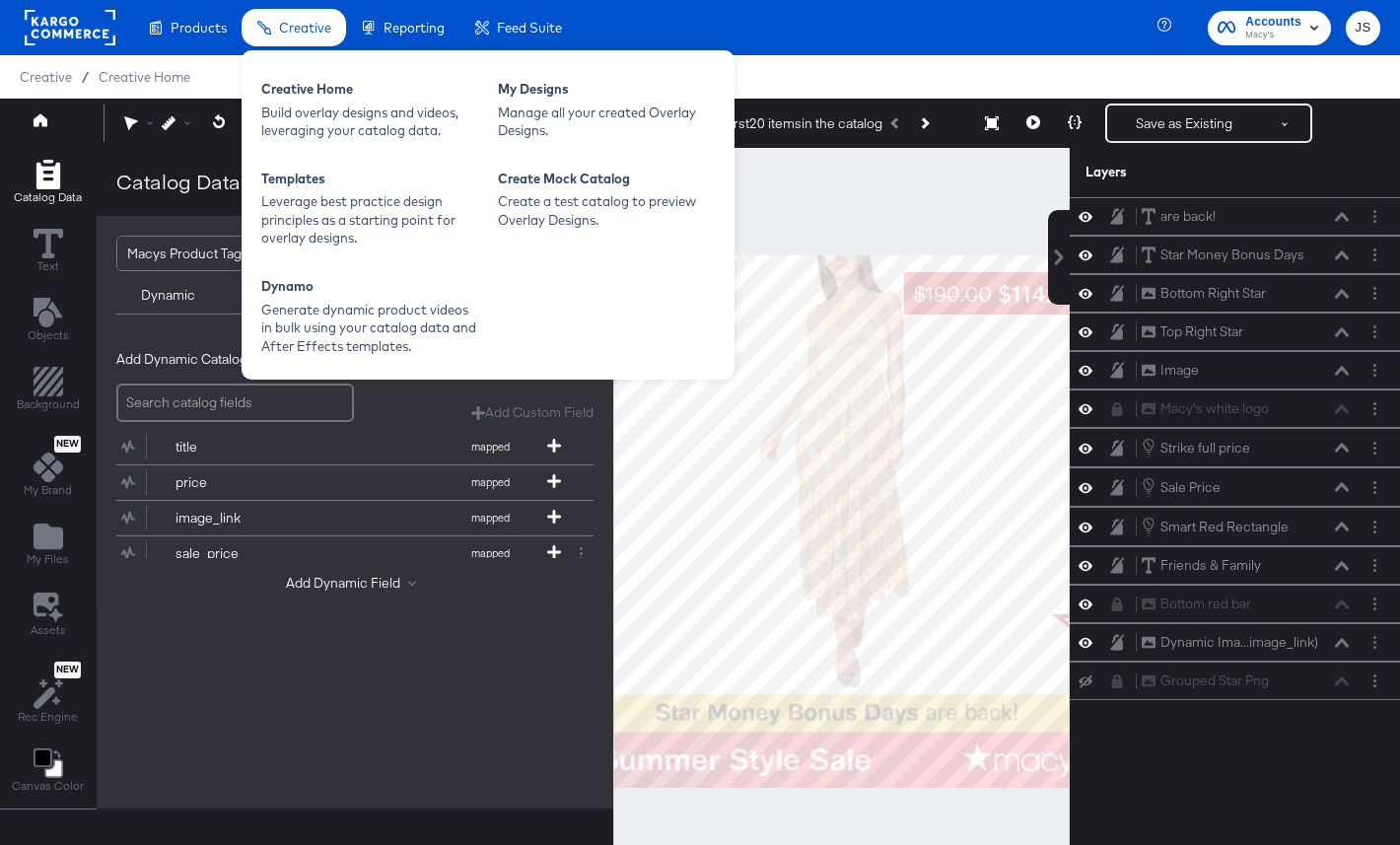 click on "Creative Home Build overlay designs and videos, leveraging your catalog data. My Designs Manage all your created Overlay Designs. Templates Leverage best practice design principles as a starting point for overlay designs. Create Mock Catalog Create a test catalog to preview Overlay Designs. Dynamo Generate dynamic product videos in bulk using your catalog data and After Effects templates." at bounding box center [488, 215] 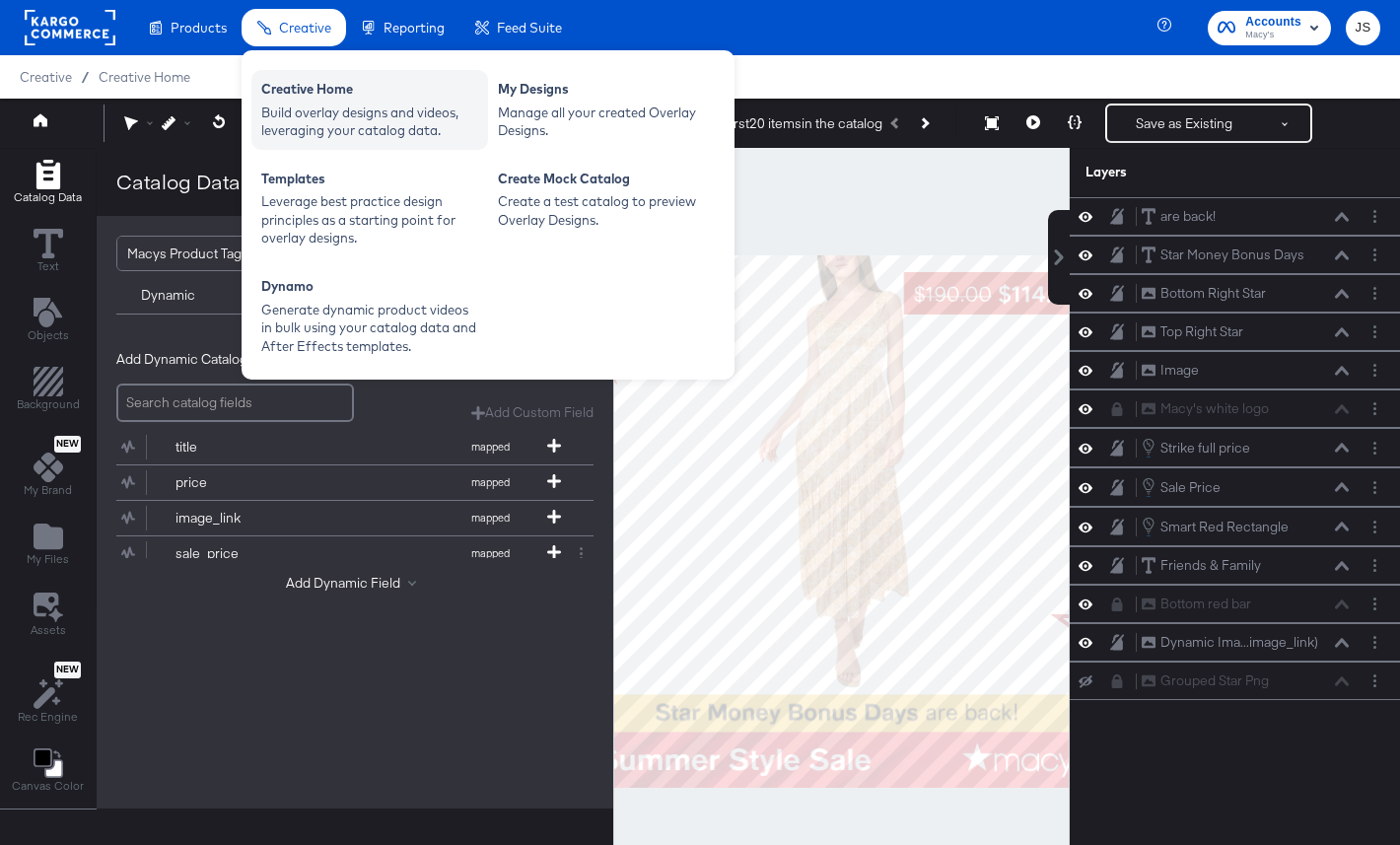 click on "Build overlay designs and videos, leveraging your catalog data." at bounding box center [370, 121] 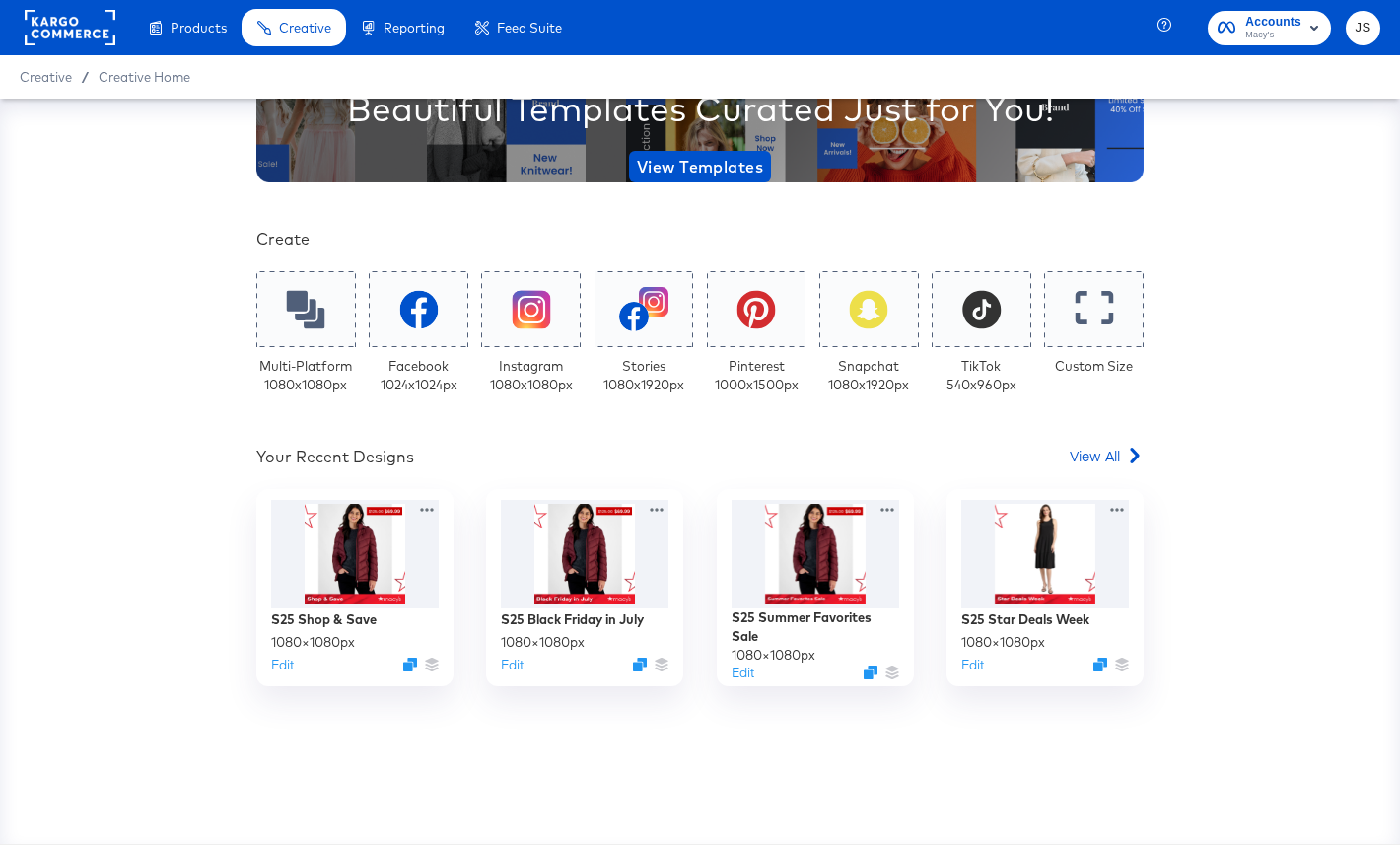 scroll, scrollTop: 297, scrollLeft: 0, axis: vertical 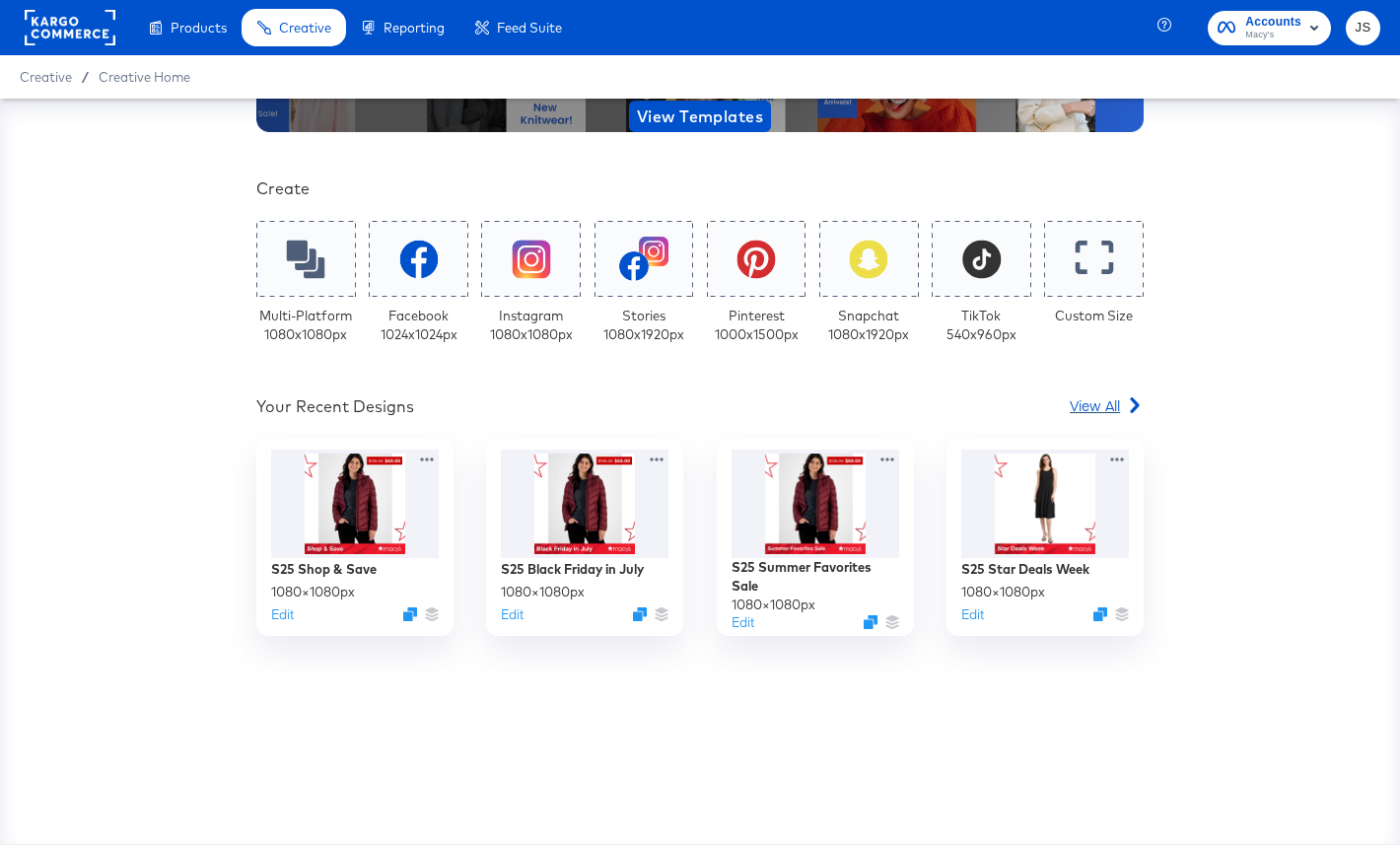 click on "View All" at bounding box center [1106, 409] 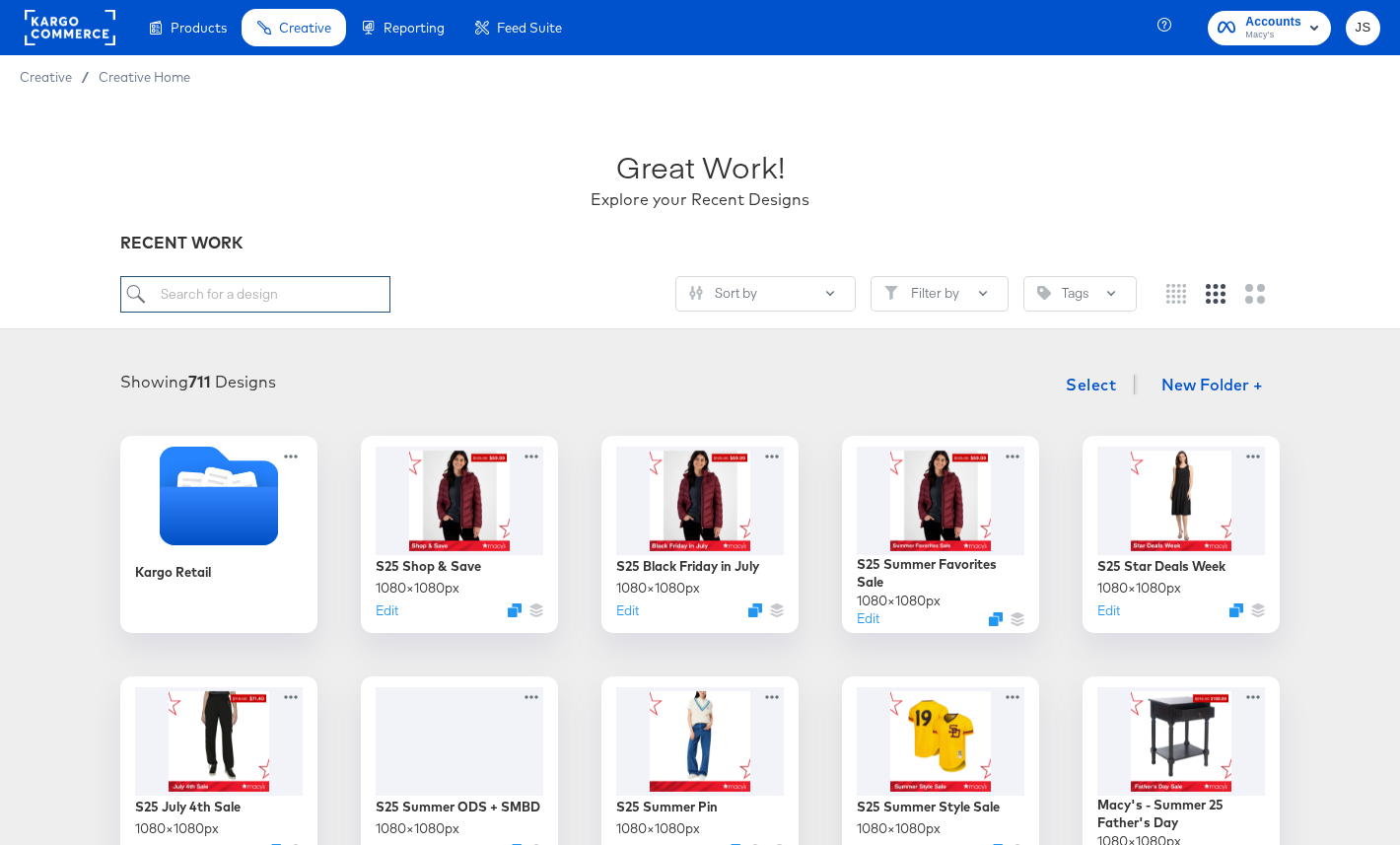 click at bounding box center [255, 294] 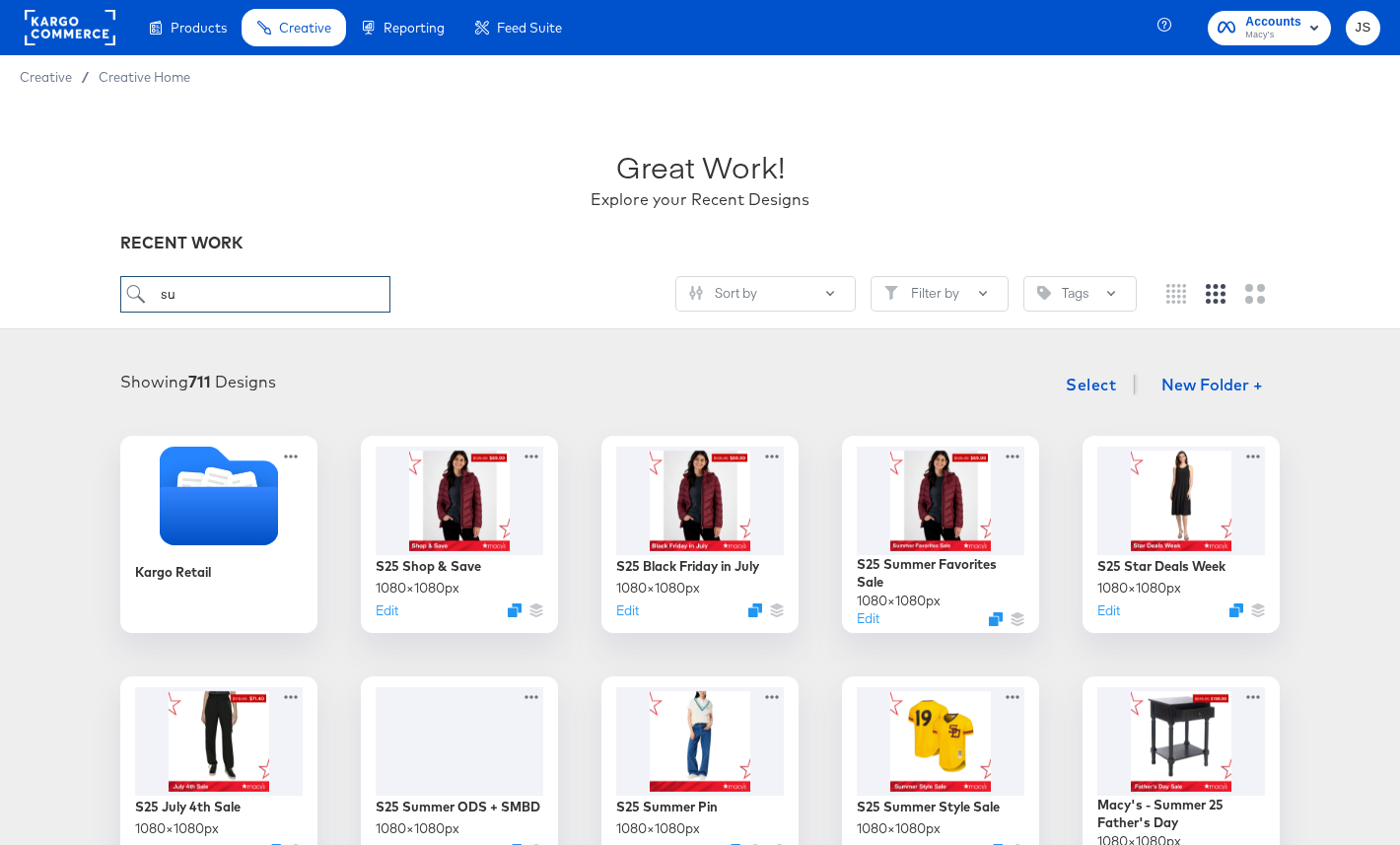 type on "s" 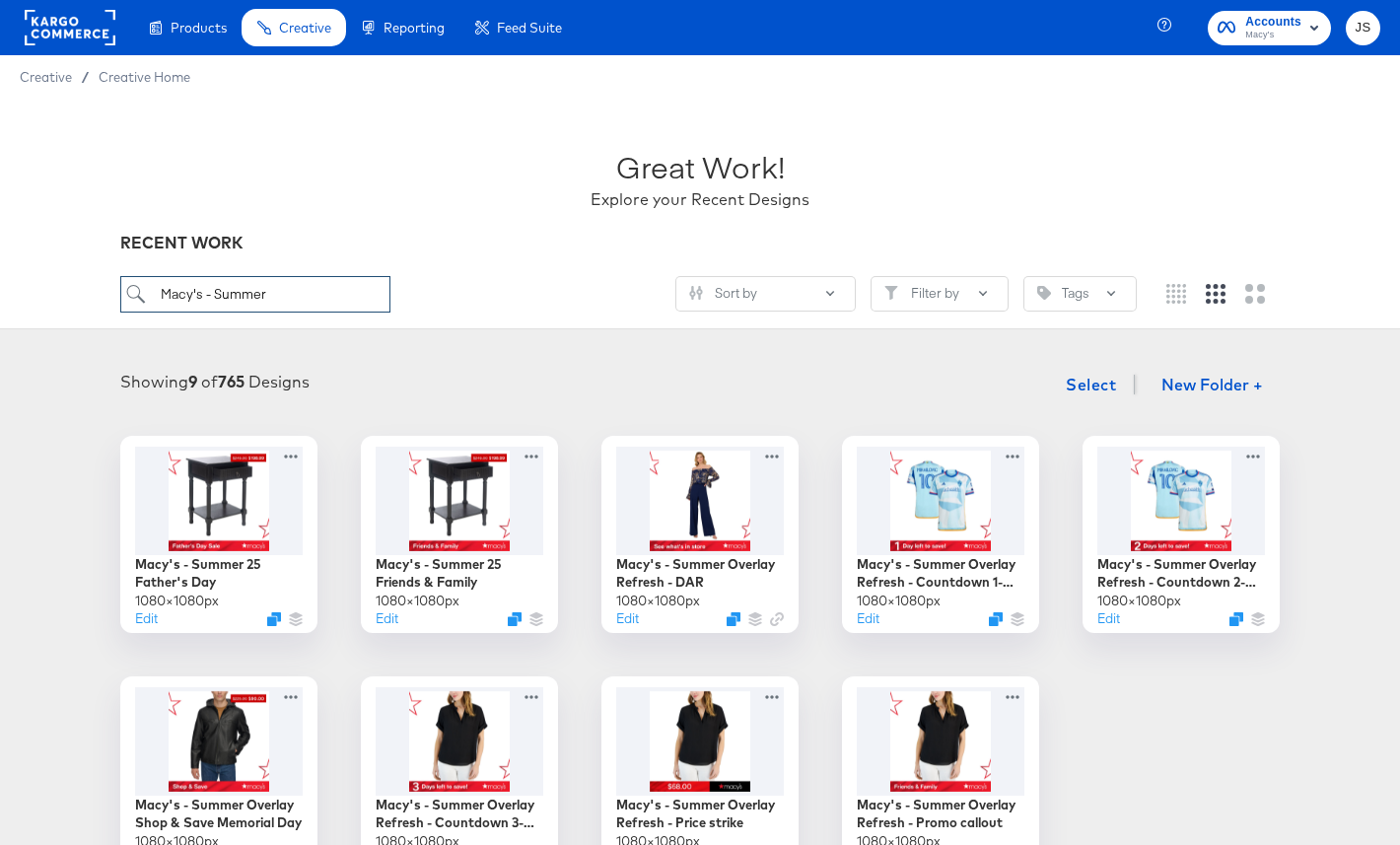 scroll, scrollTop: 63, scrollLeft: 0, axis: vertical 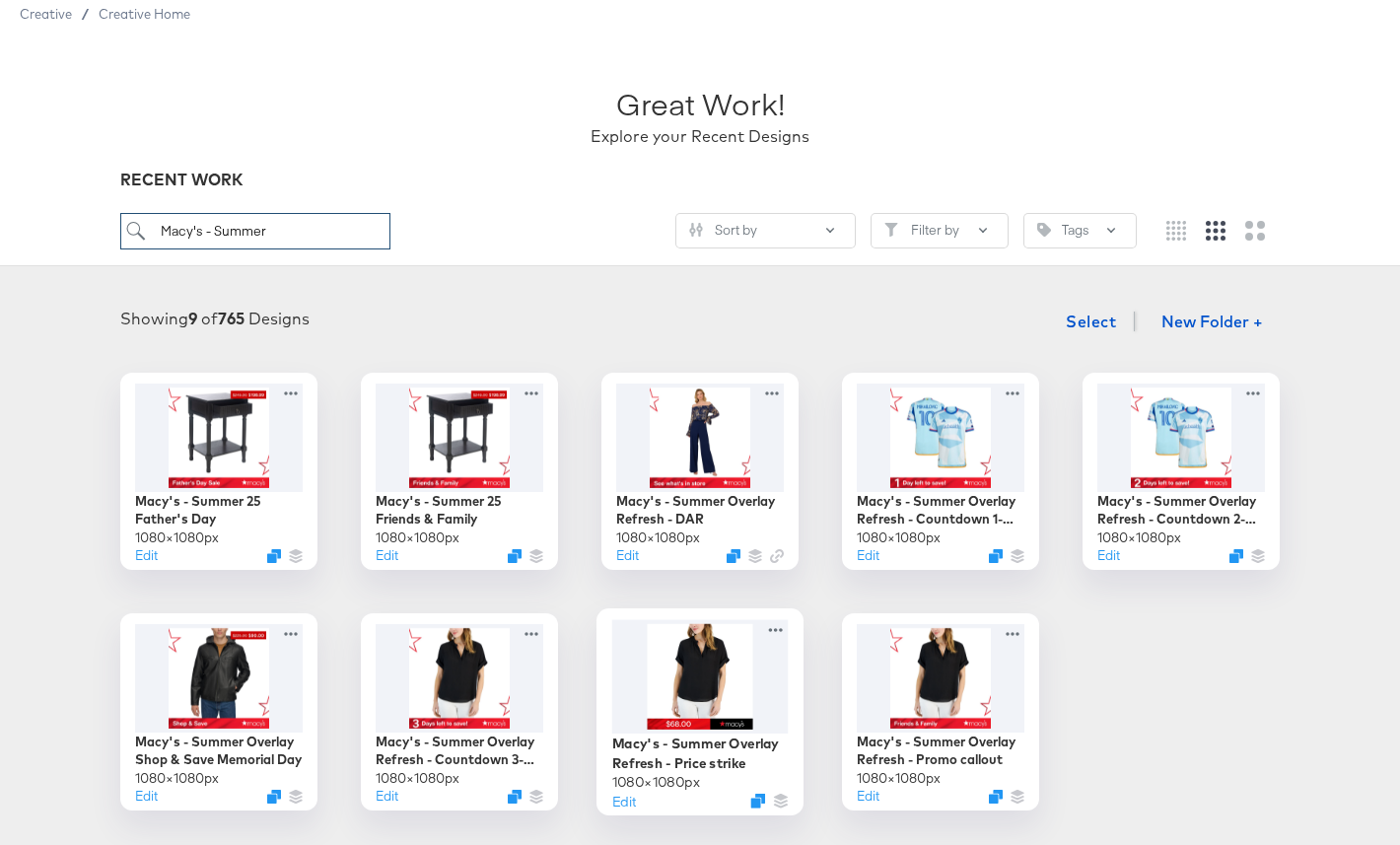 type on "Macy's - Summer" 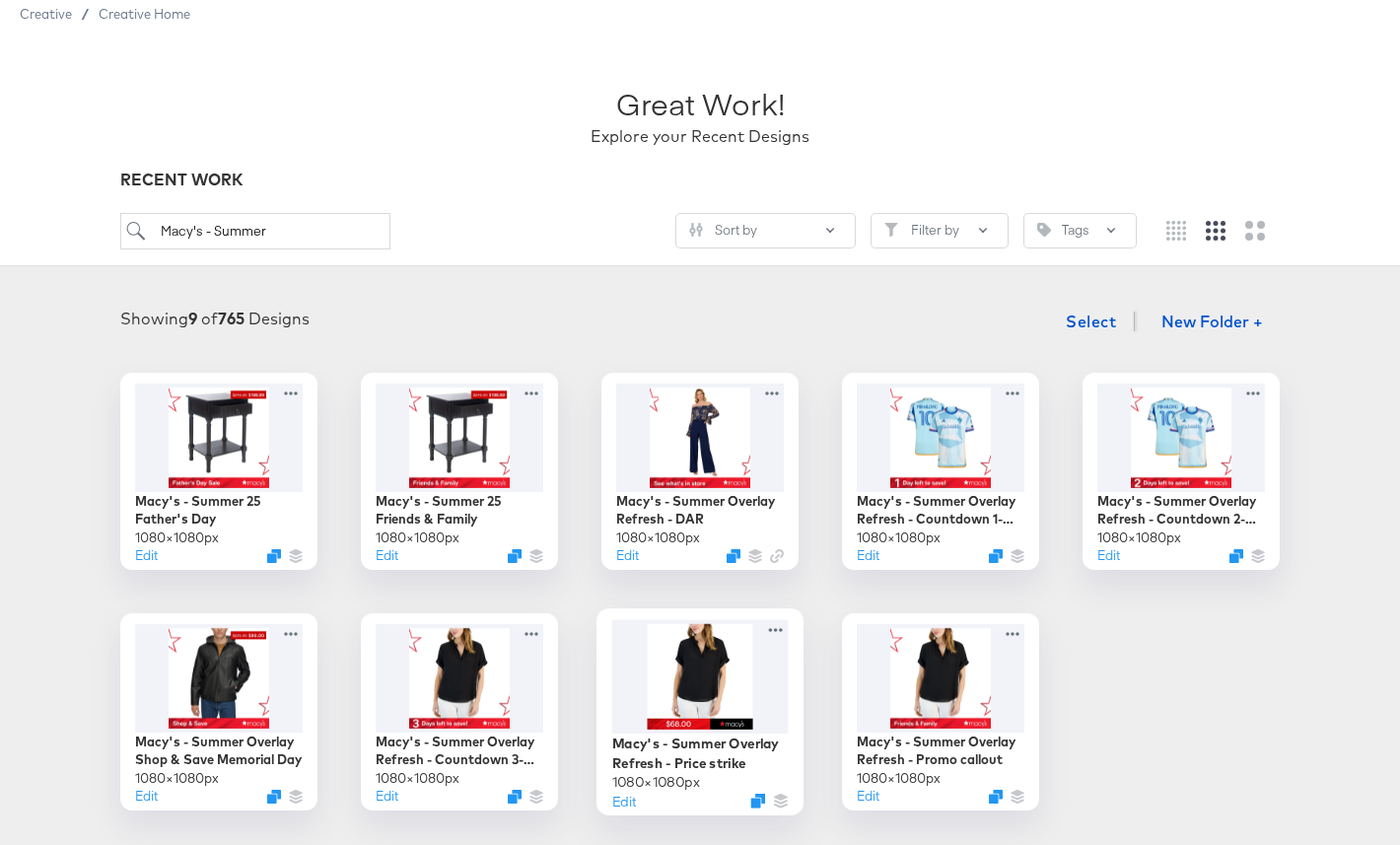 click at bounding box center (700, 676) 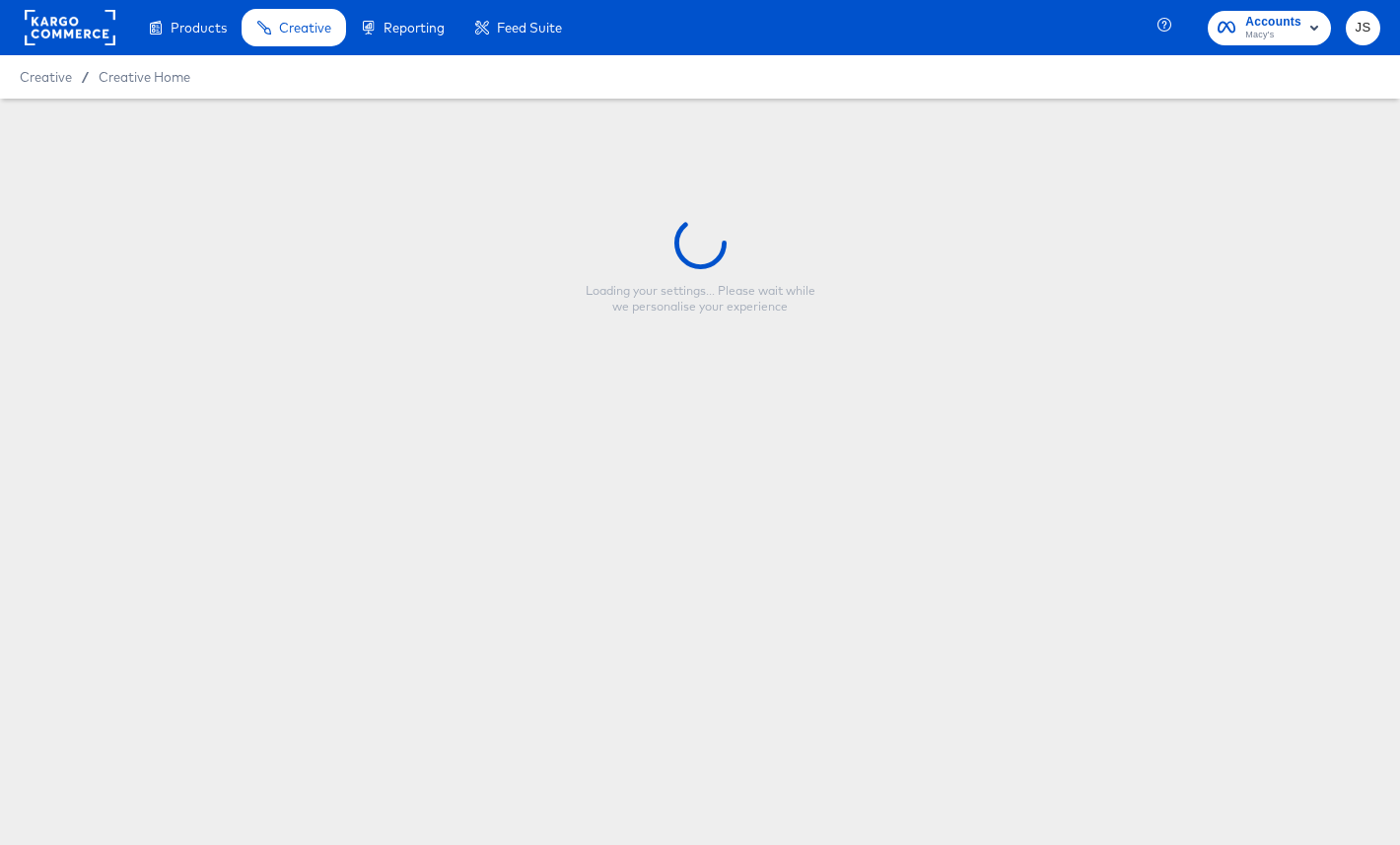 type on "Macy's - Summer Overlay Refresh - Price strike" 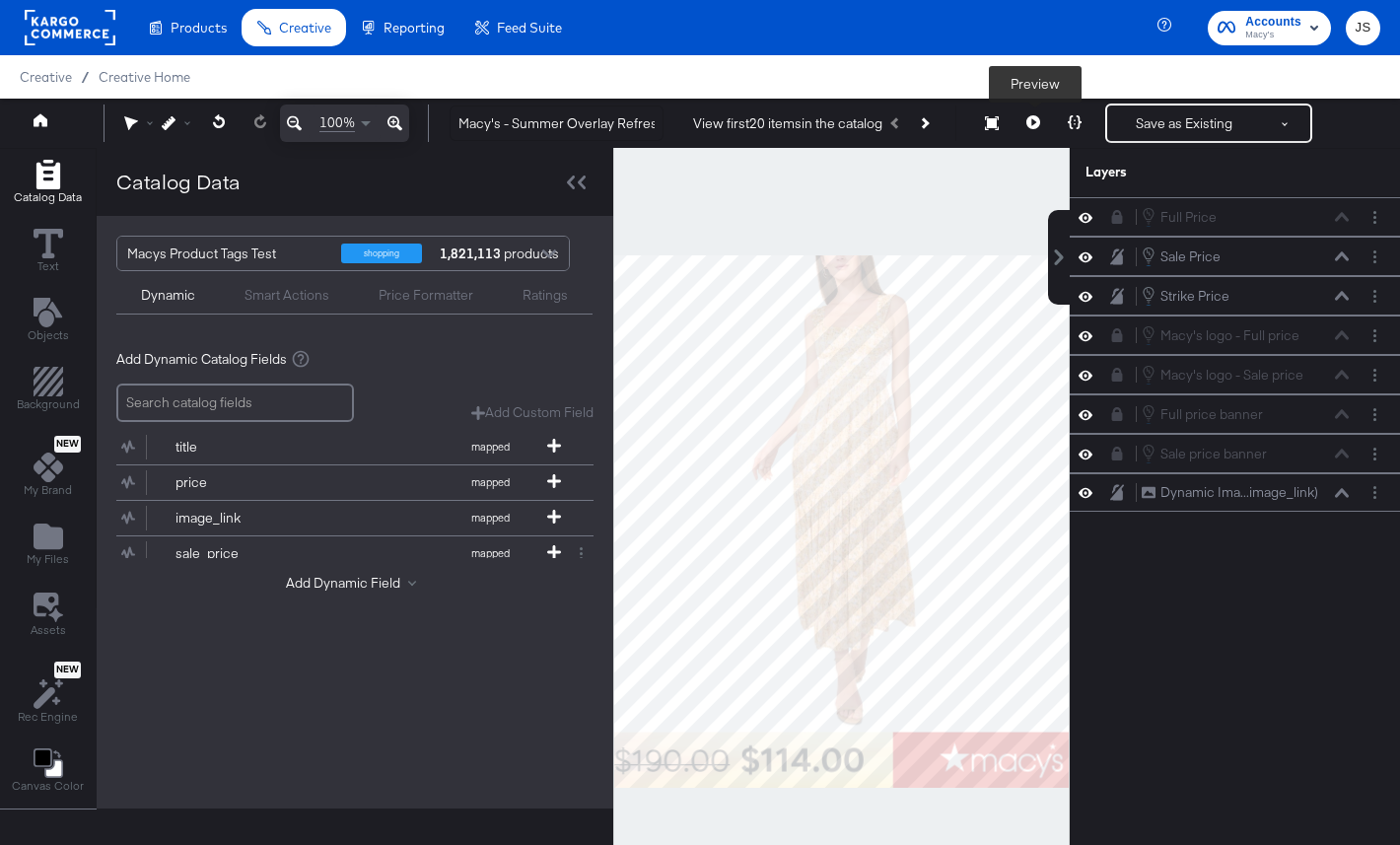 click at bounding box center [1033, 123] 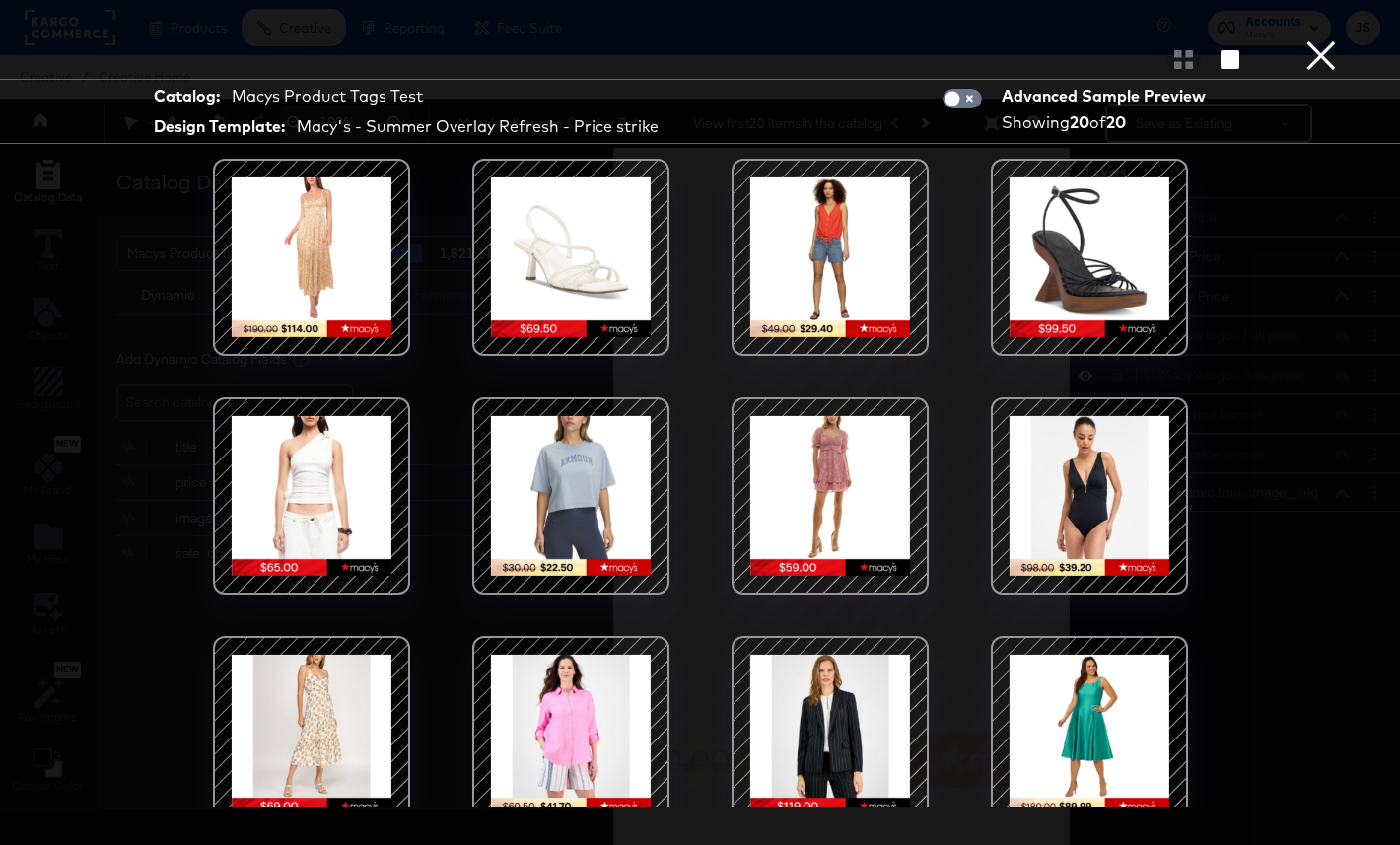 click at bounding box center (571, 257) 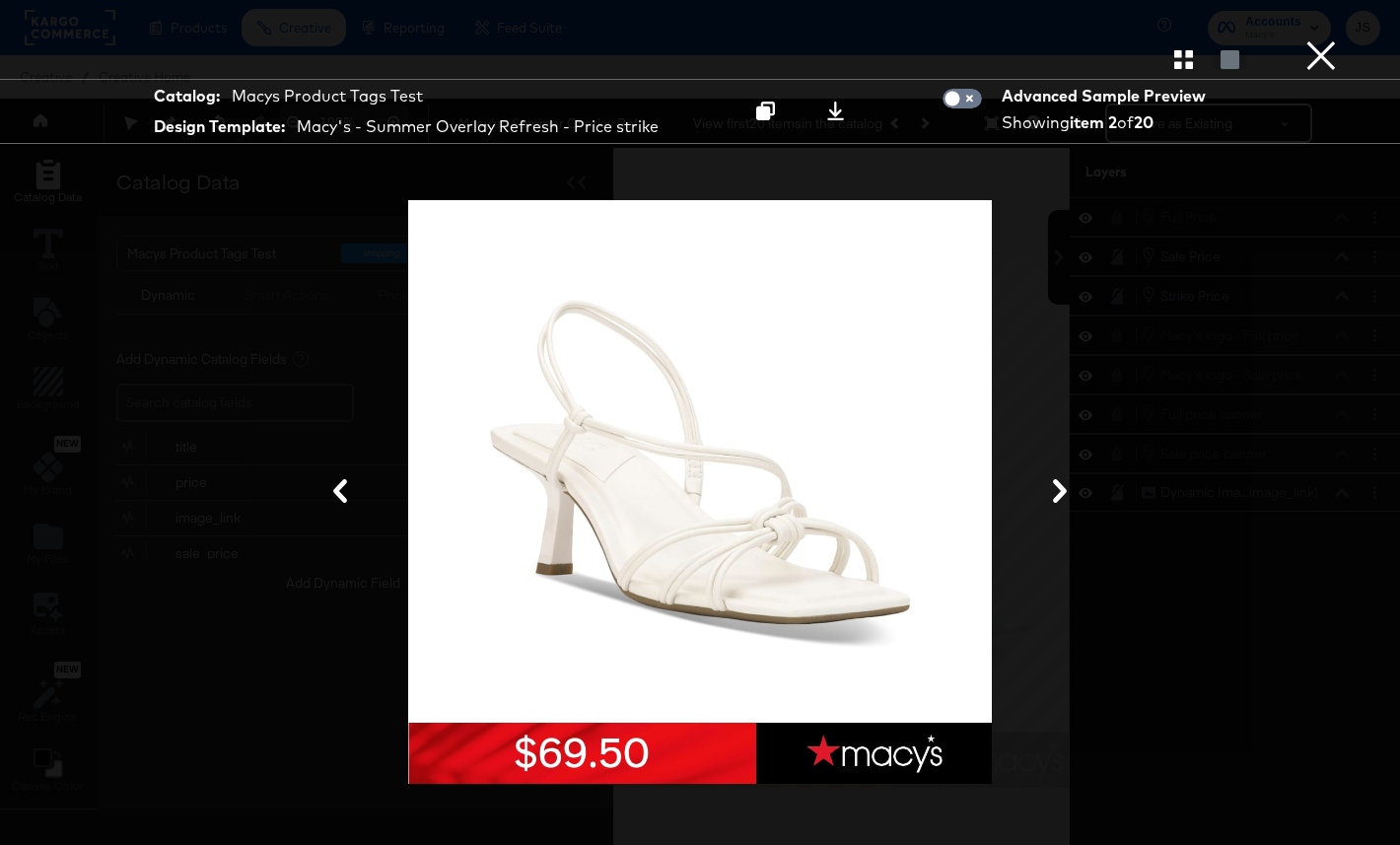 click on "×" at bounding box center (1321, 20) 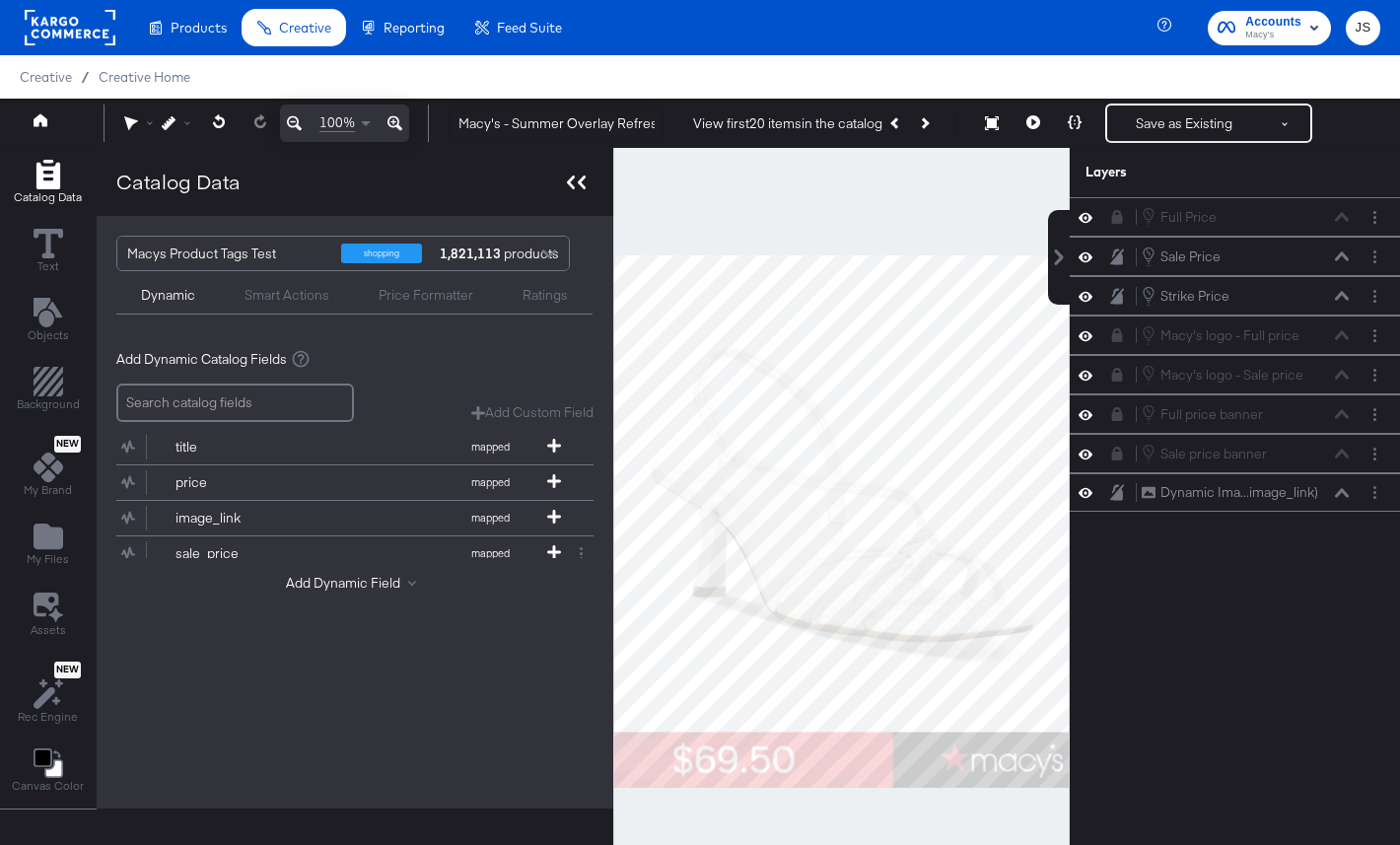 click 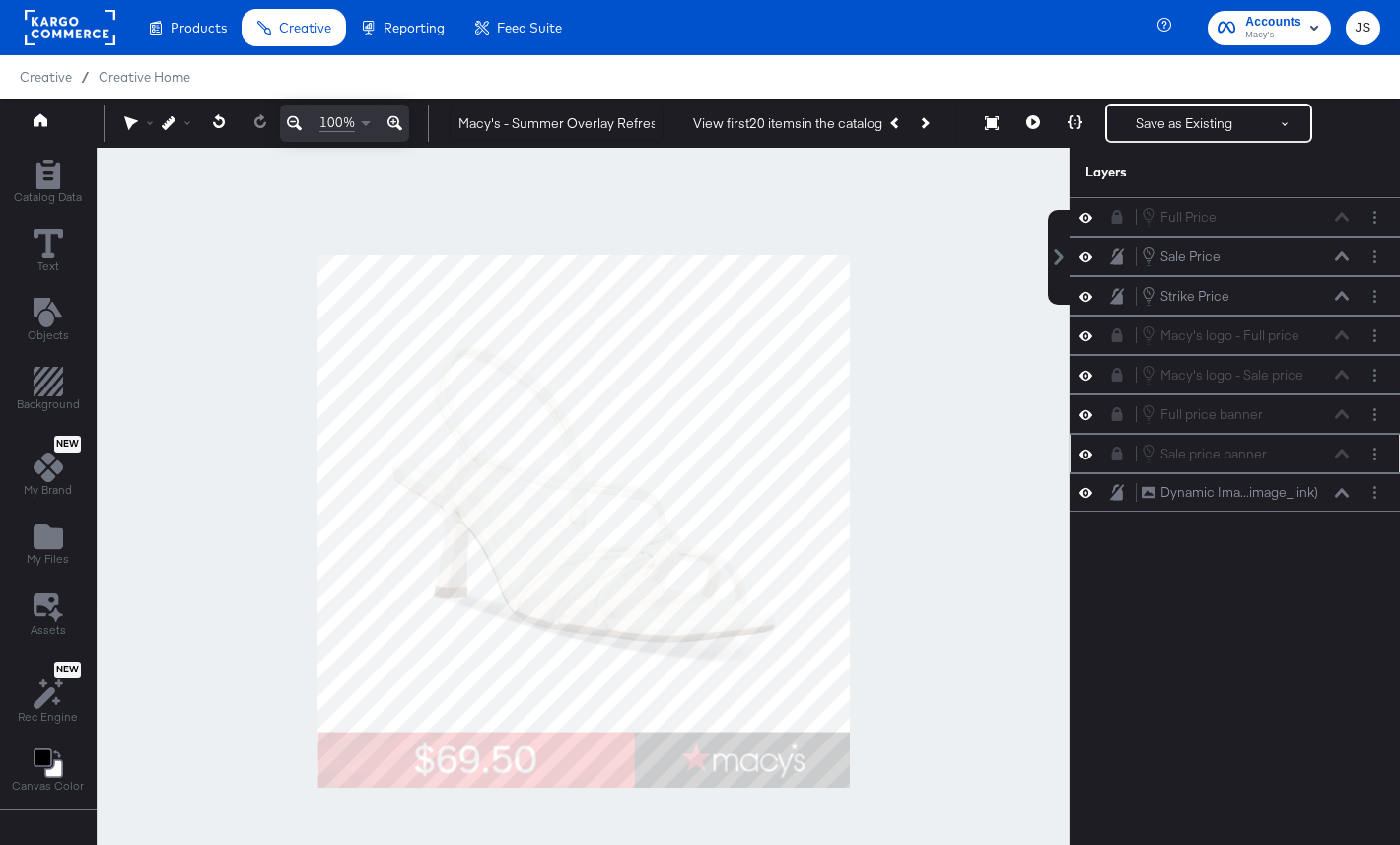 click 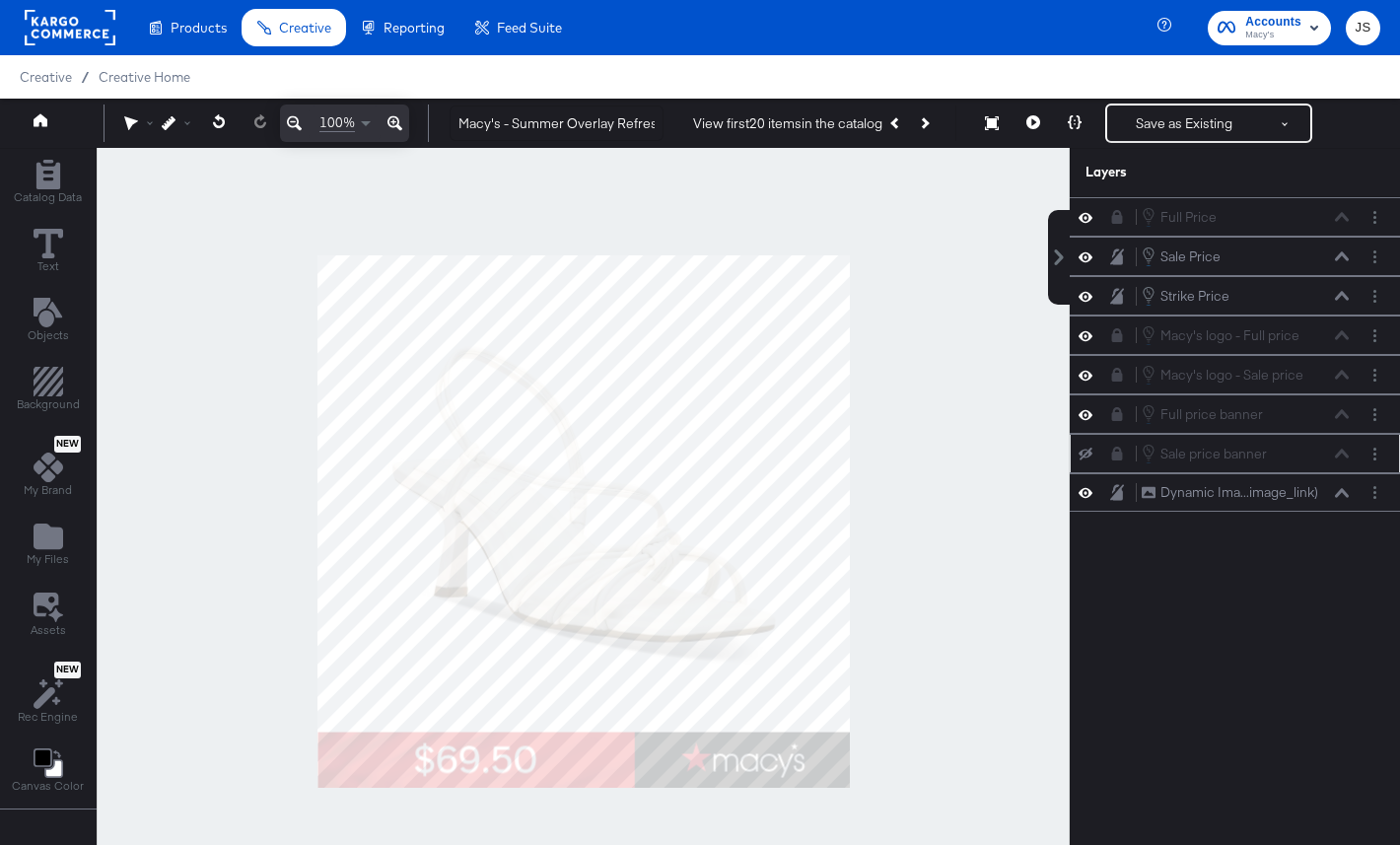 click 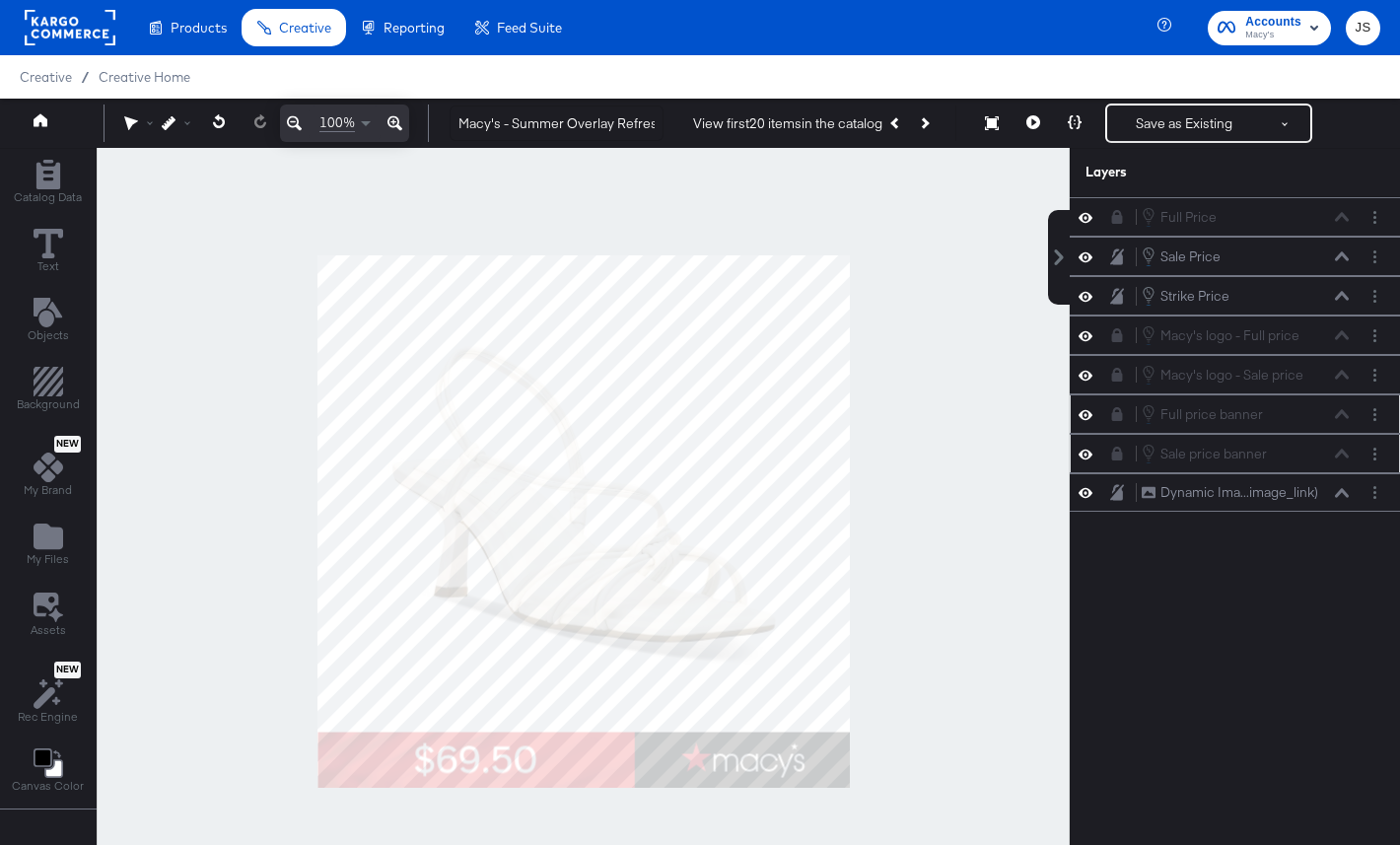 click 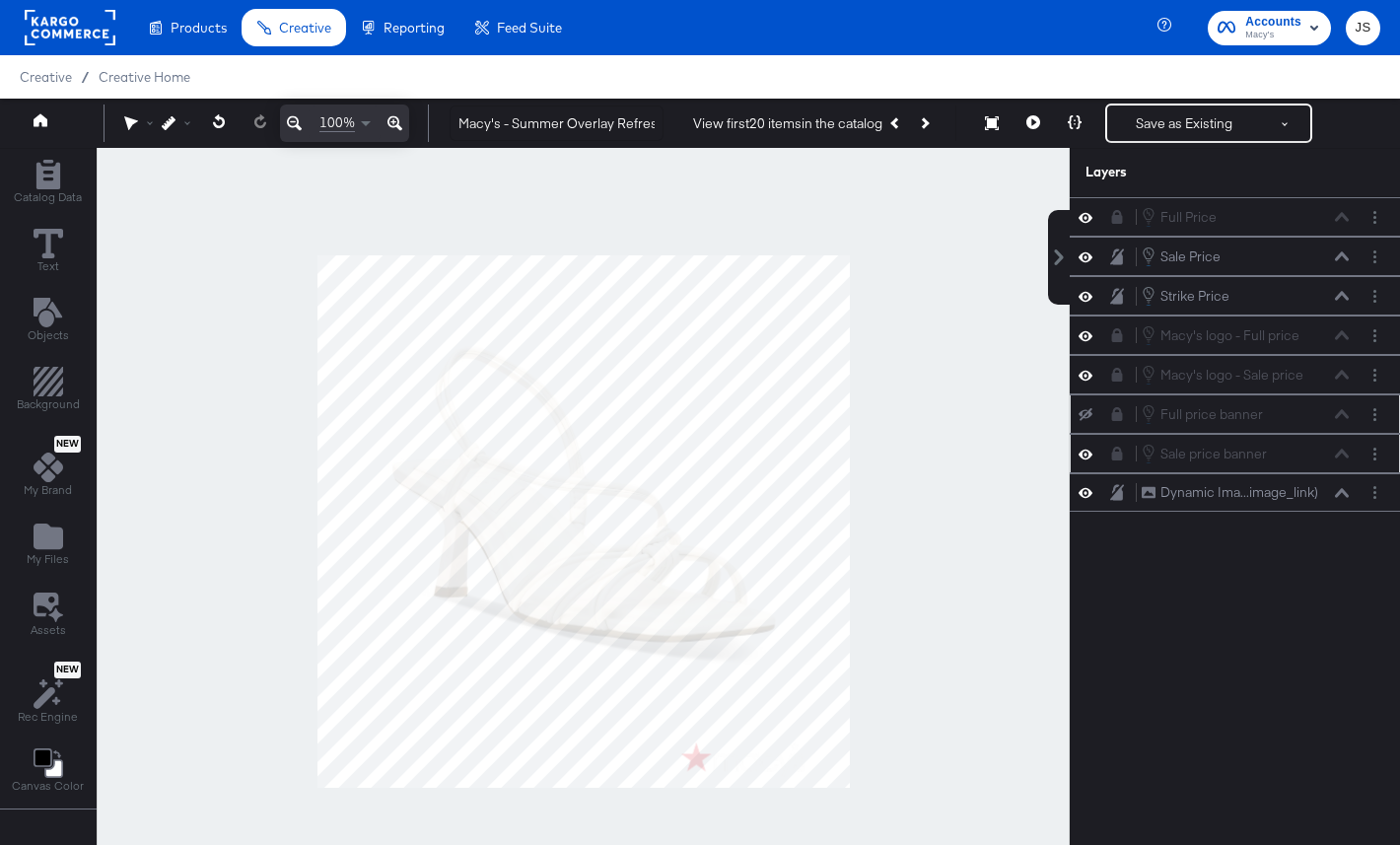click 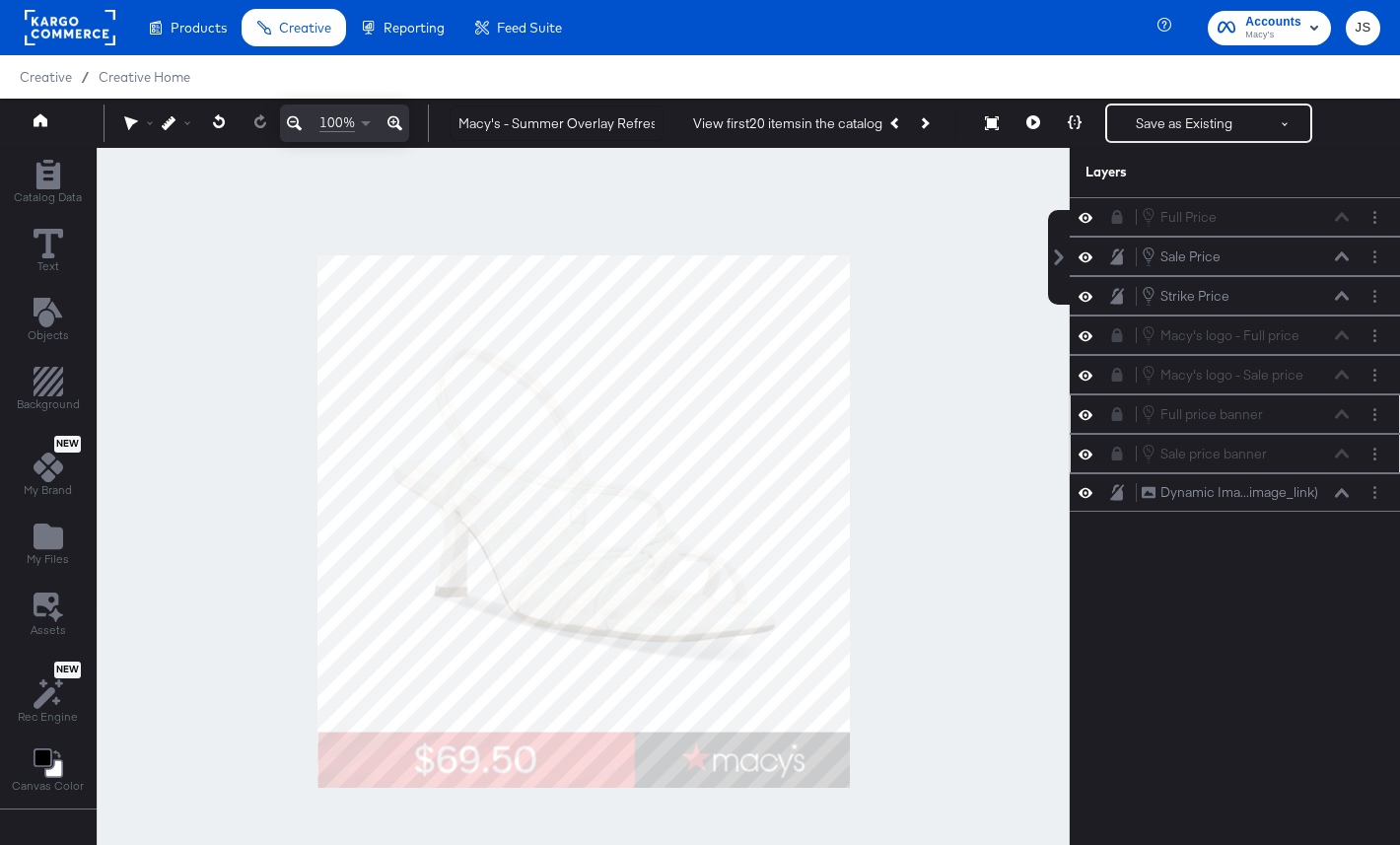 click 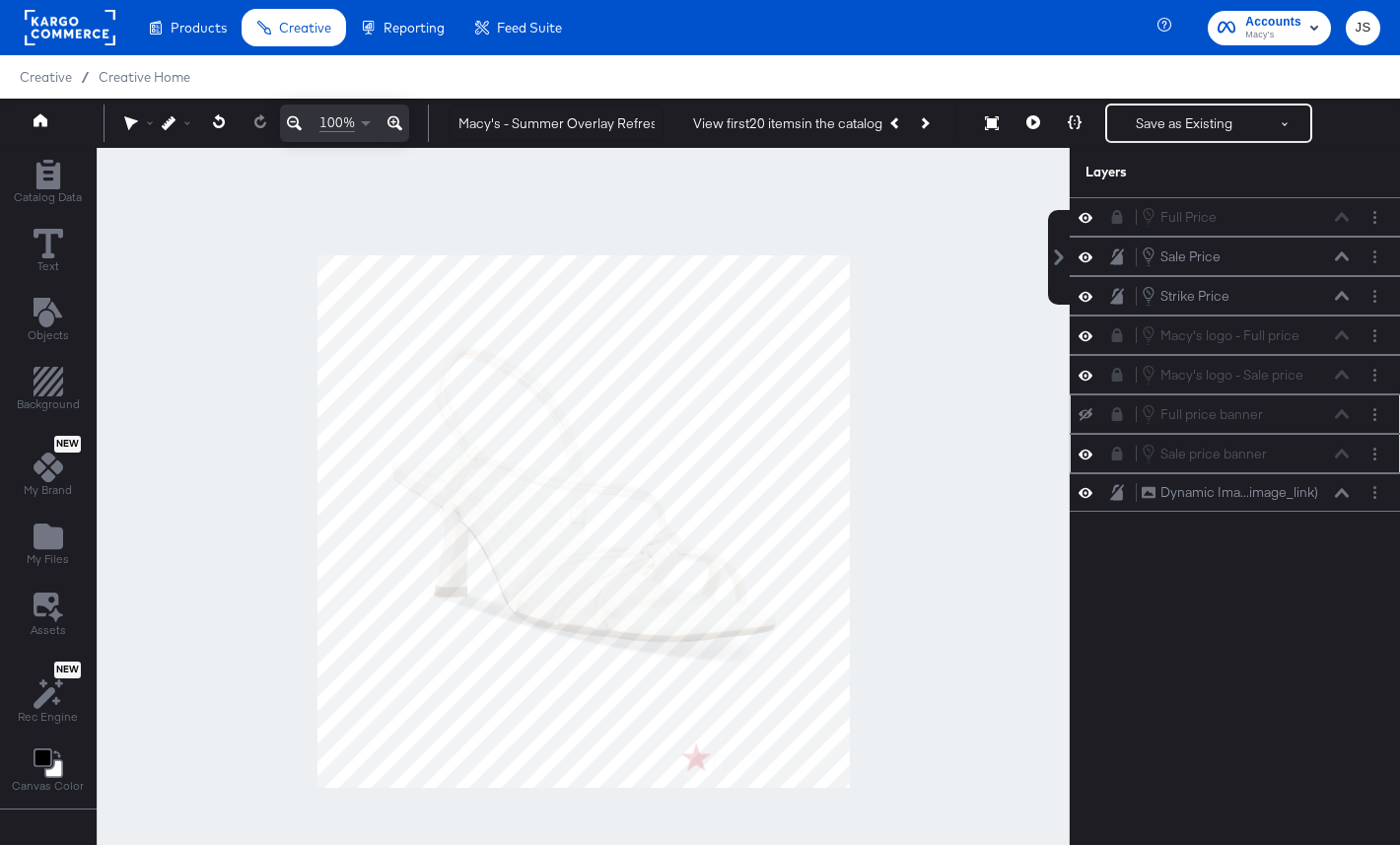 click 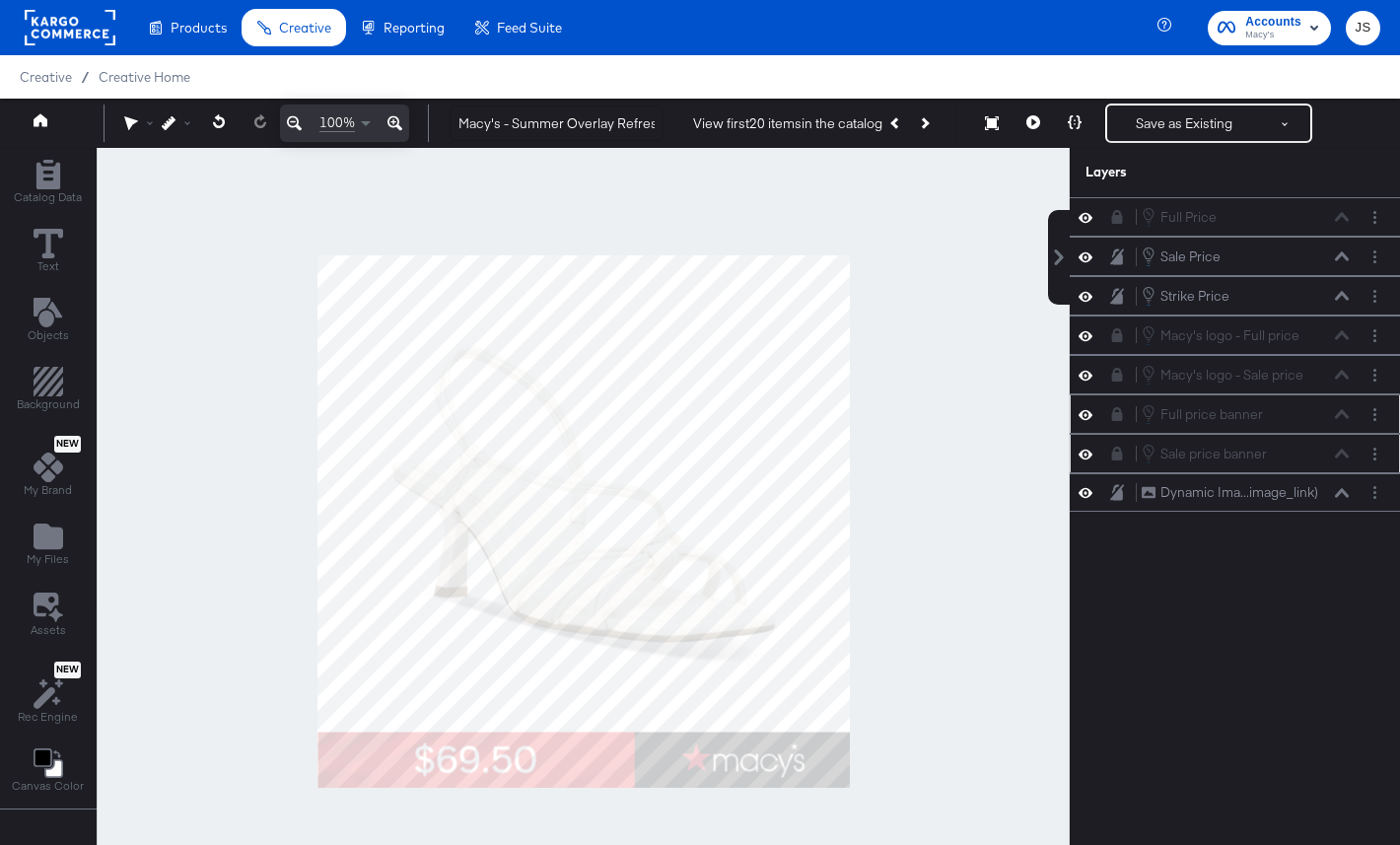 click on "Full price banner Full price banner" at bounding box center (1245, 414) 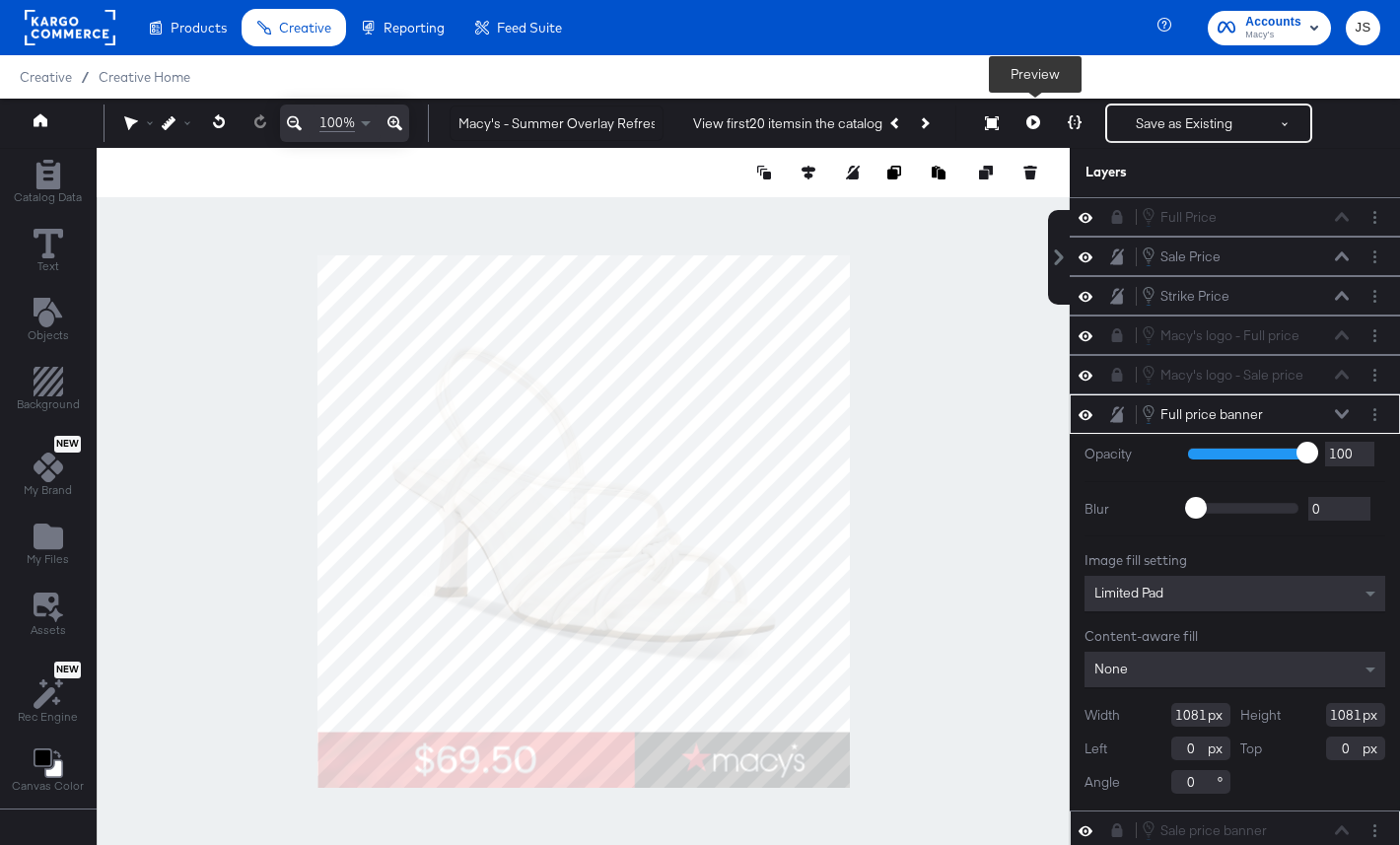 click 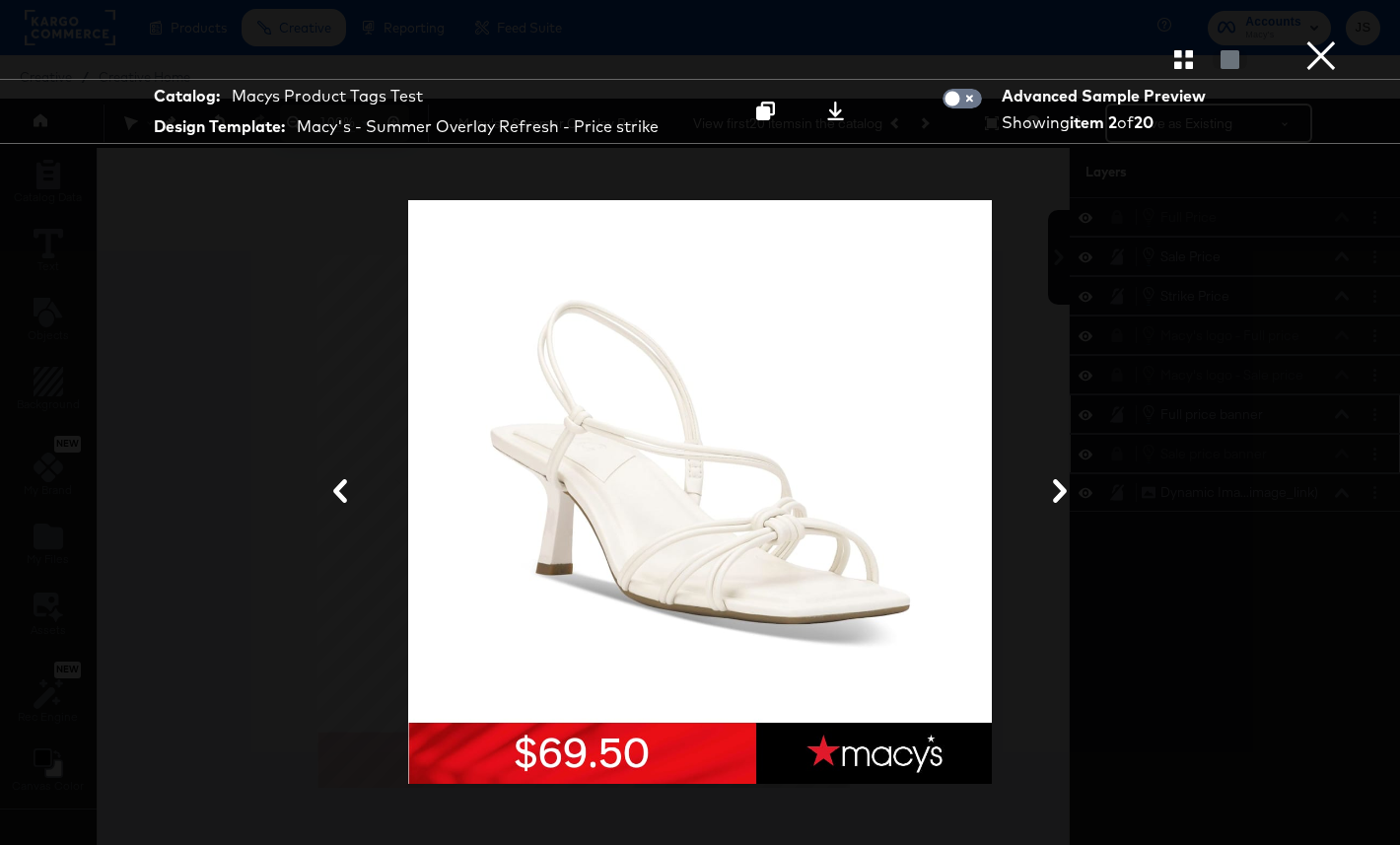 click on "×" at bounding box center (1321, 20) 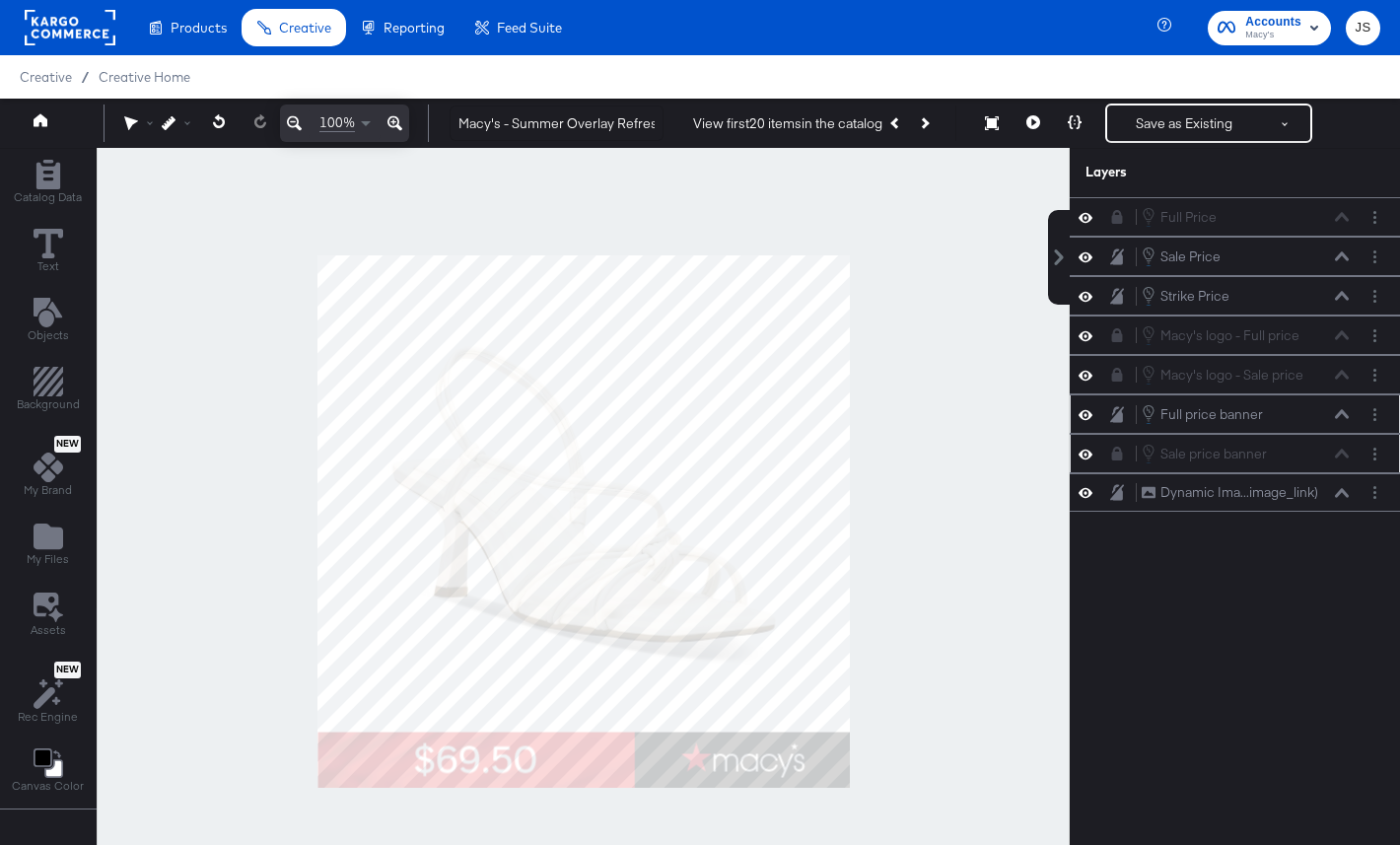 click on "Sale price banner Sale price banner" at bounding box center [1245, 454] 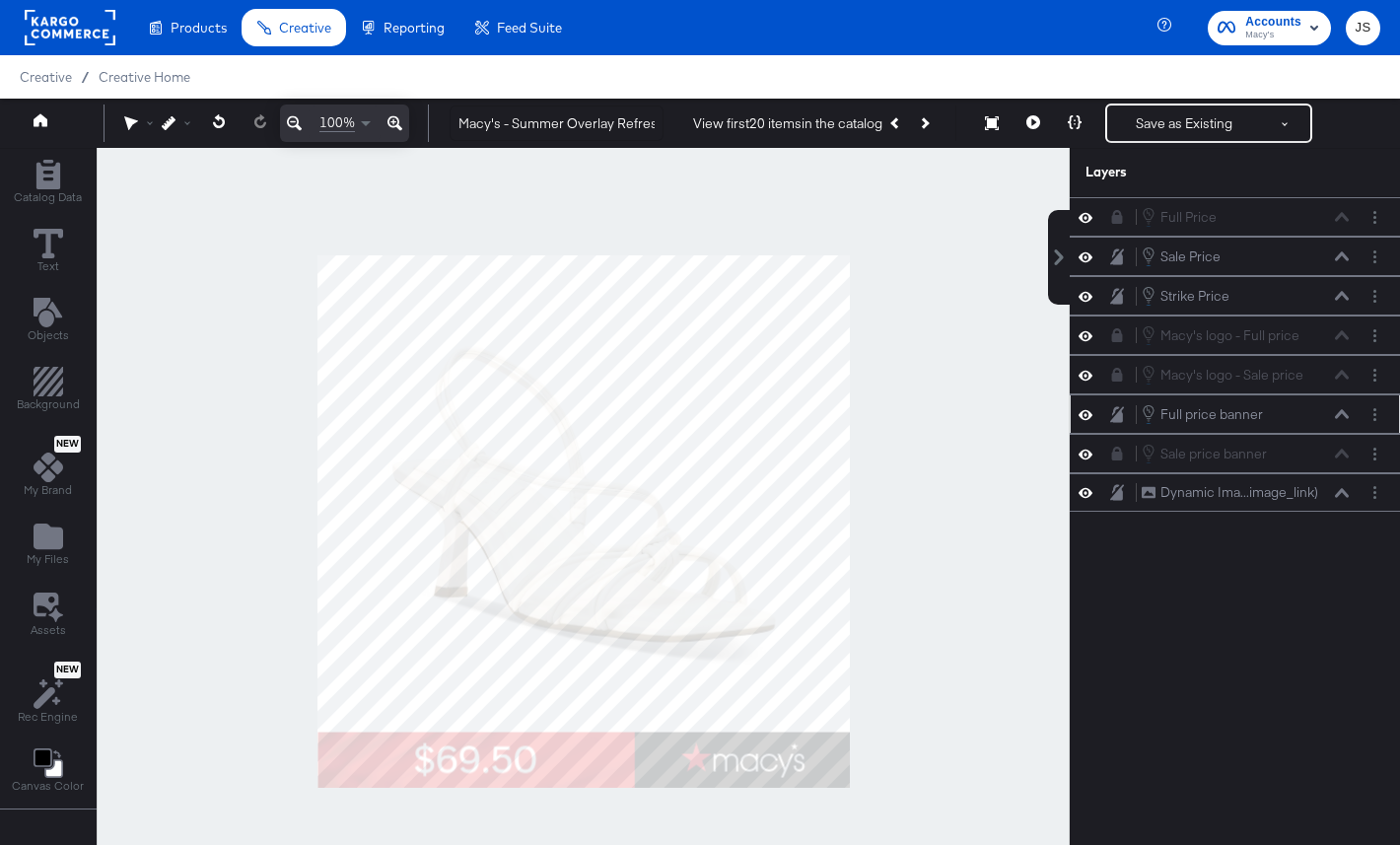 click 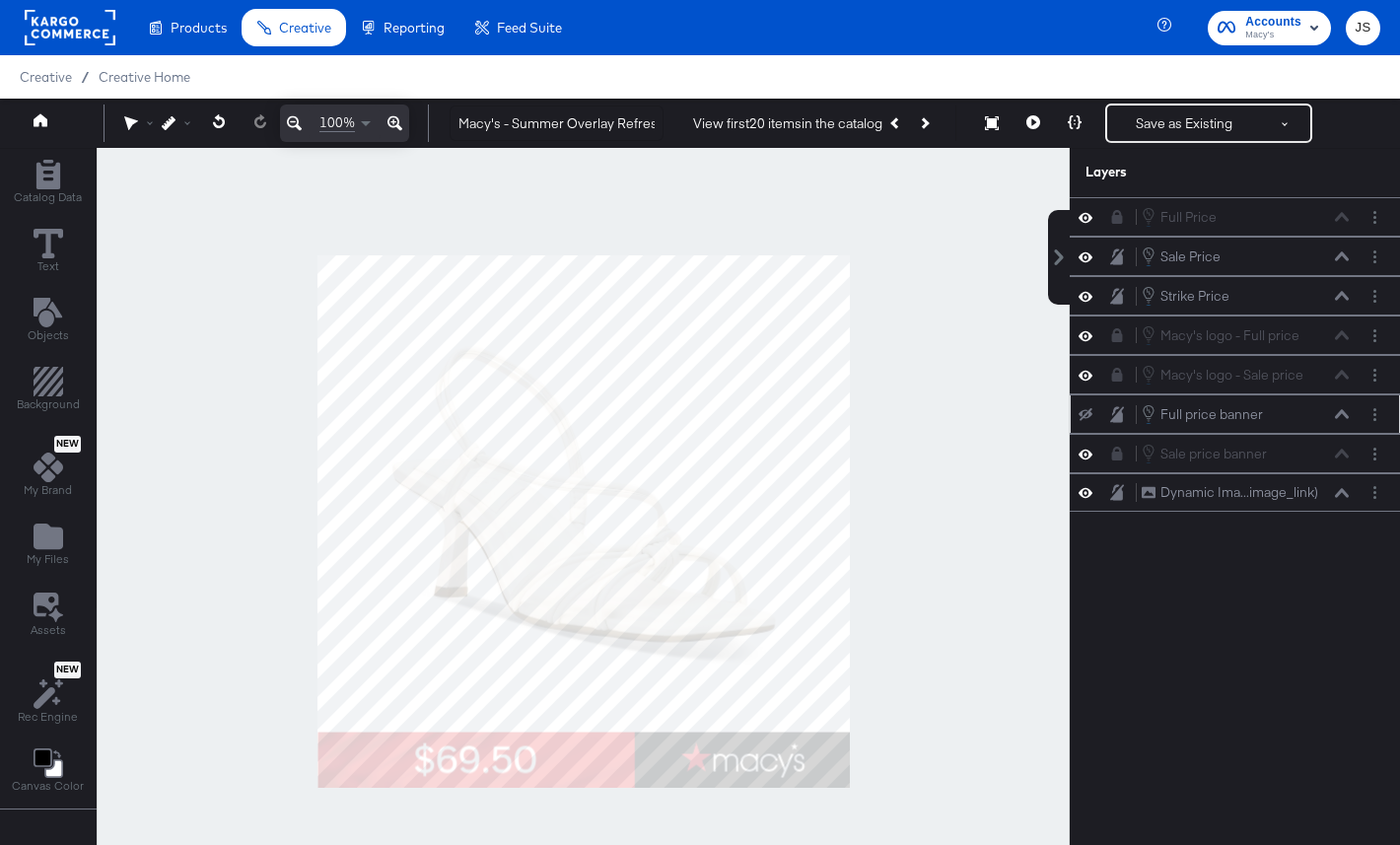 click 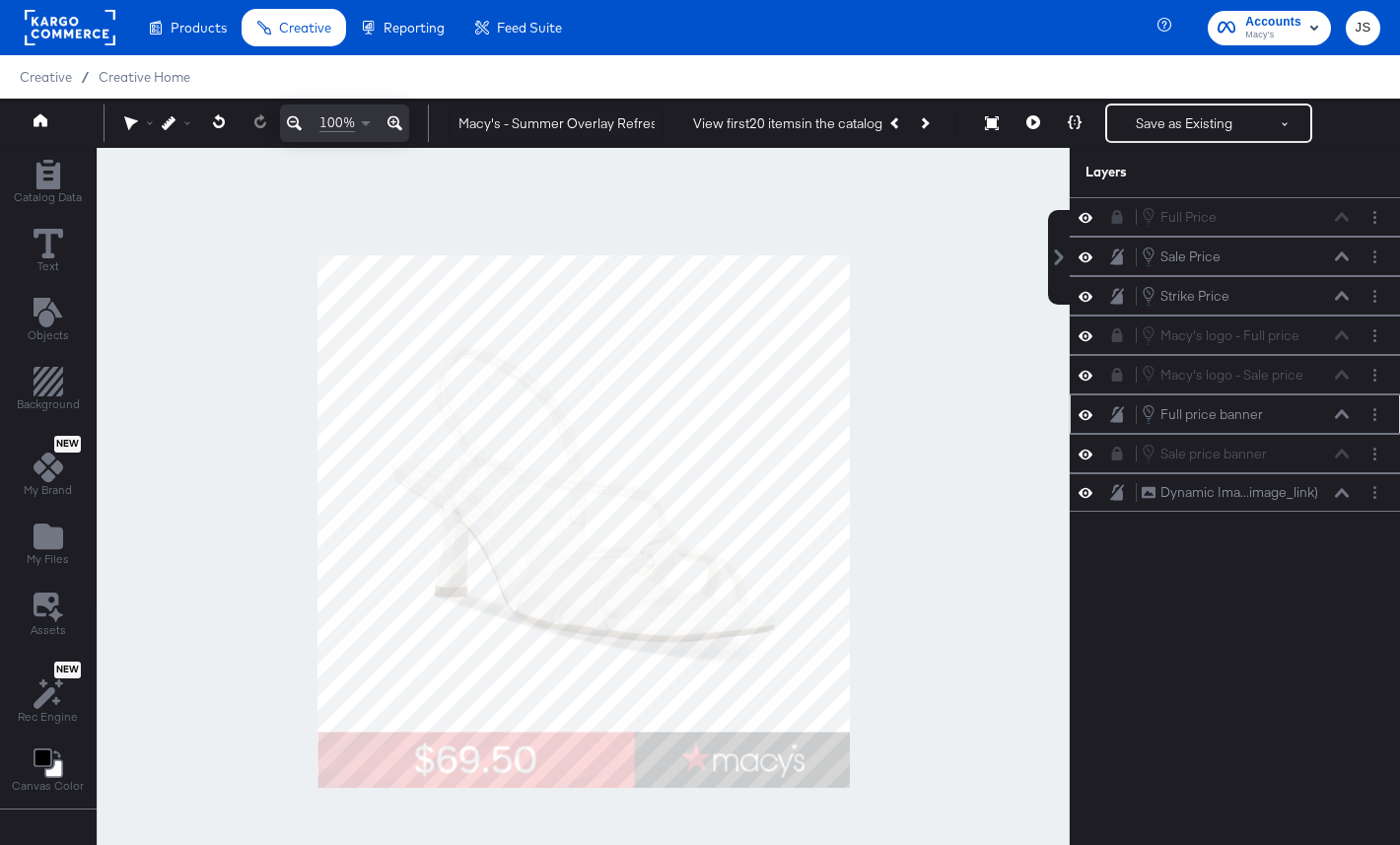 click on "Full price banner Full price banner" at bounding box center (1245, 414) 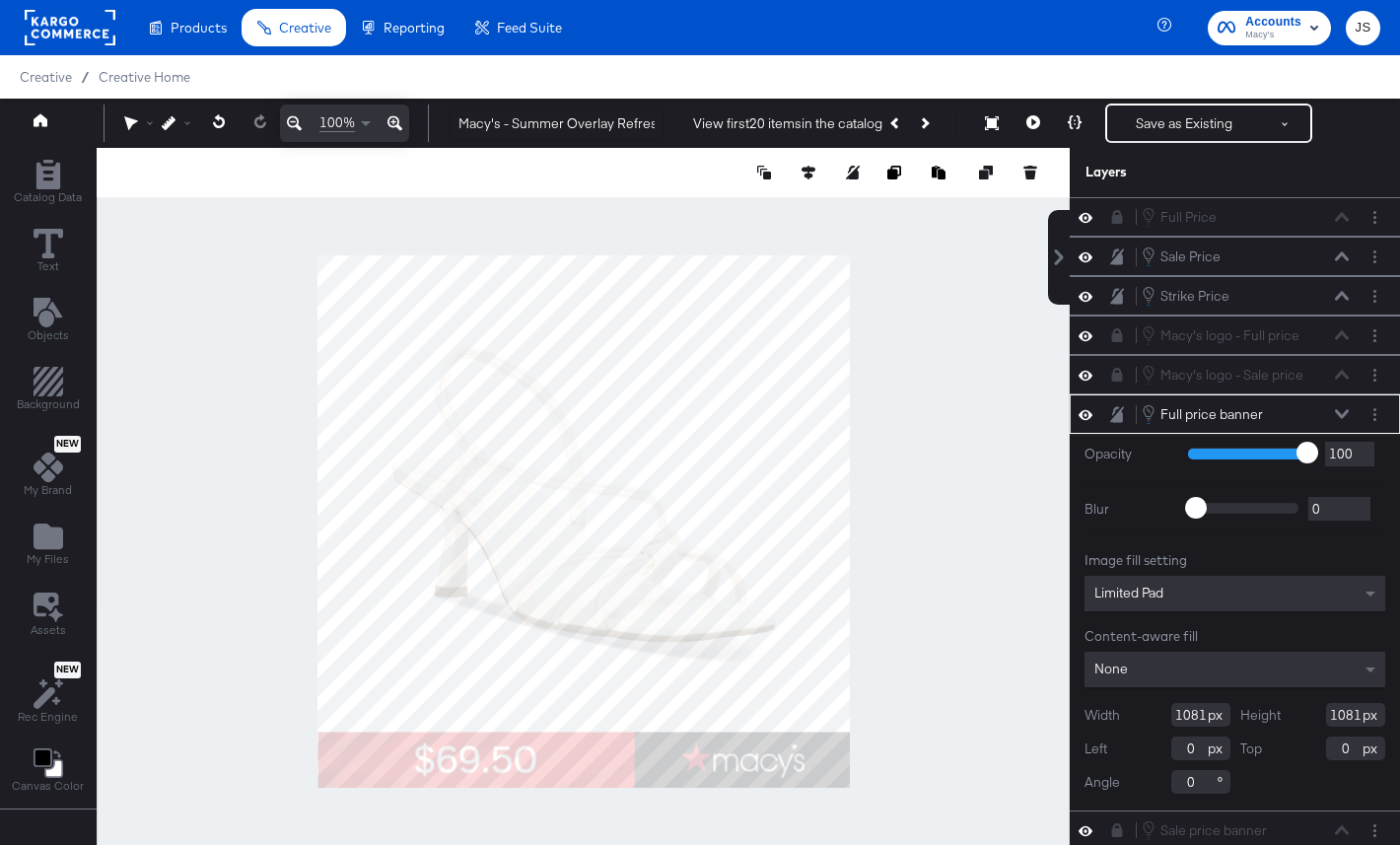 type on "-1" 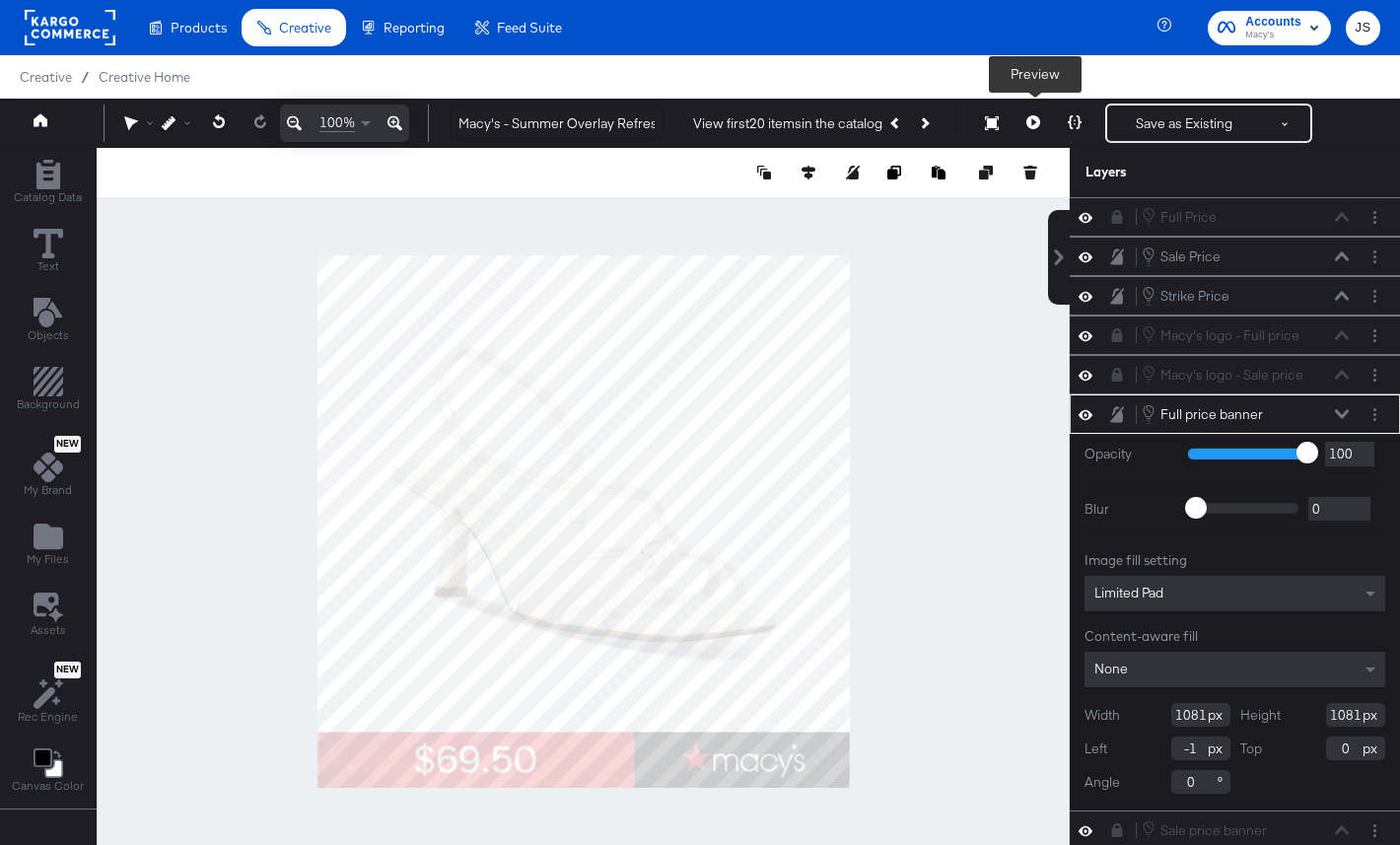 click 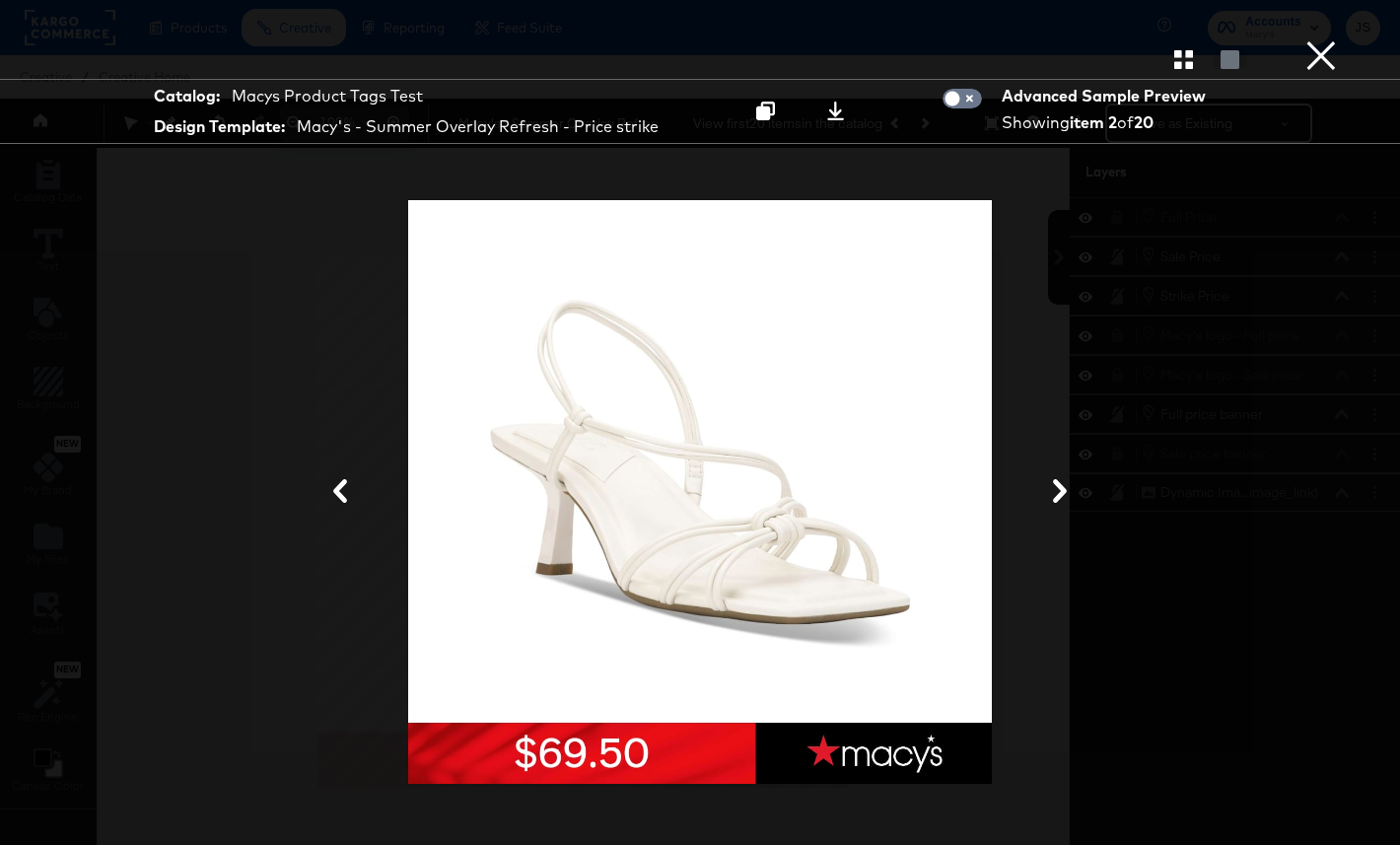 type 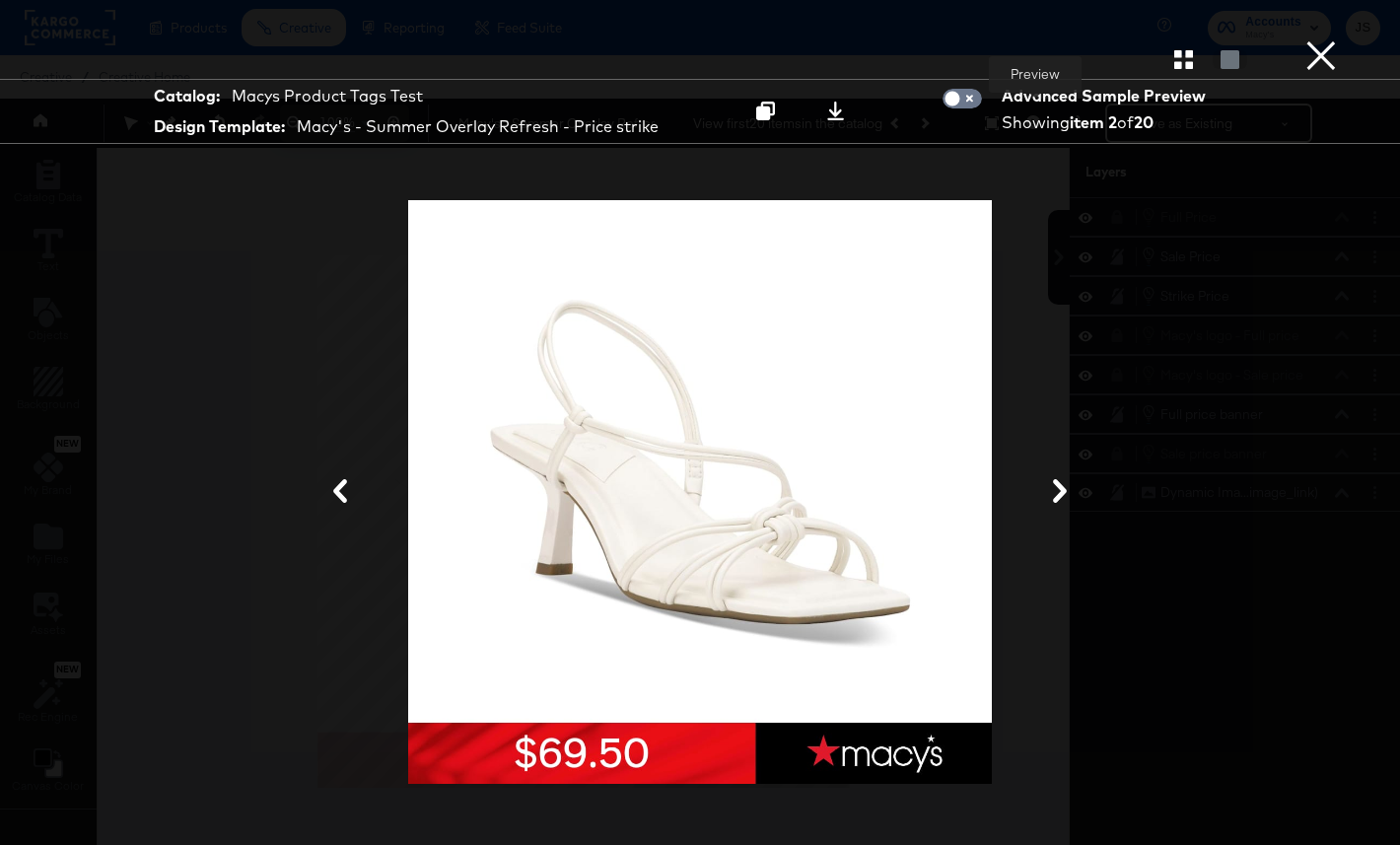 click at bounding box center [700, 59] 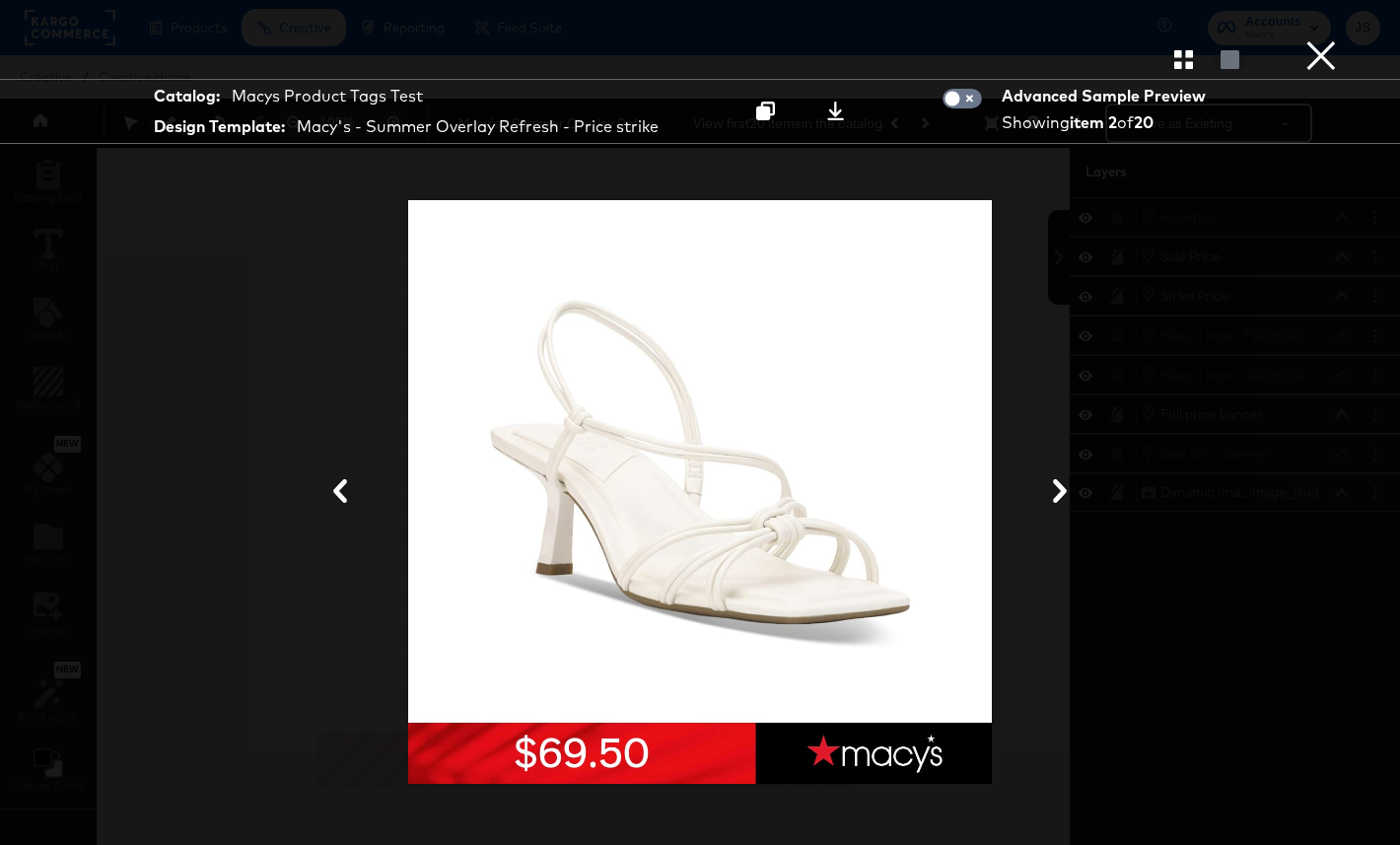 click on "×" at bounding box center (1321, 20) 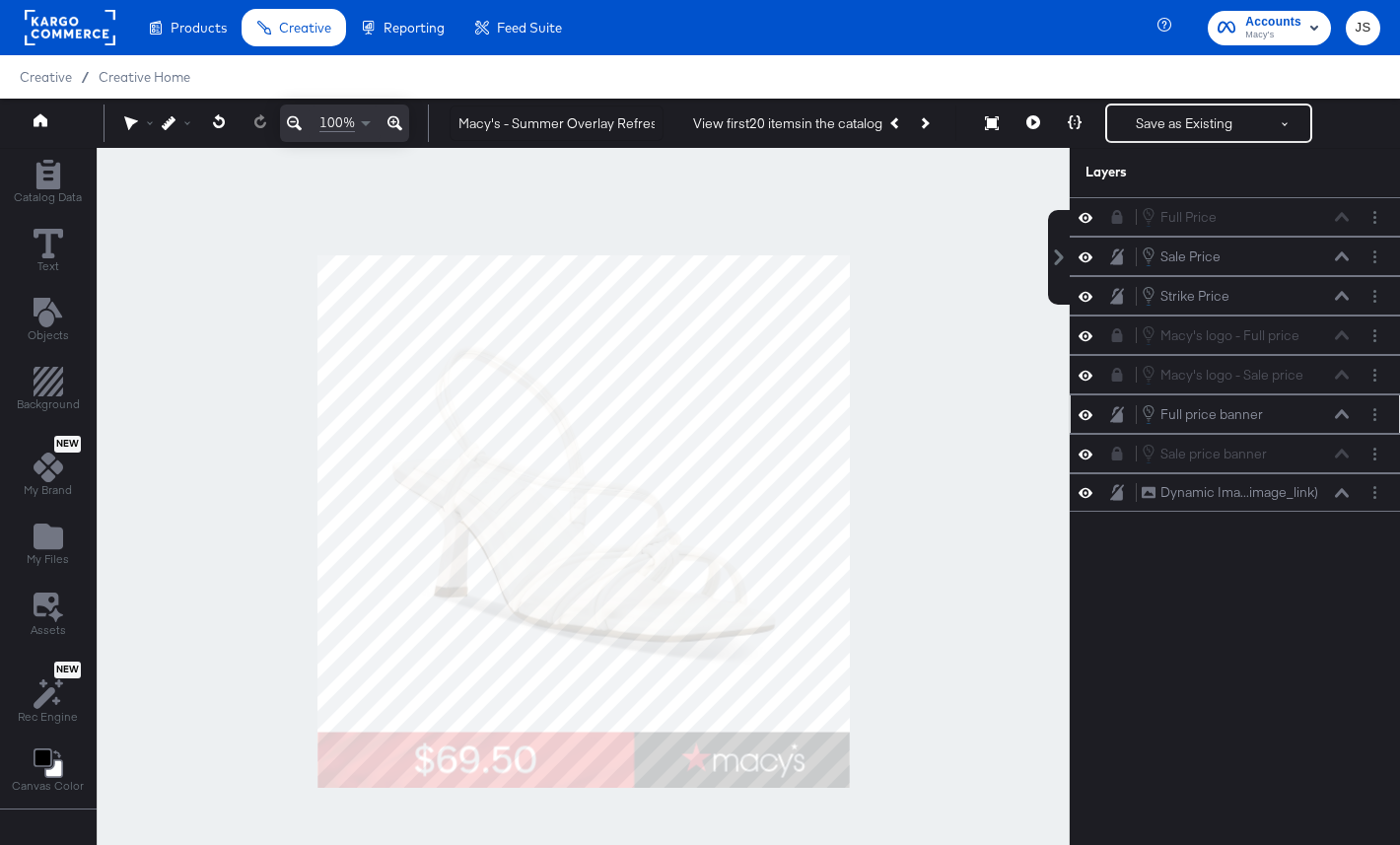 click 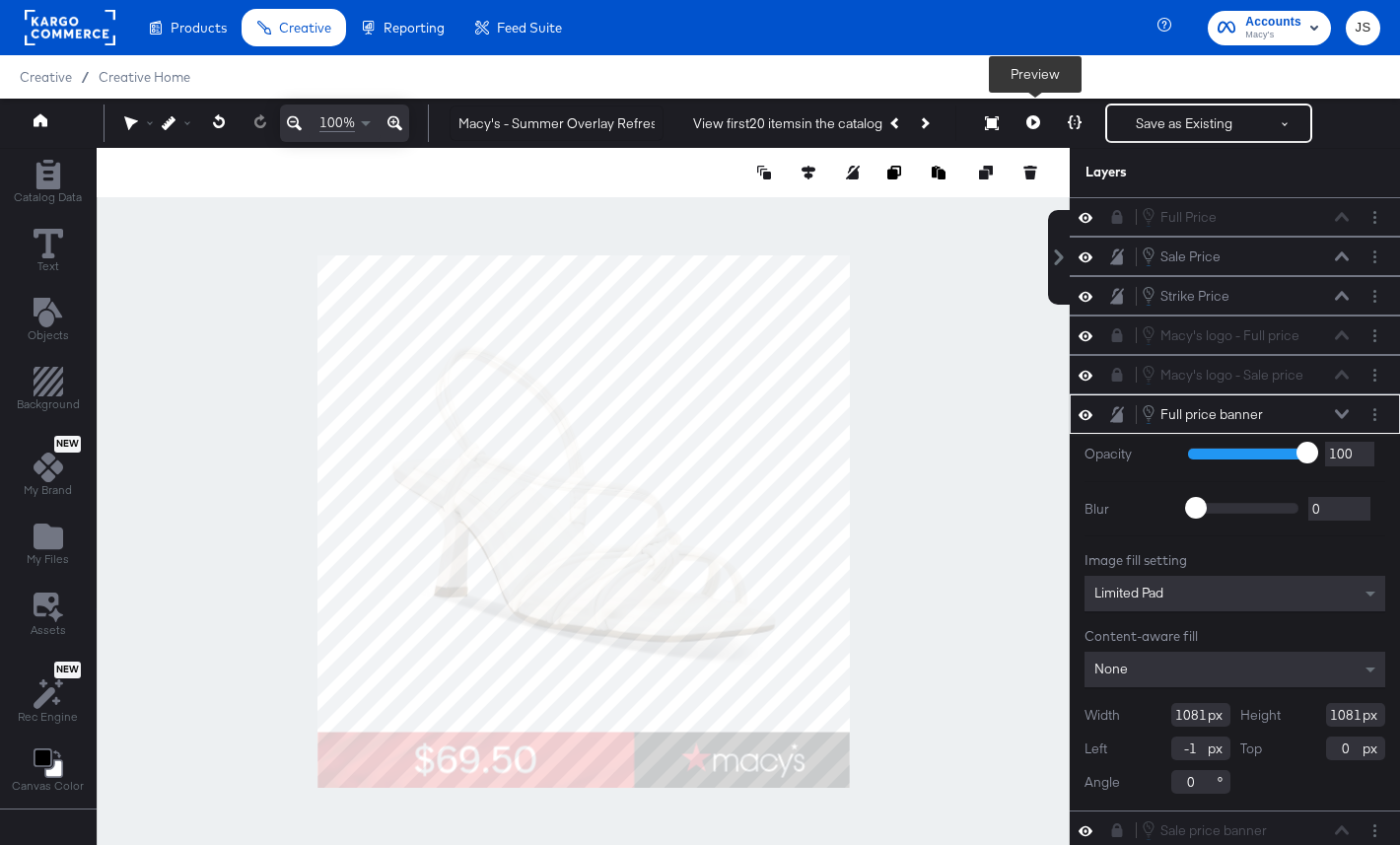 click 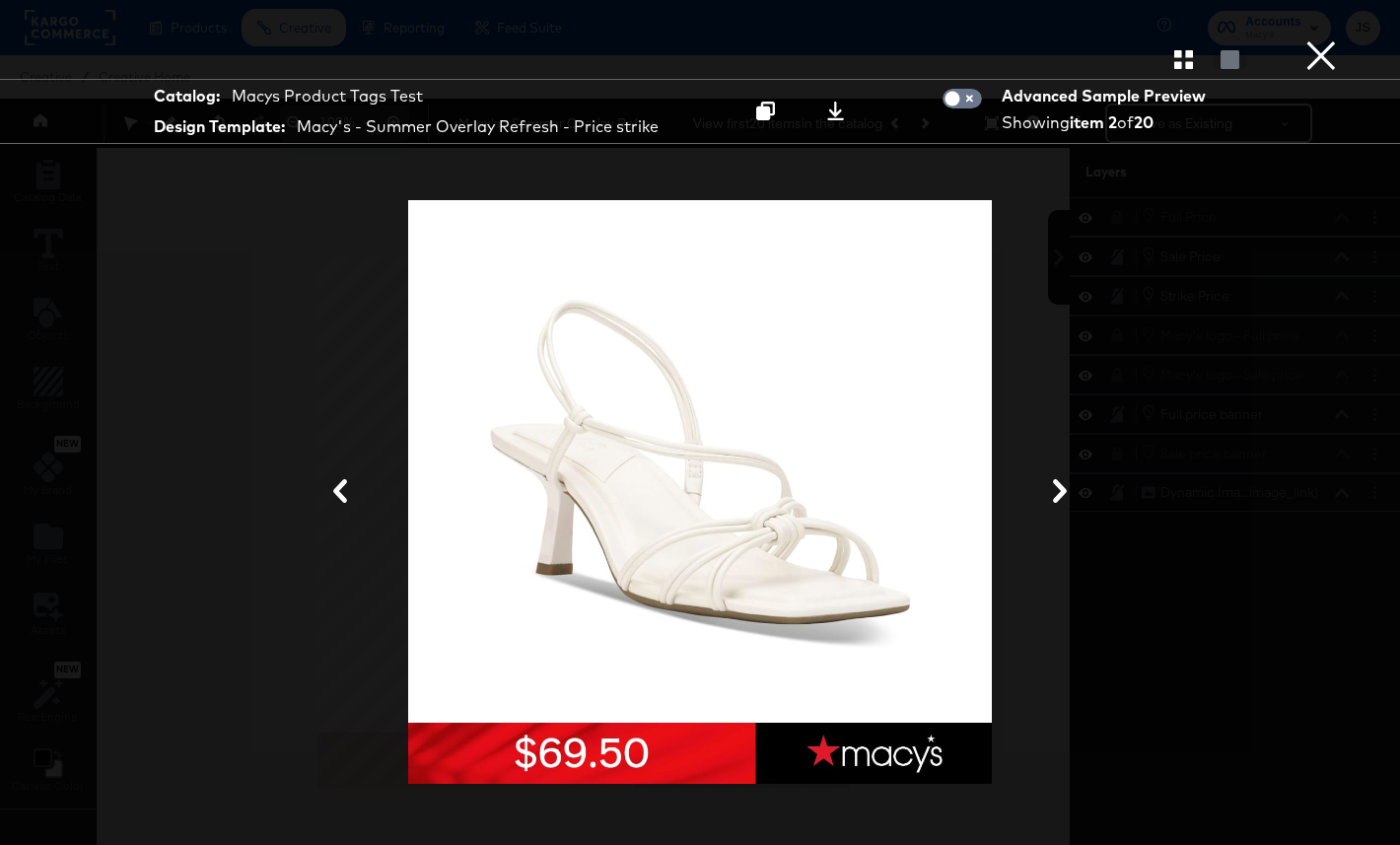 click on "×" at bounding box center [1321, 20] 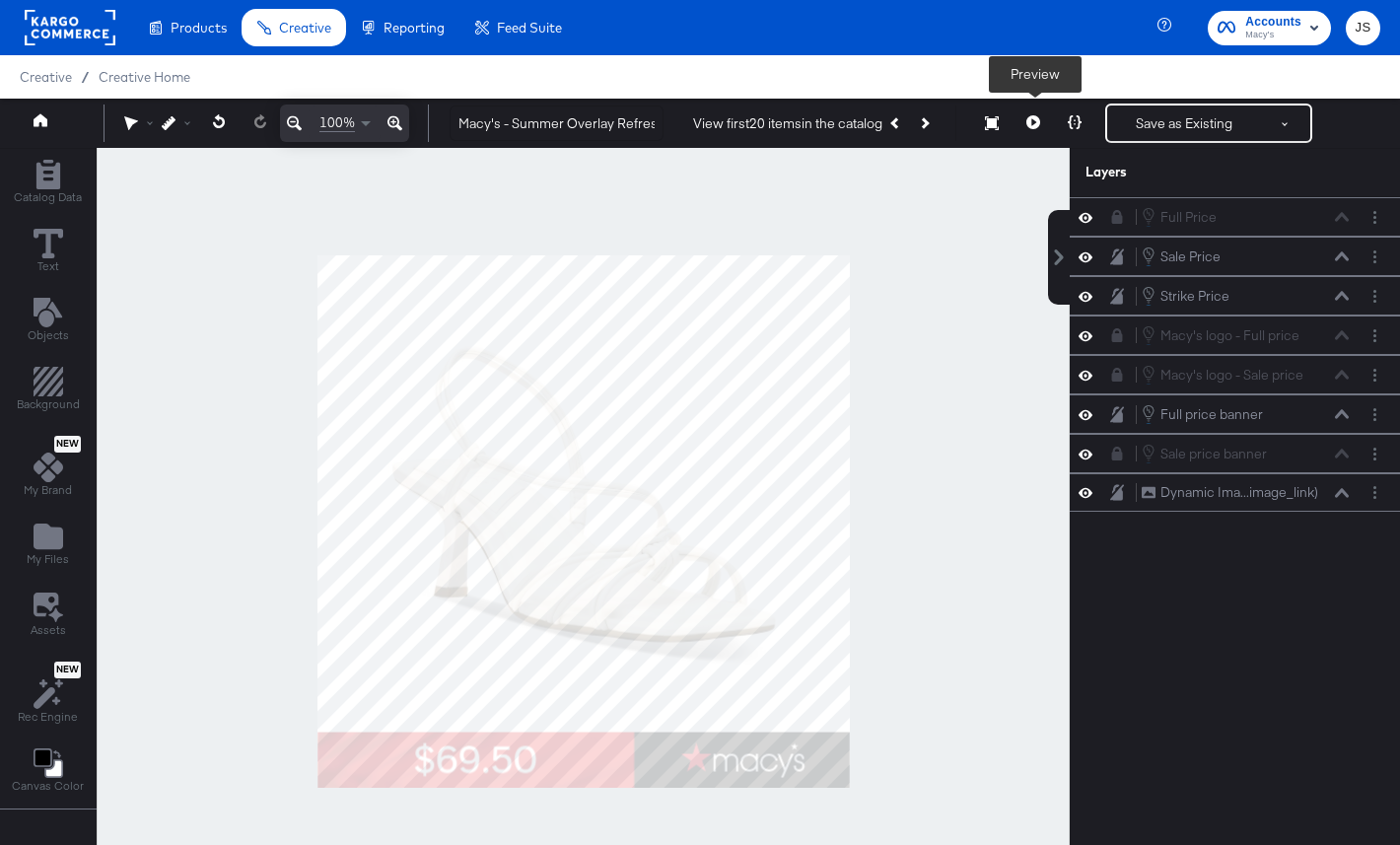 click 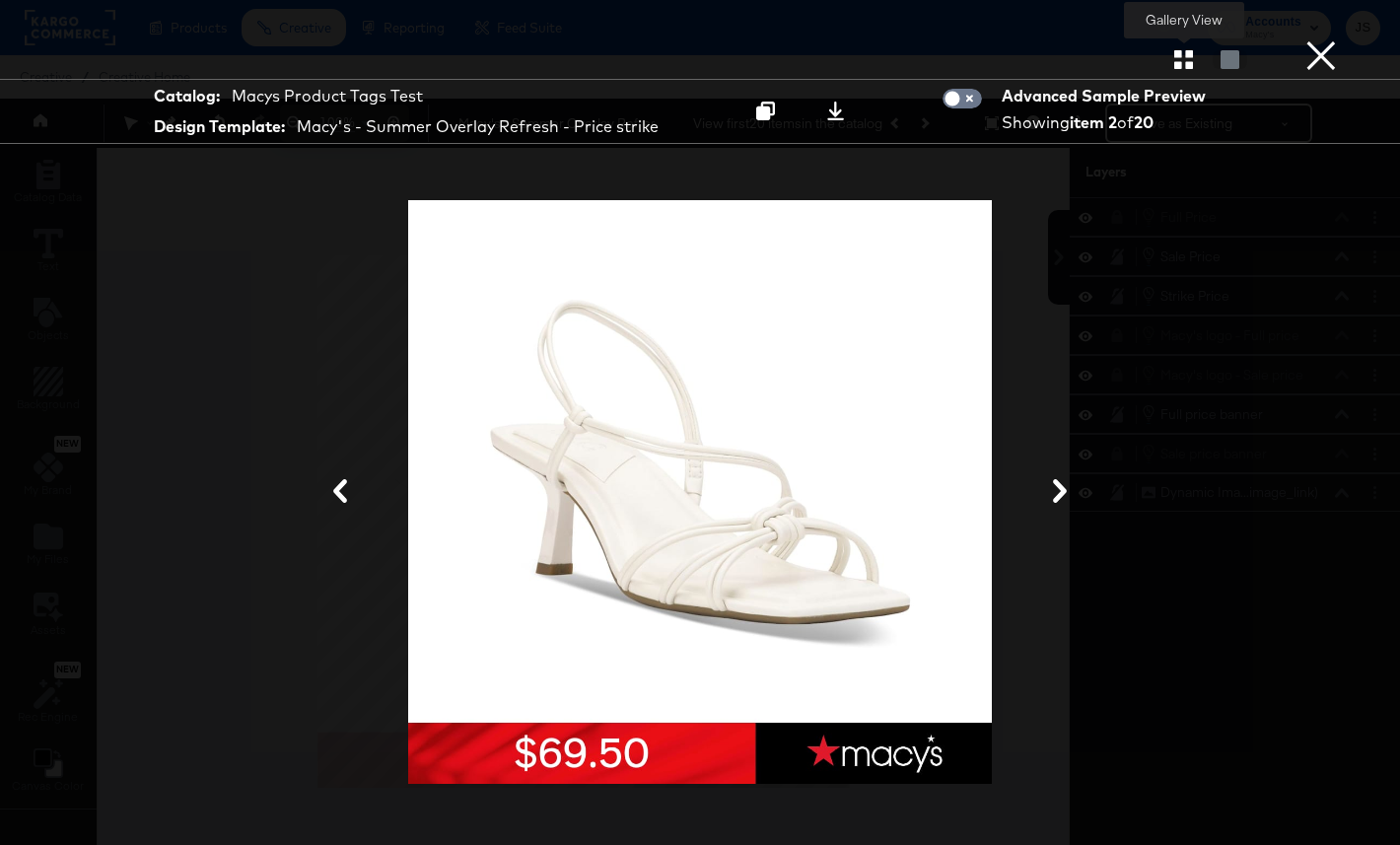 click at bounding box center [1183, 59] 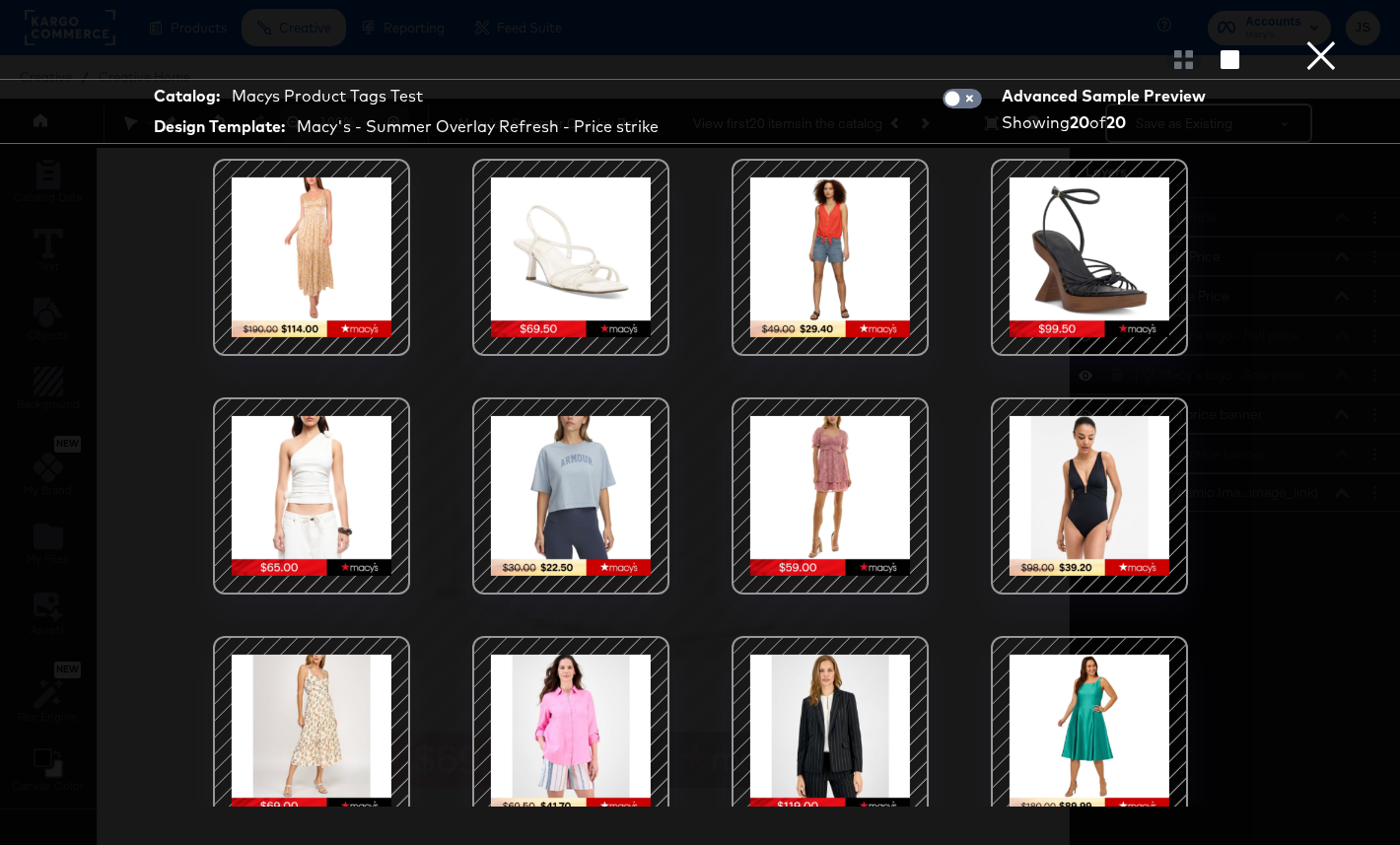 click at bounding box center [830, 257] 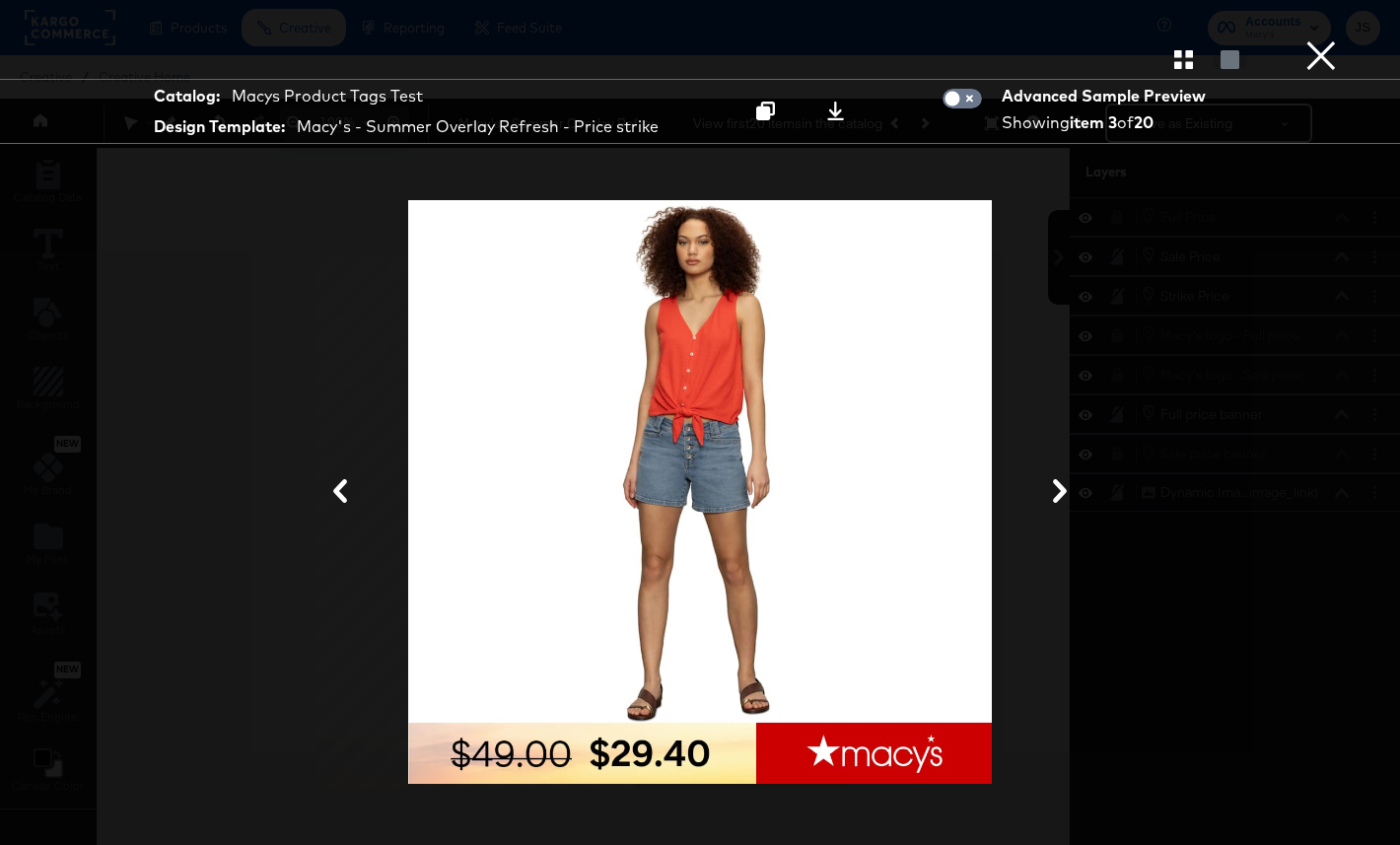 click on "×" at bounding box center (1321, 20) 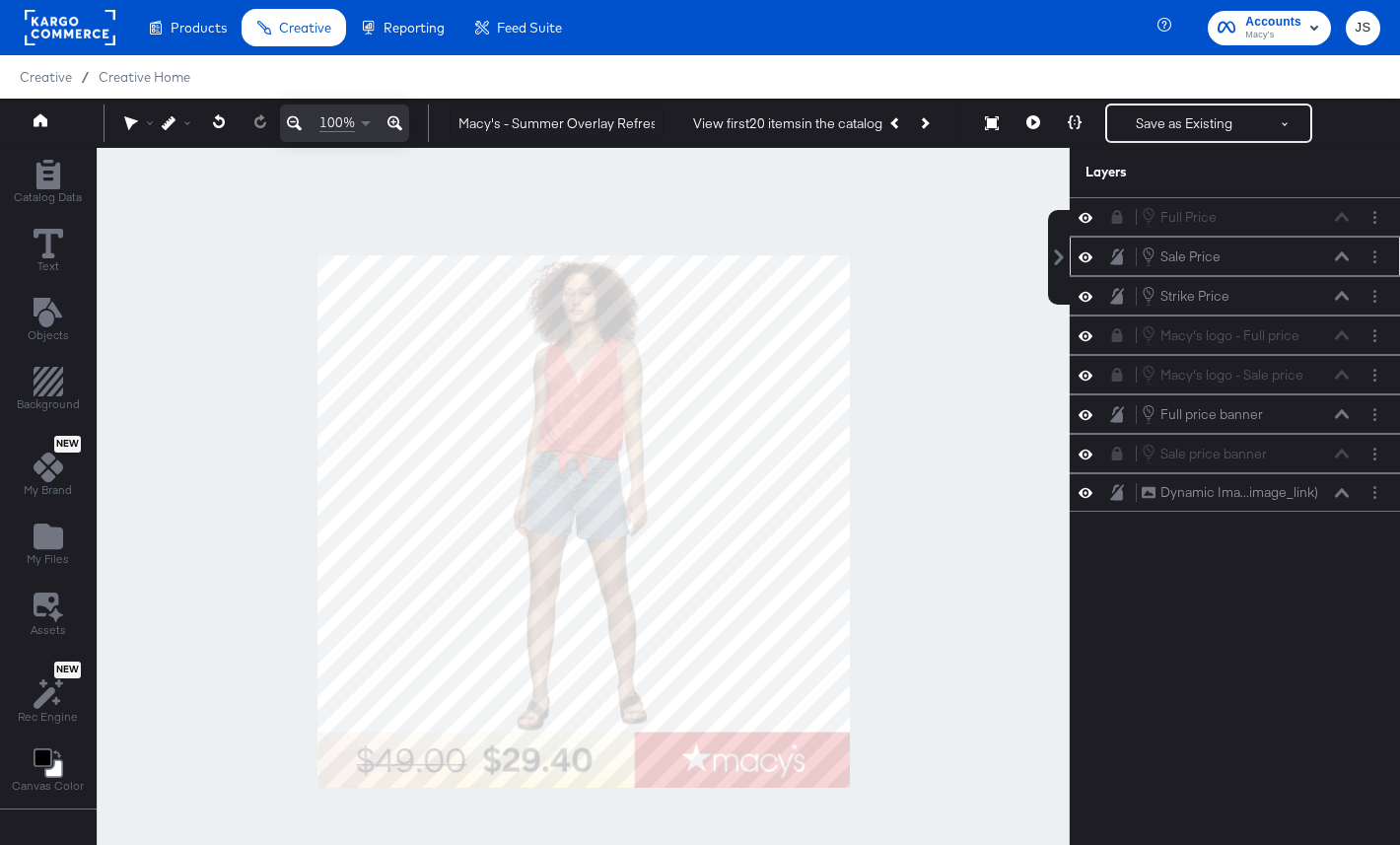 click 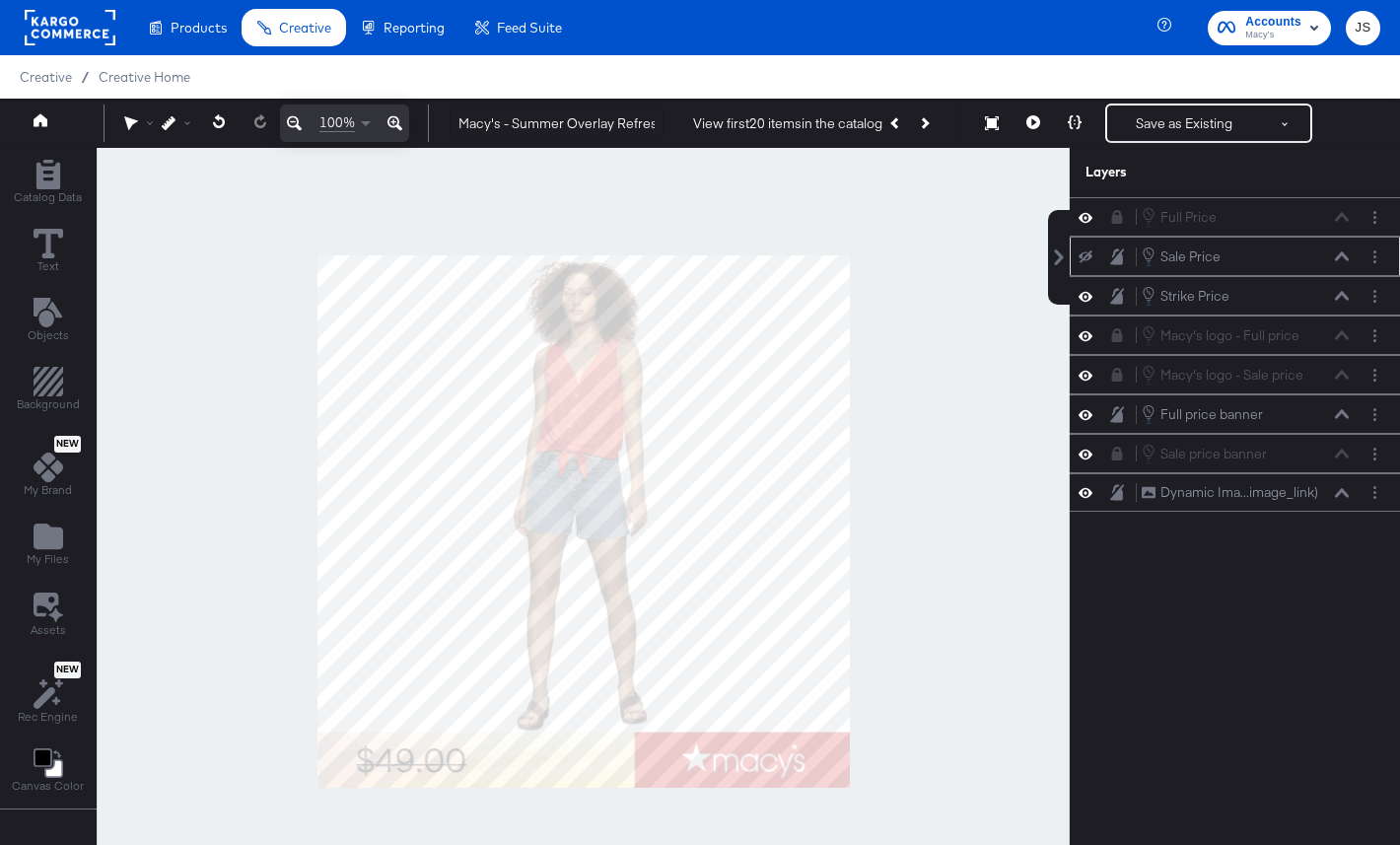click 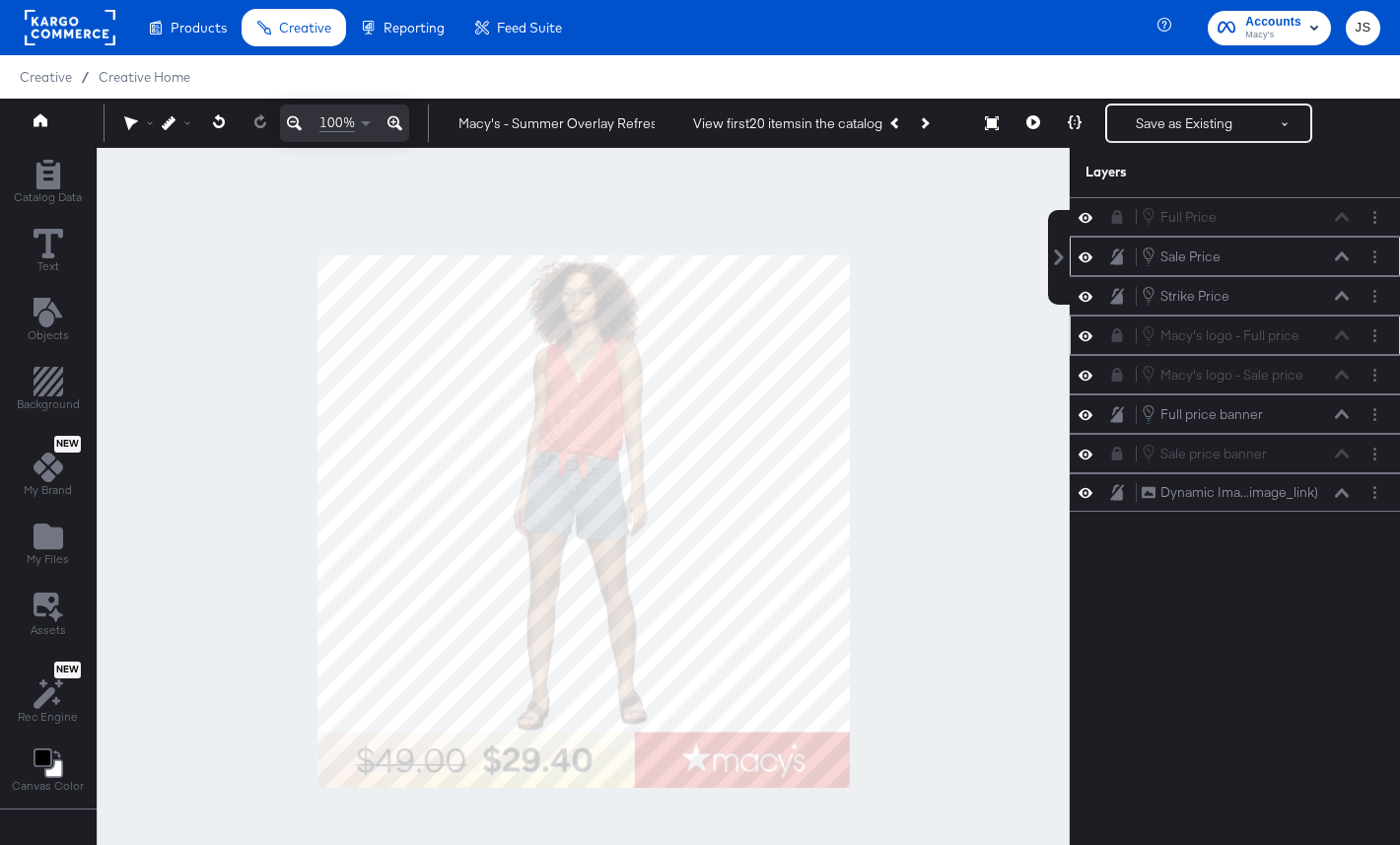 click 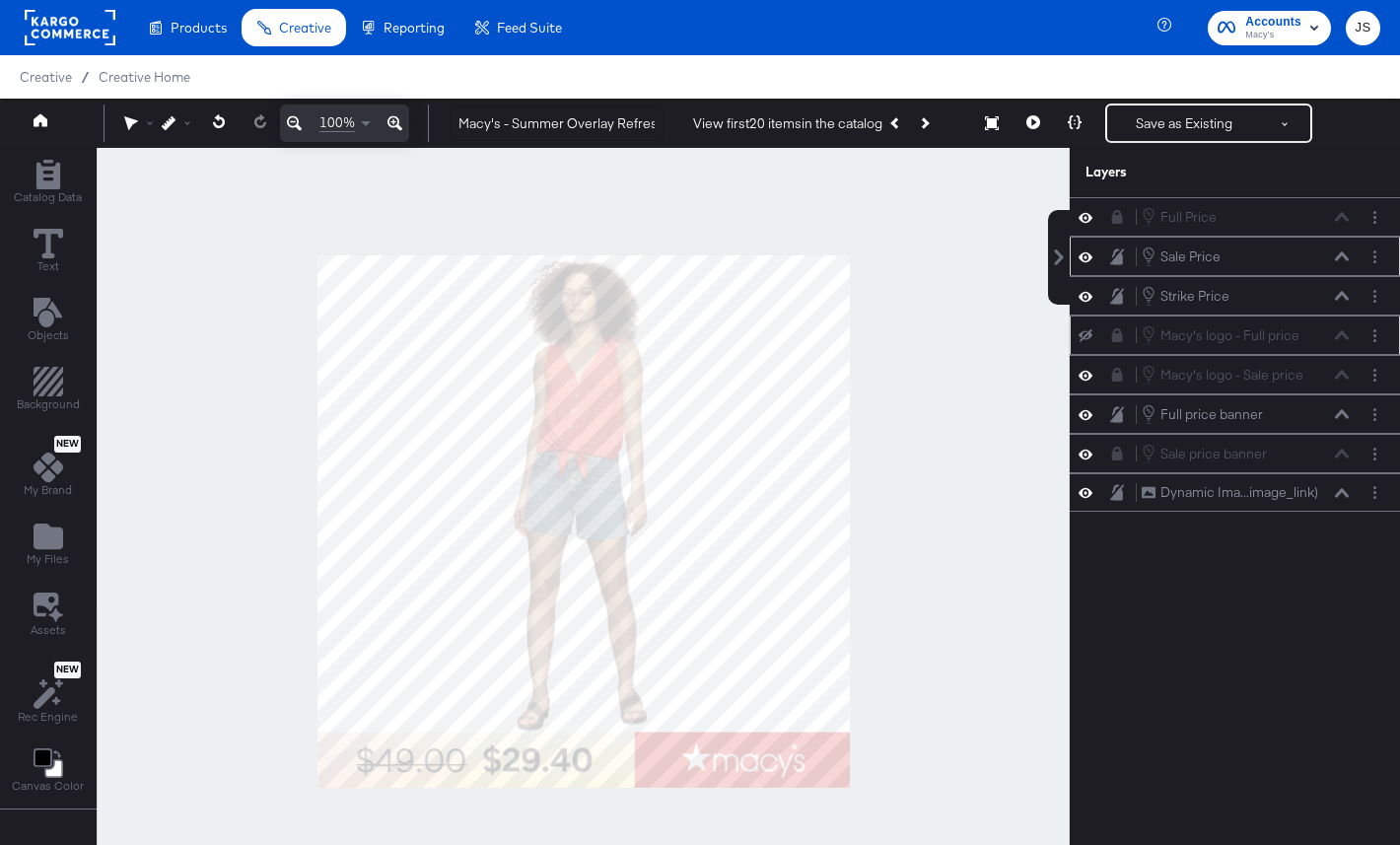 click 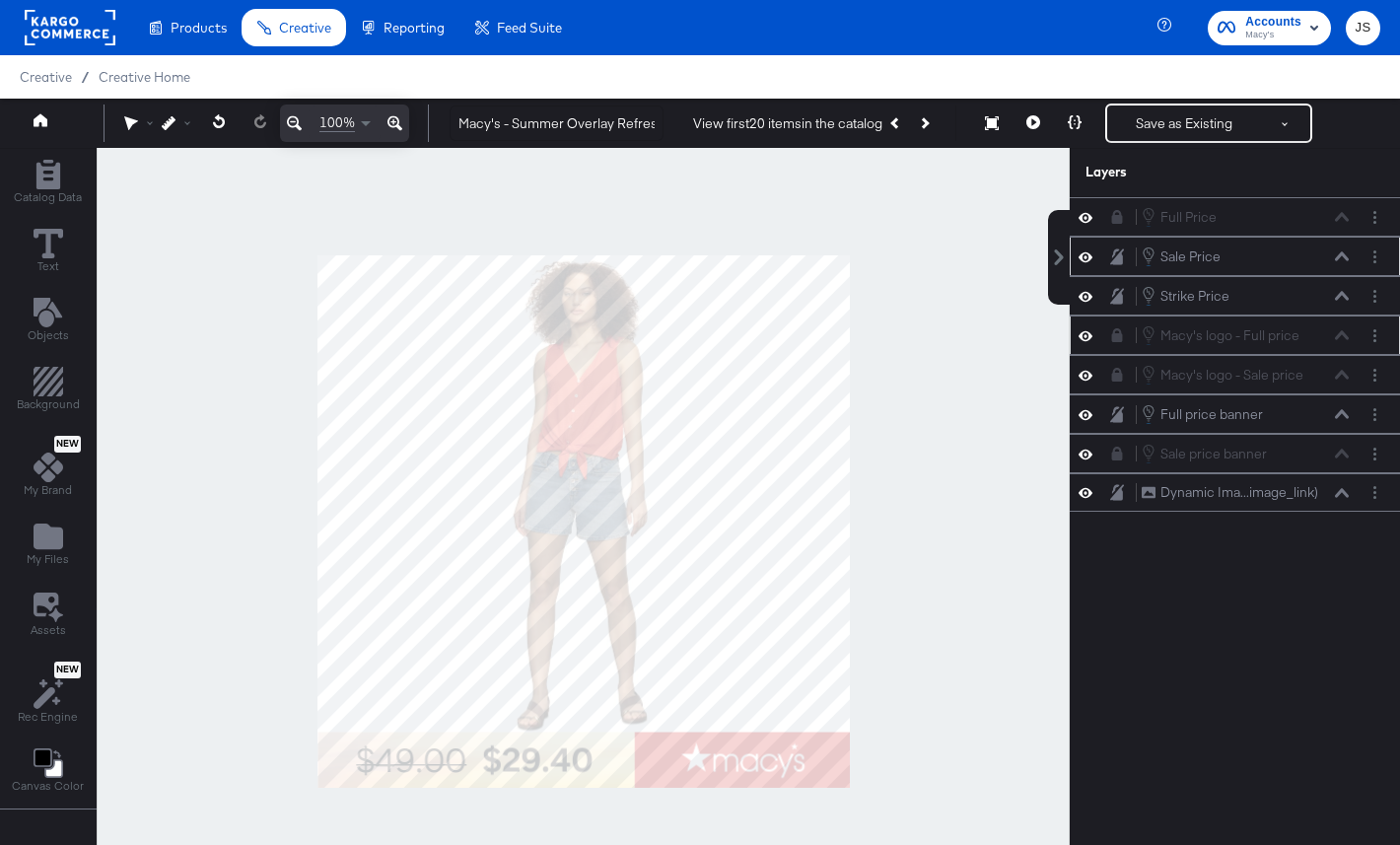 click 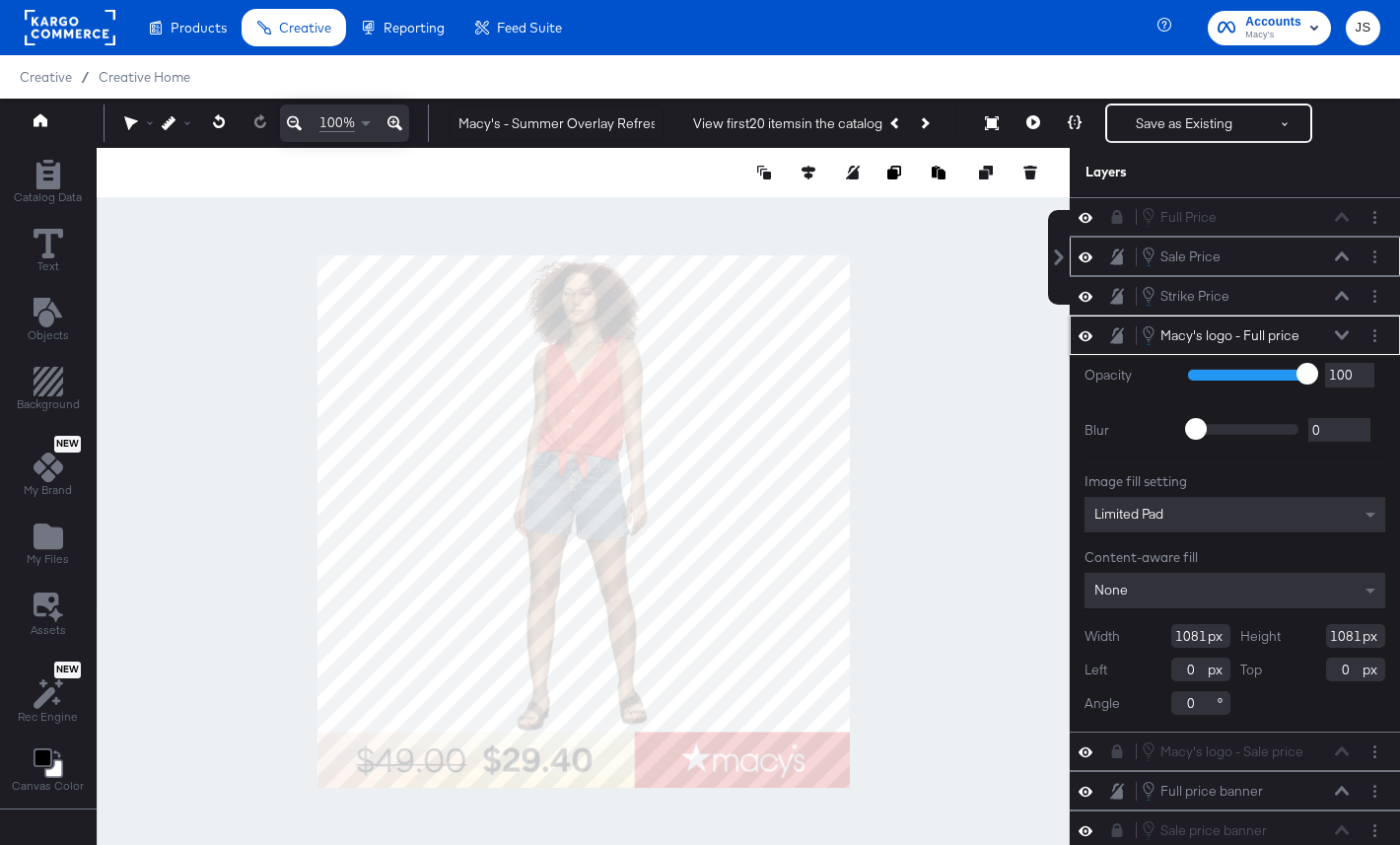 click 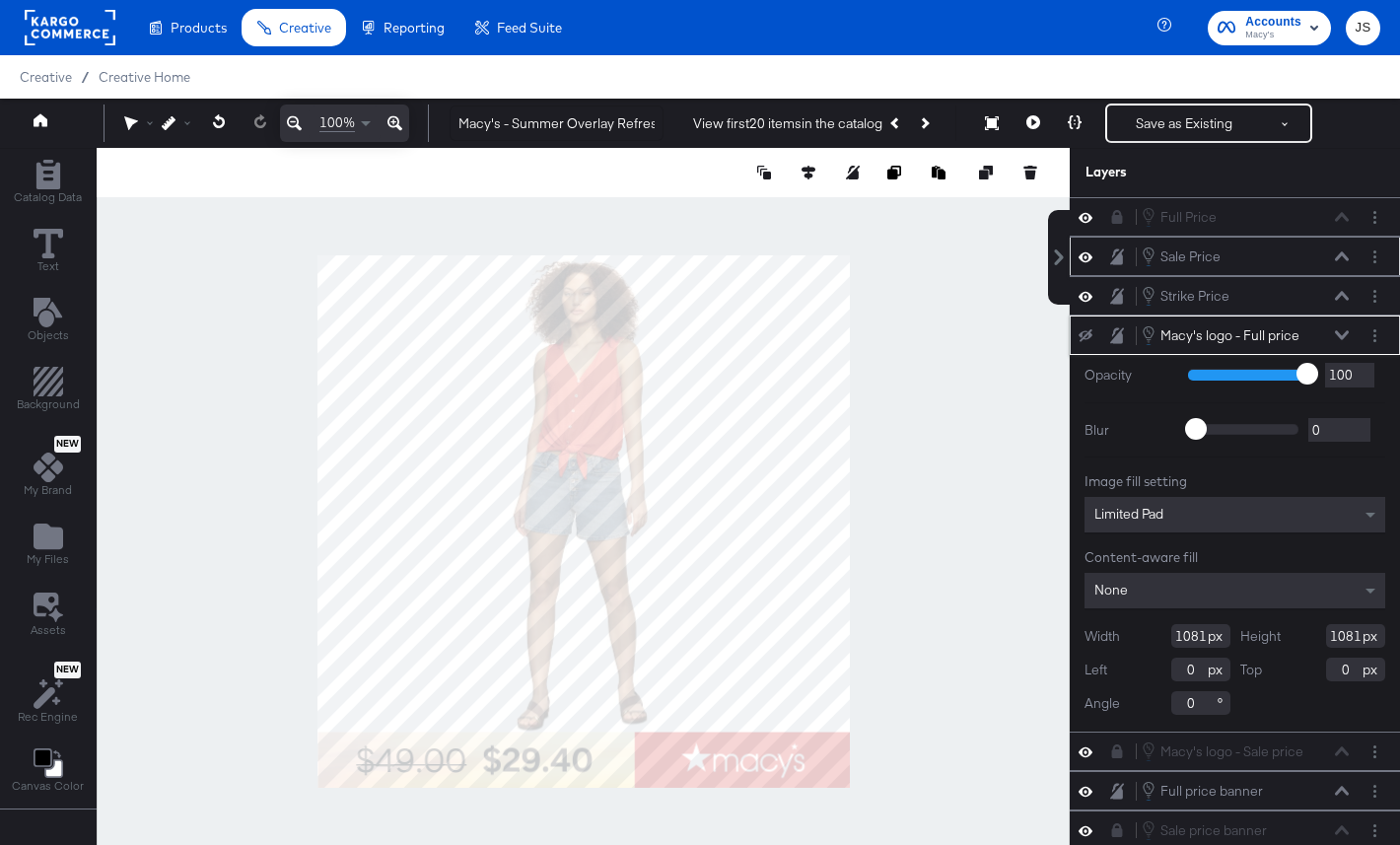 click 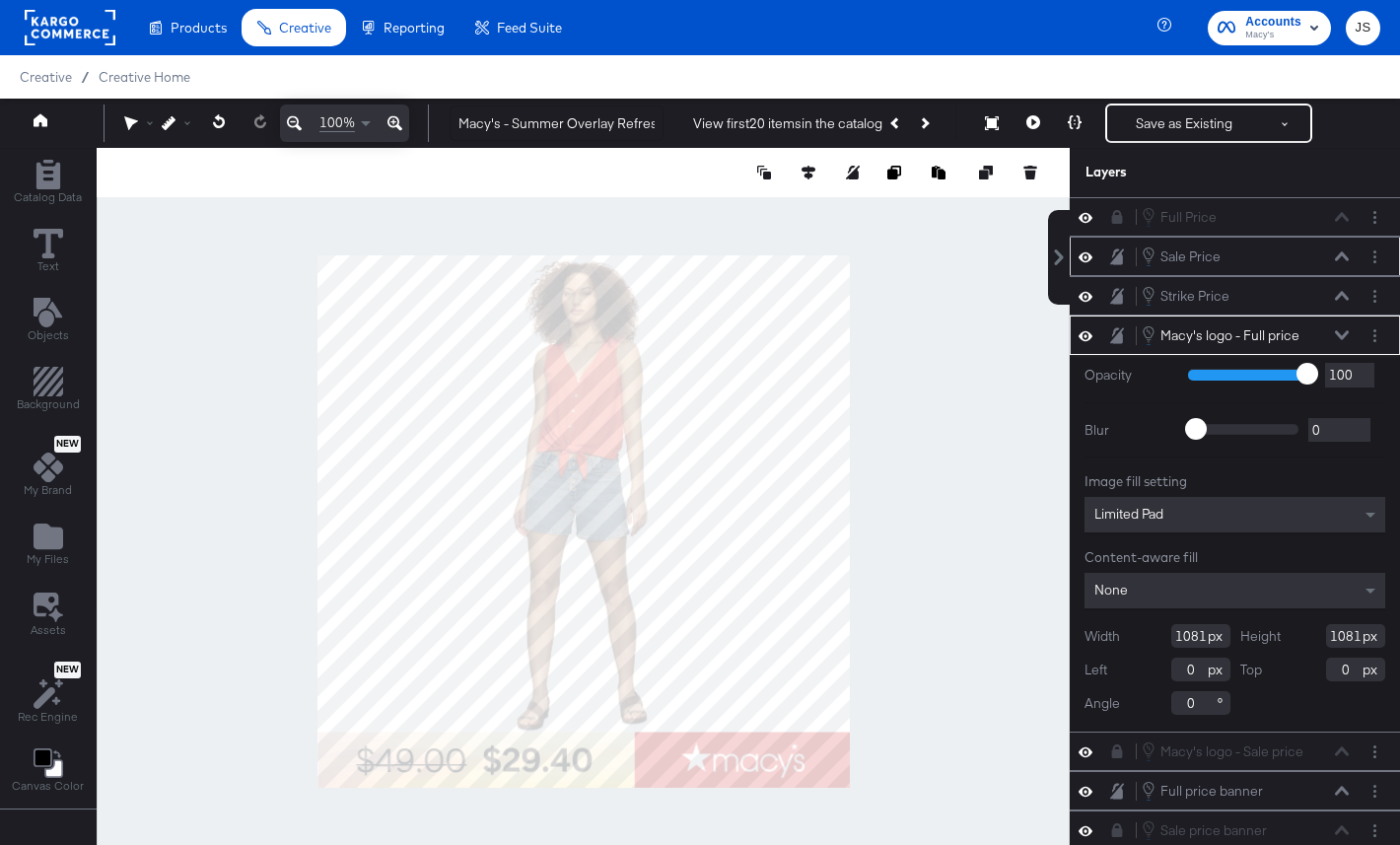 click at bounding box center (1123, 335) 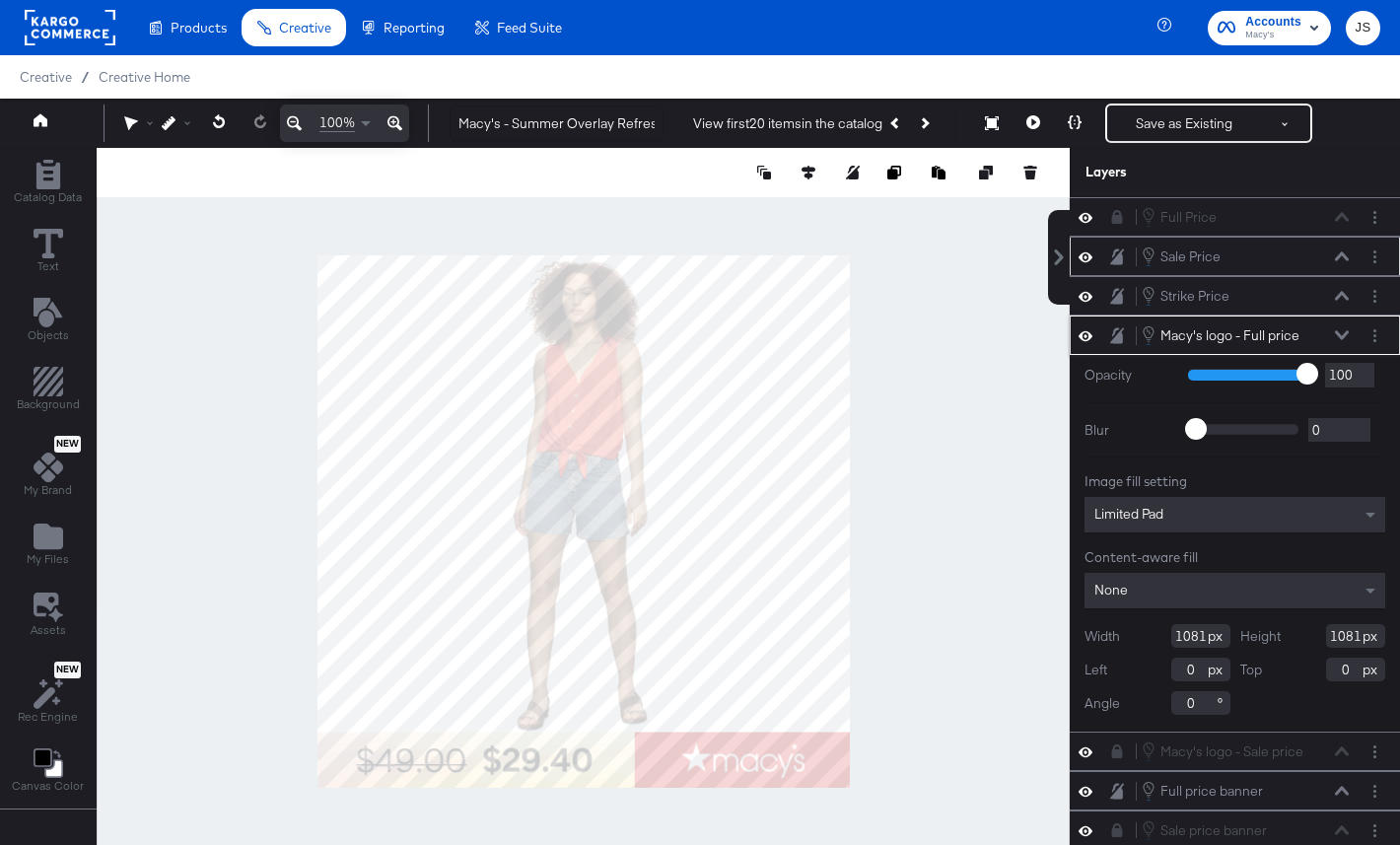 click 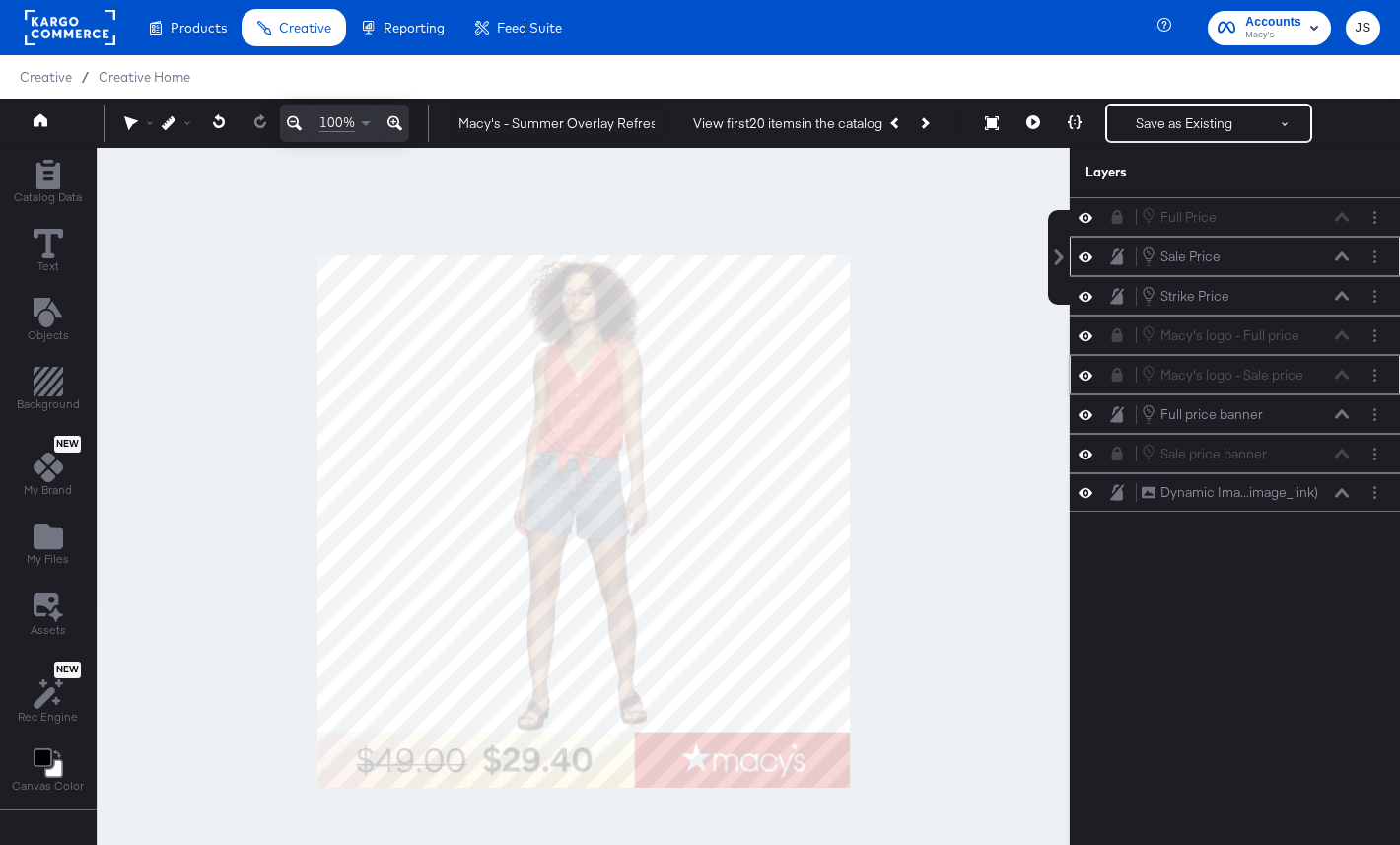 click 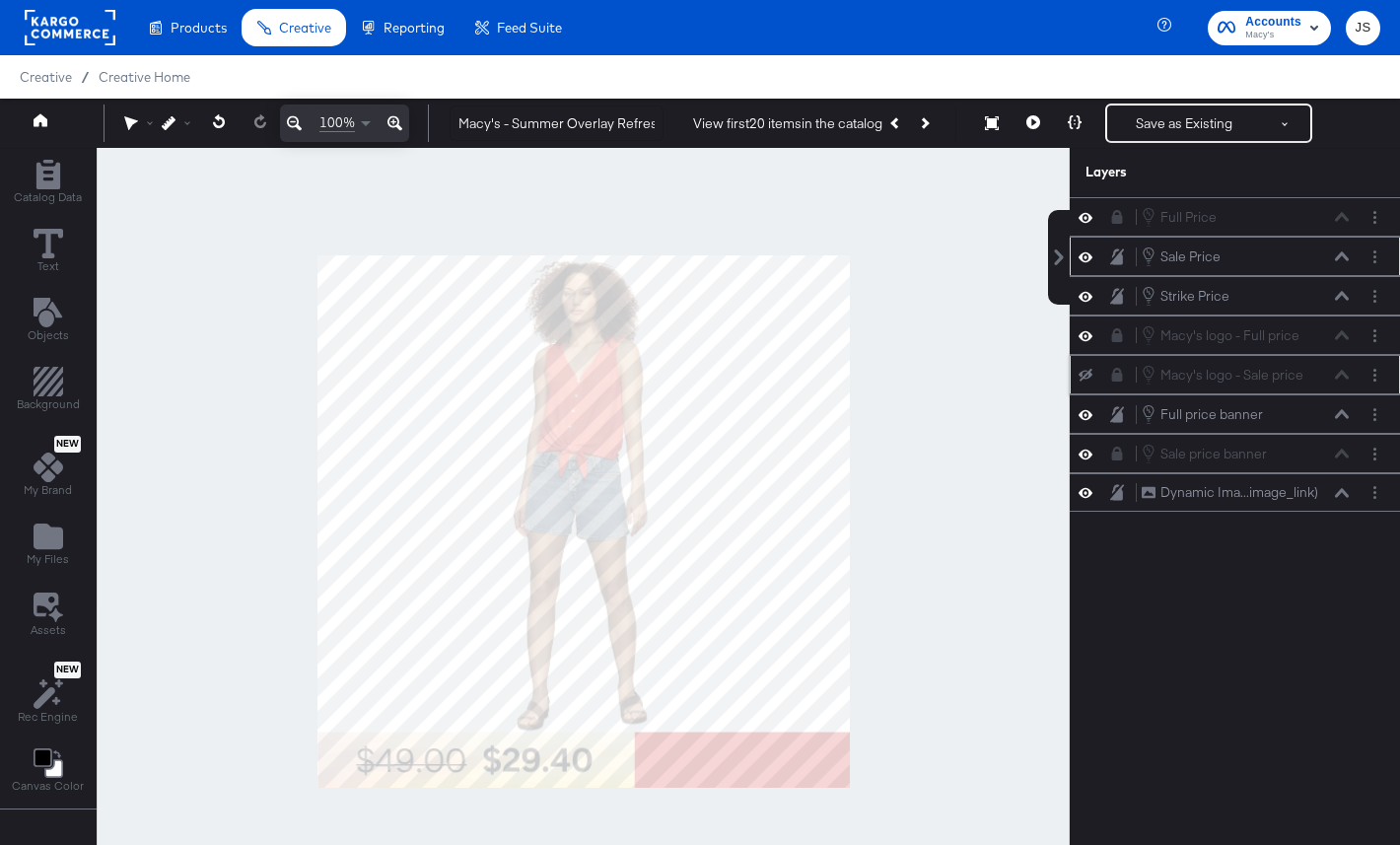 click 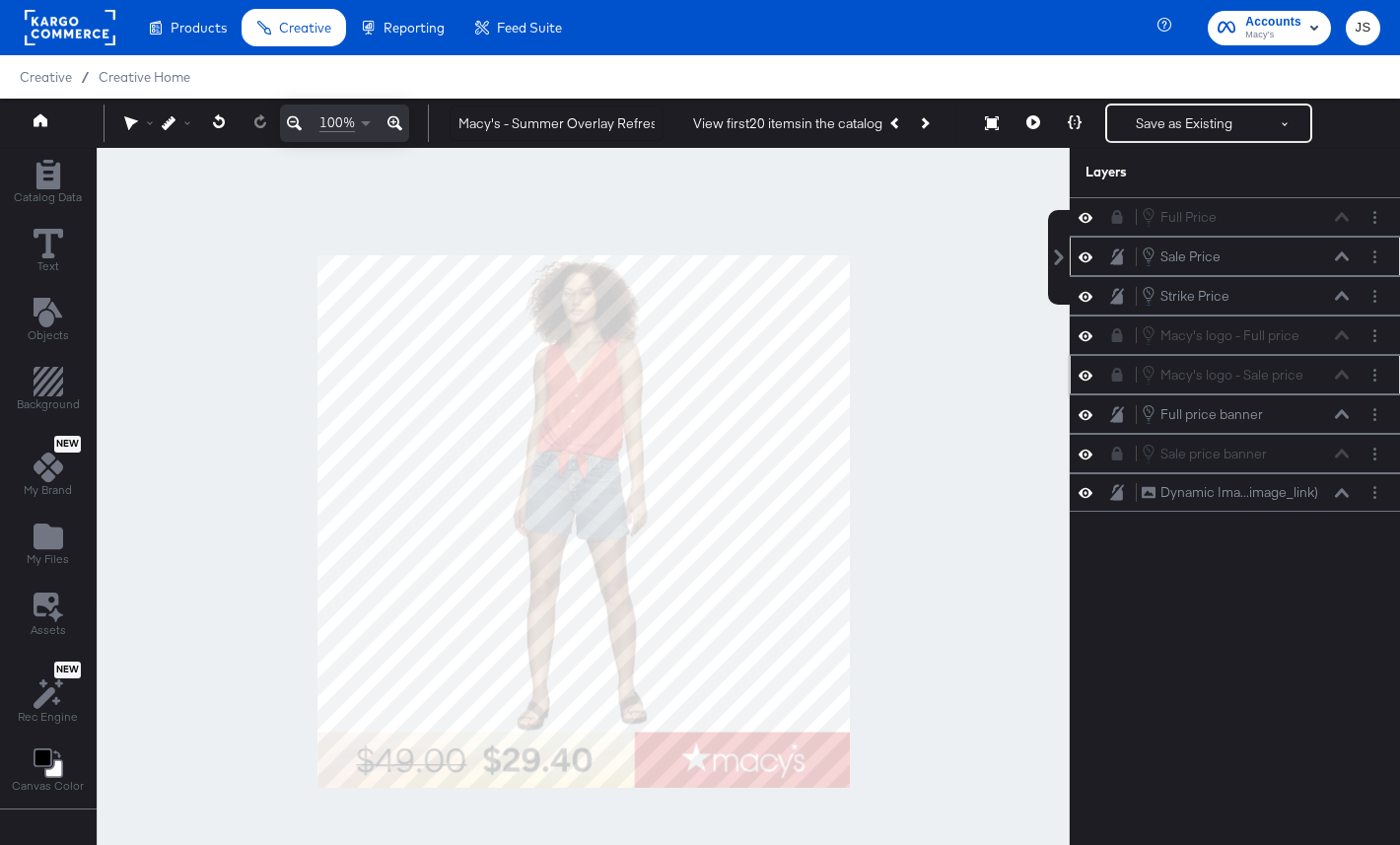 click 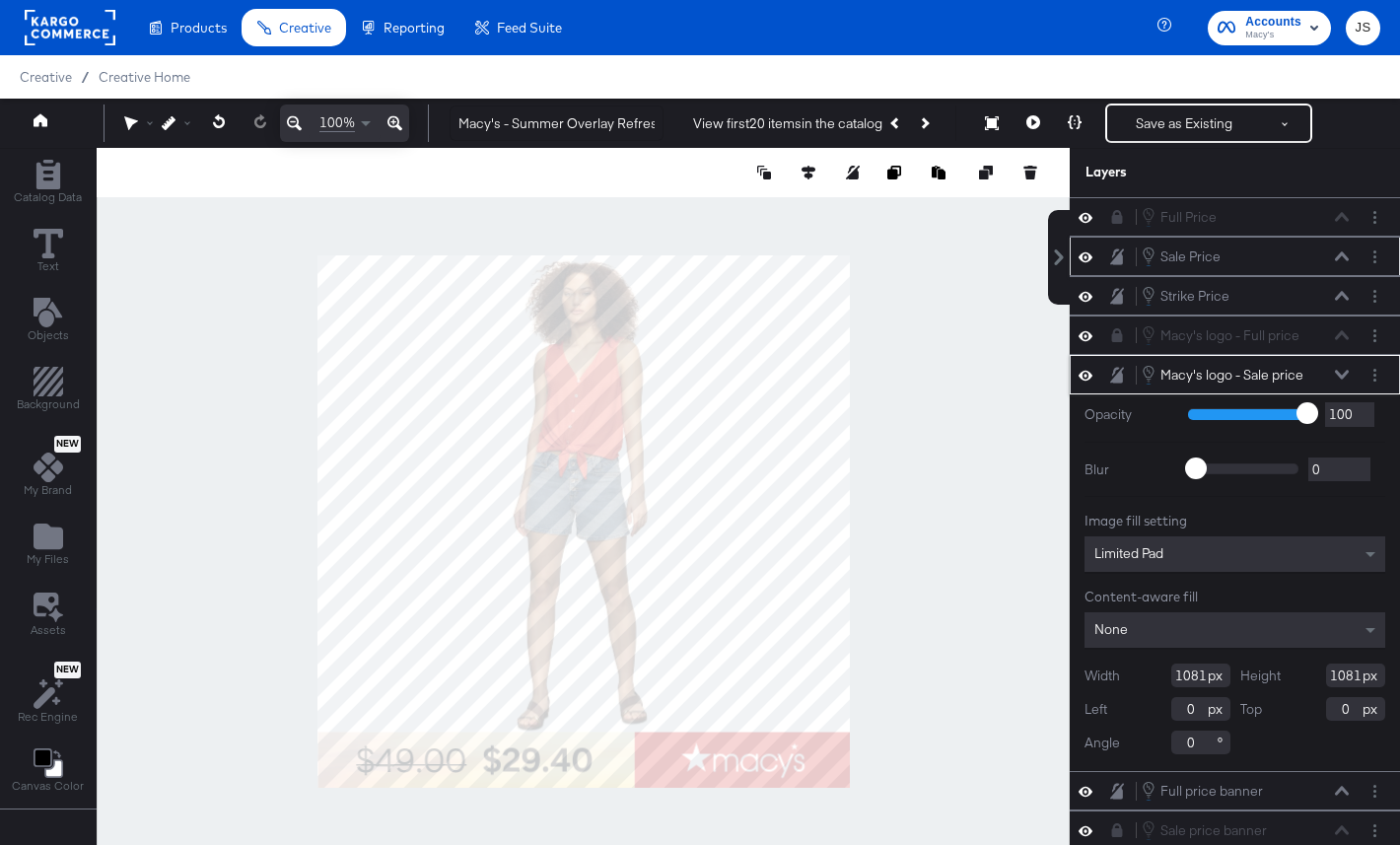 click at bounding box center [1091, 375] 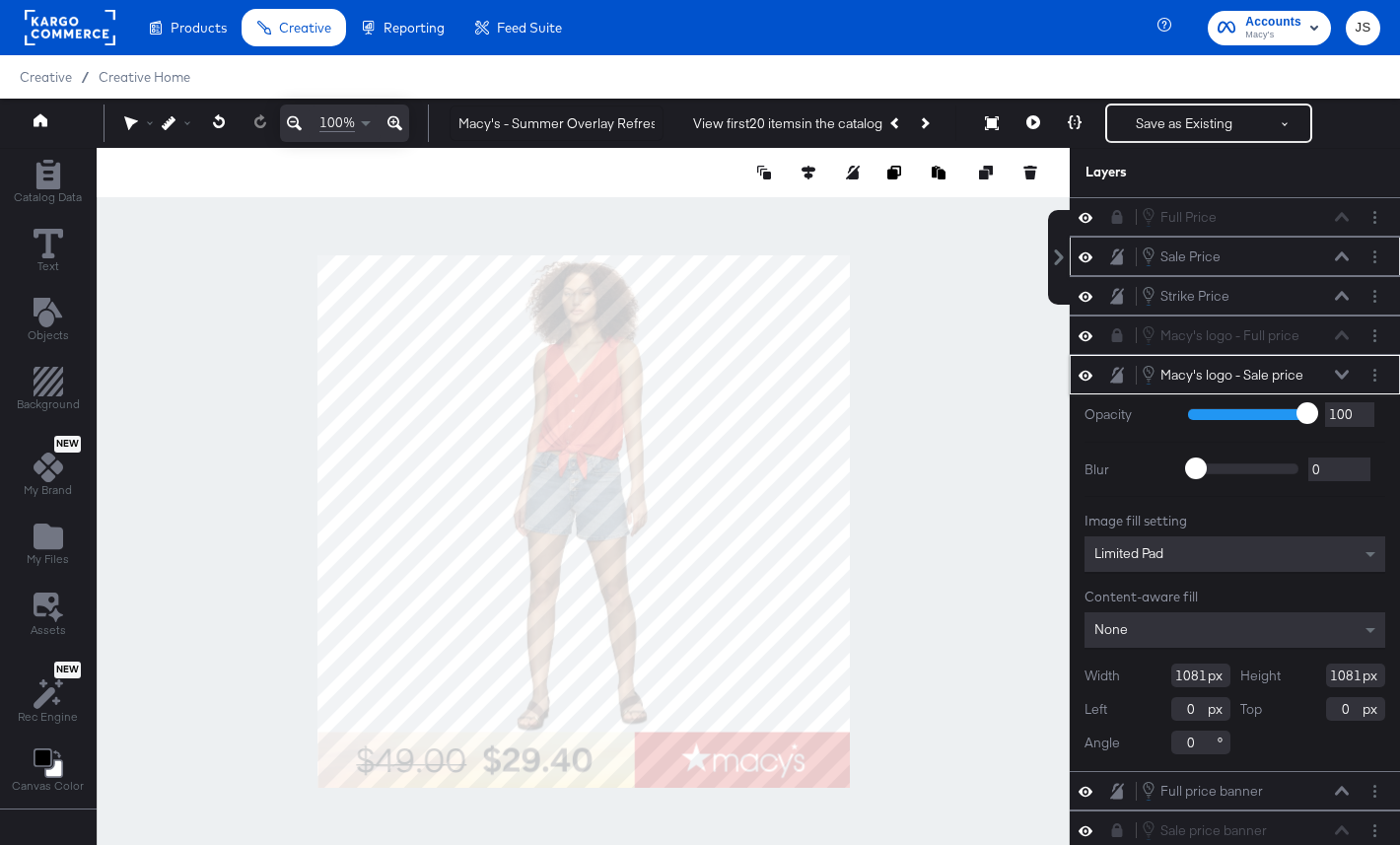 click 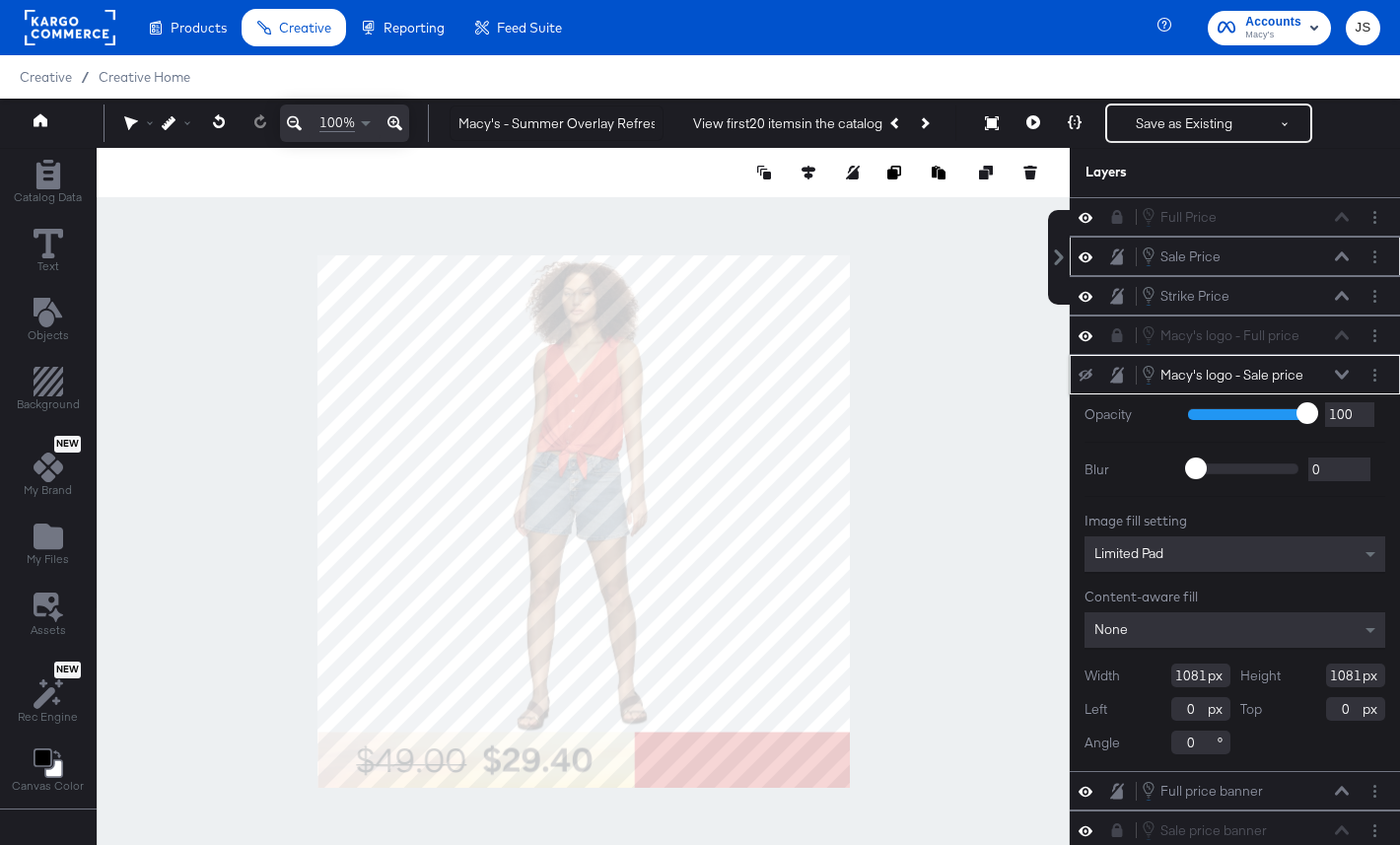 click 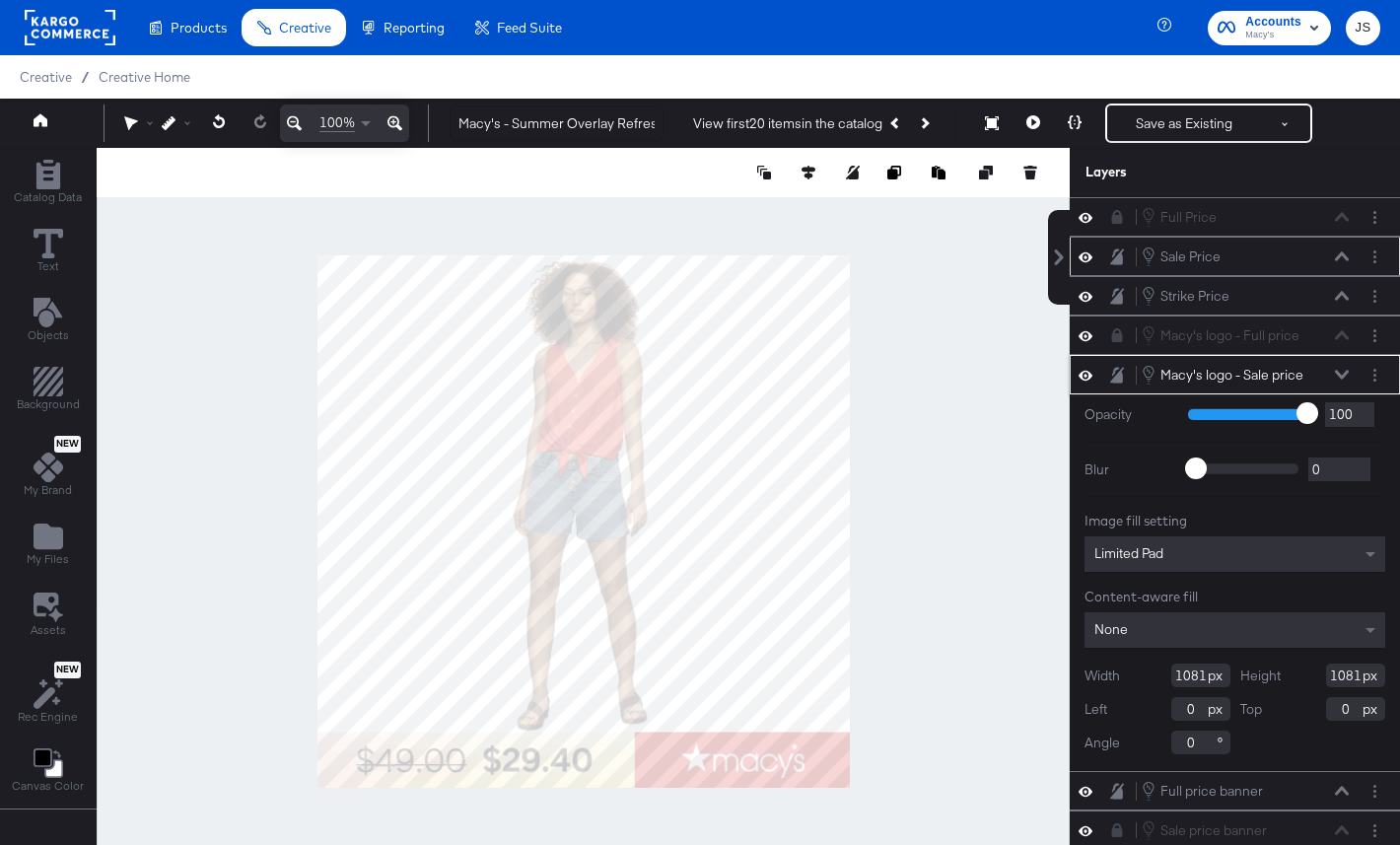 click at bounding box center [1123, 375] 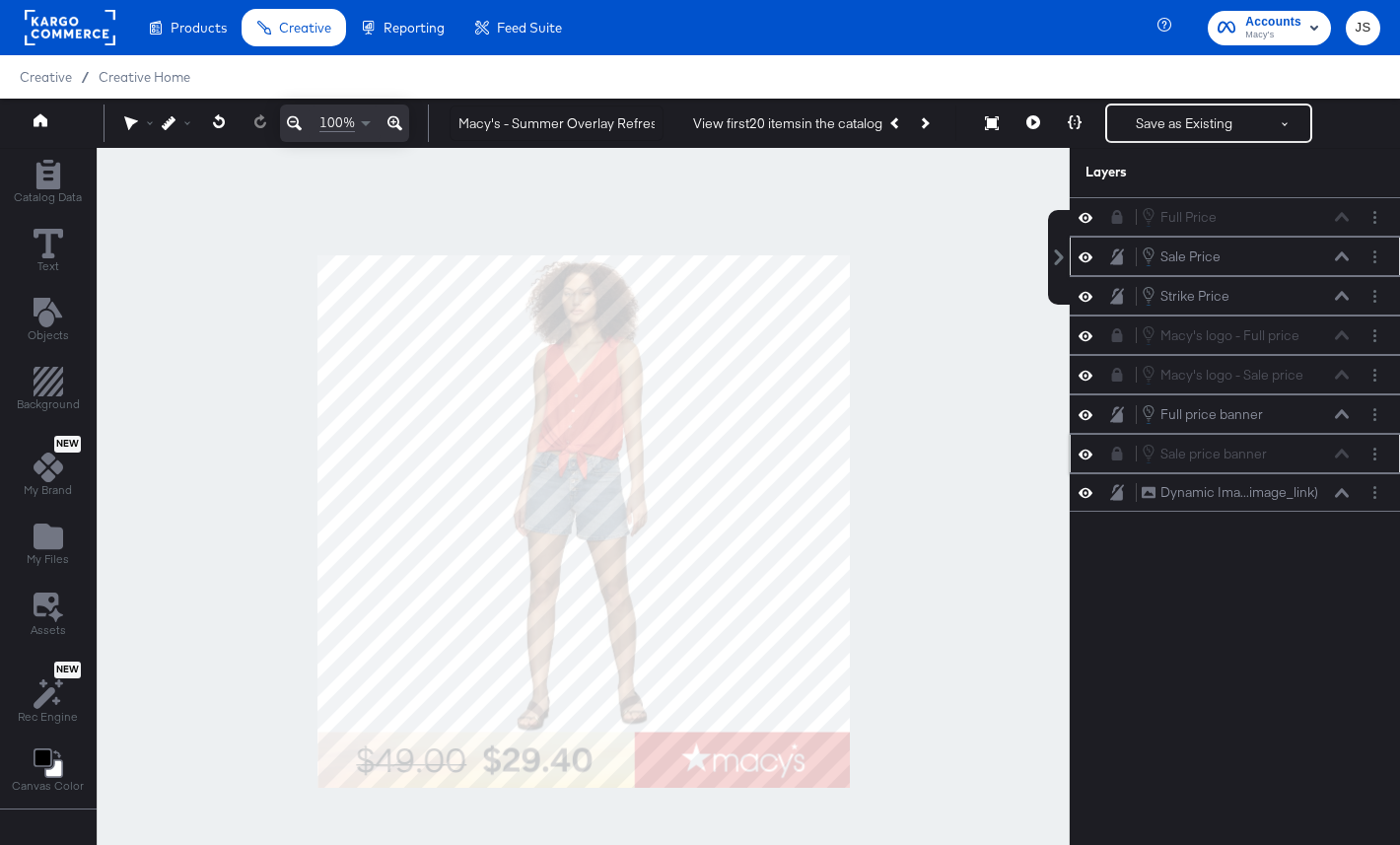 click 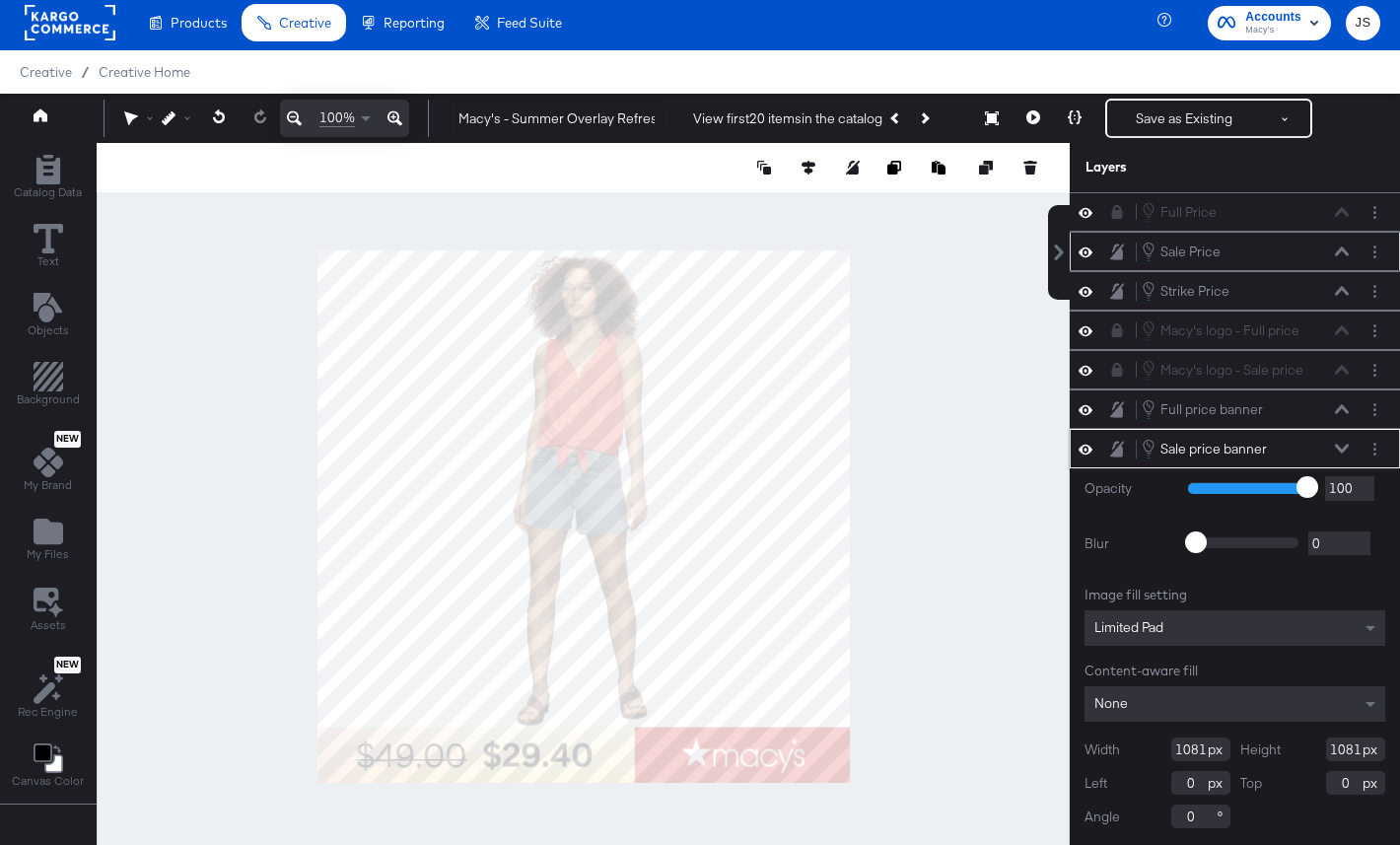 click at bounding box center (1091, 449) 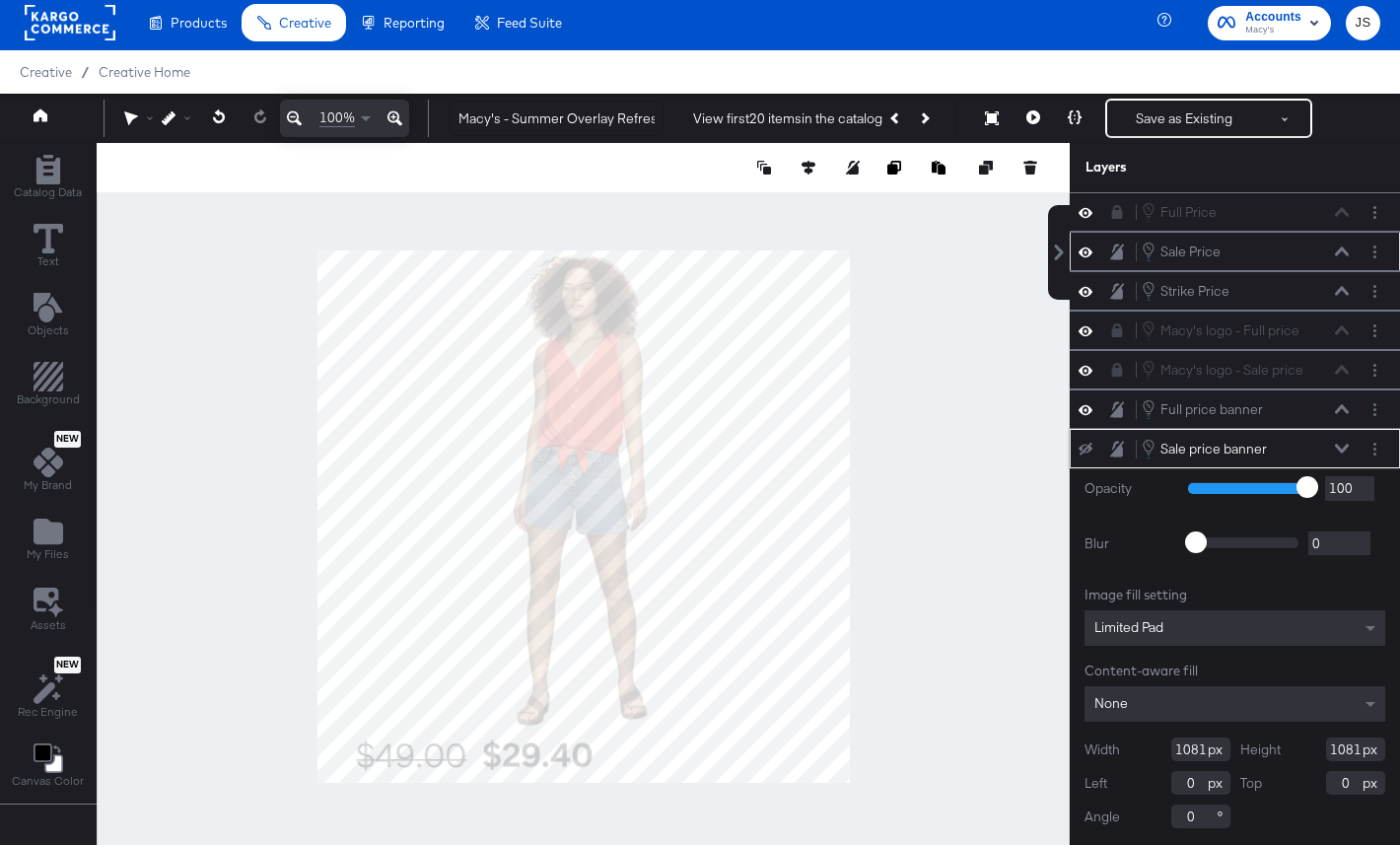 click 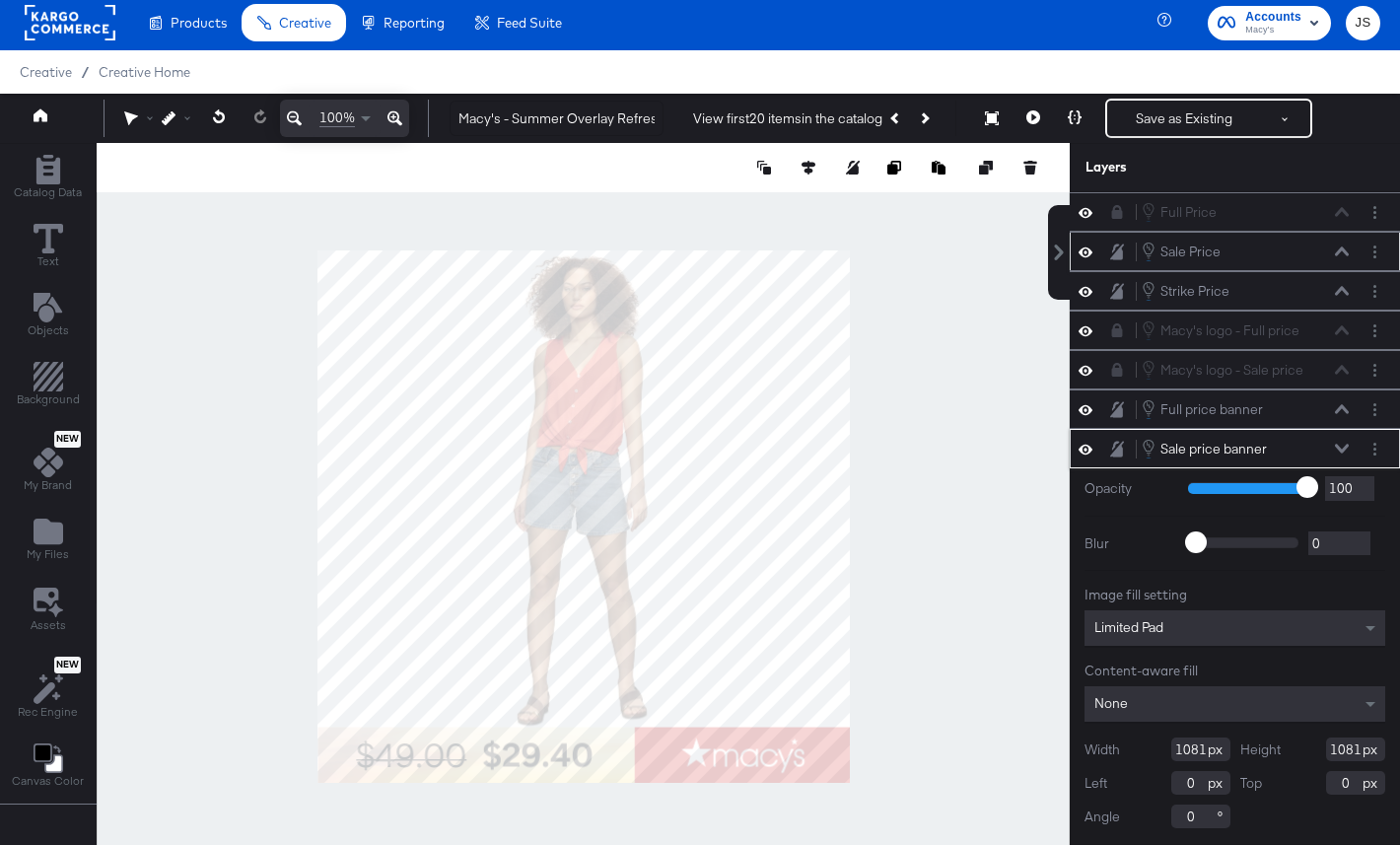 type 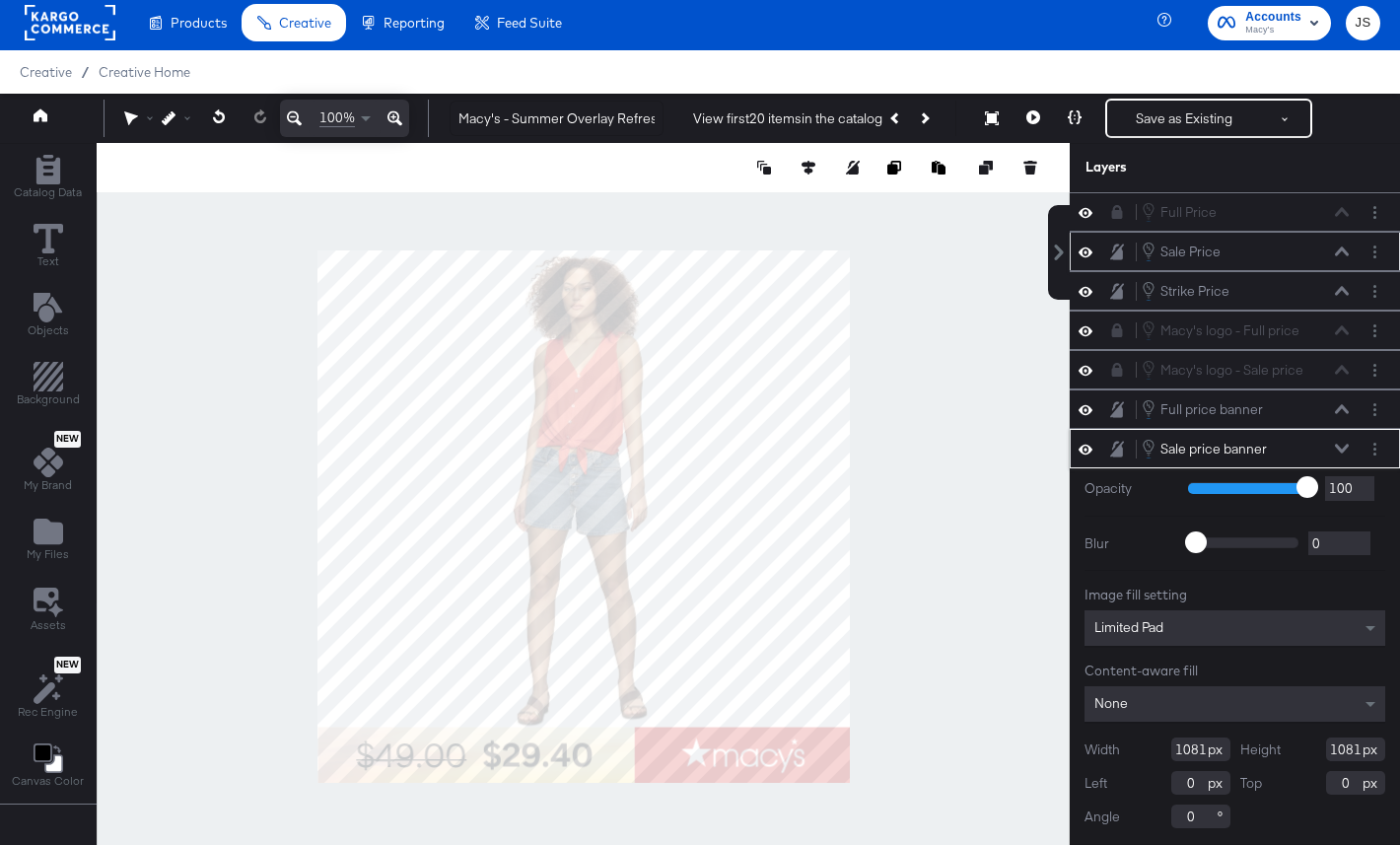 type on "-1" 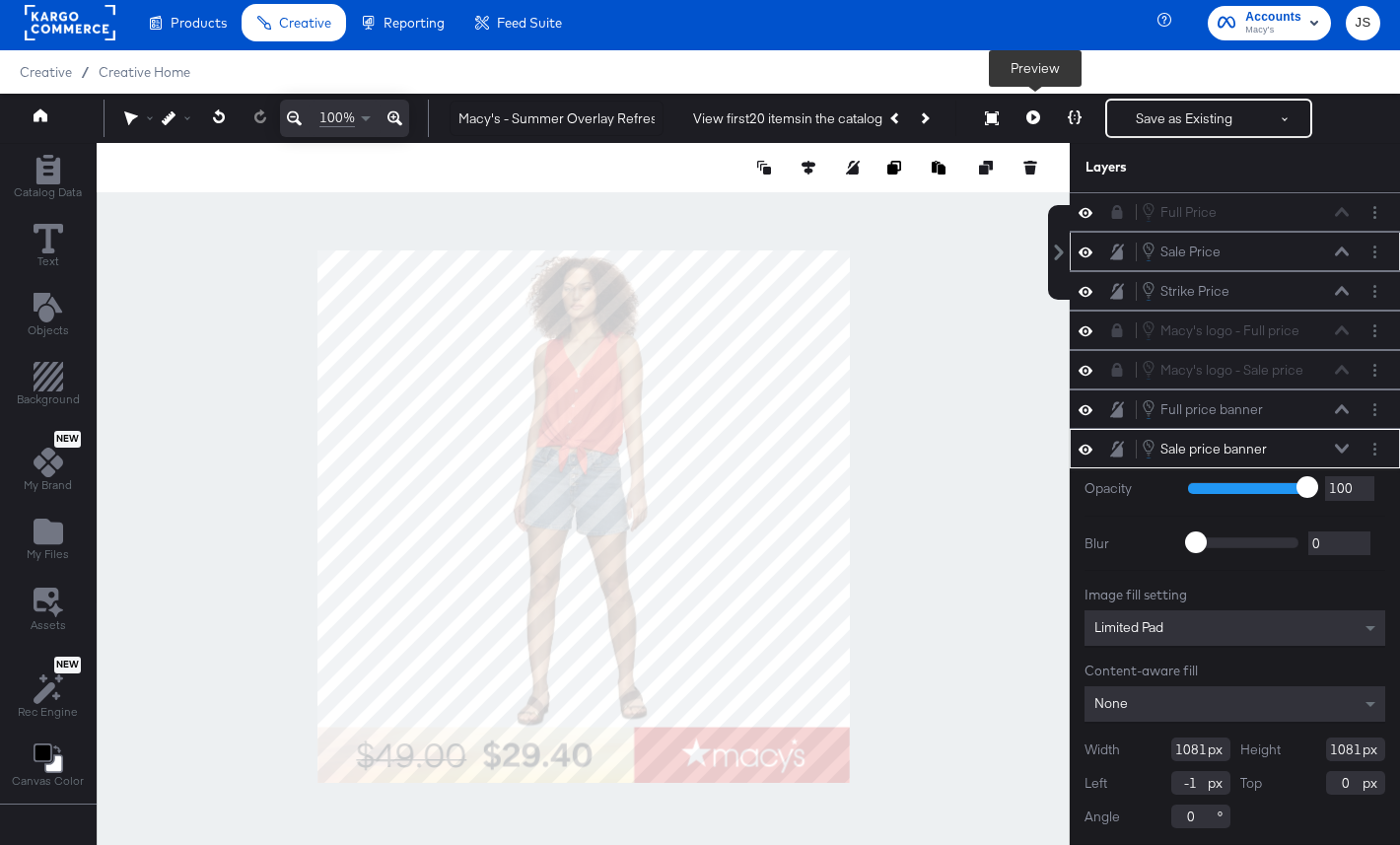 click at bounding box center [1033, 118] 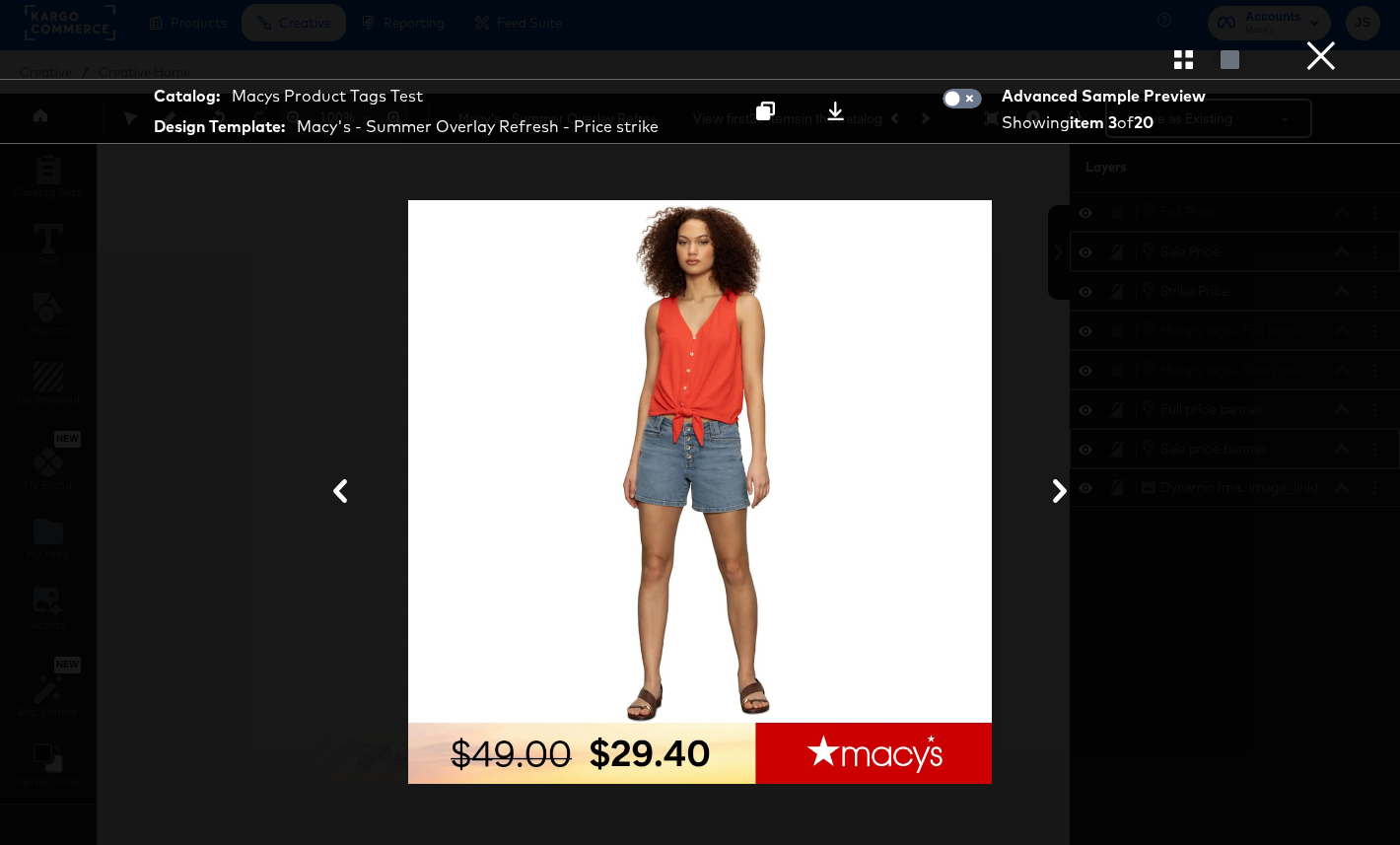 click on "×" at bounding box center (1321, 20) 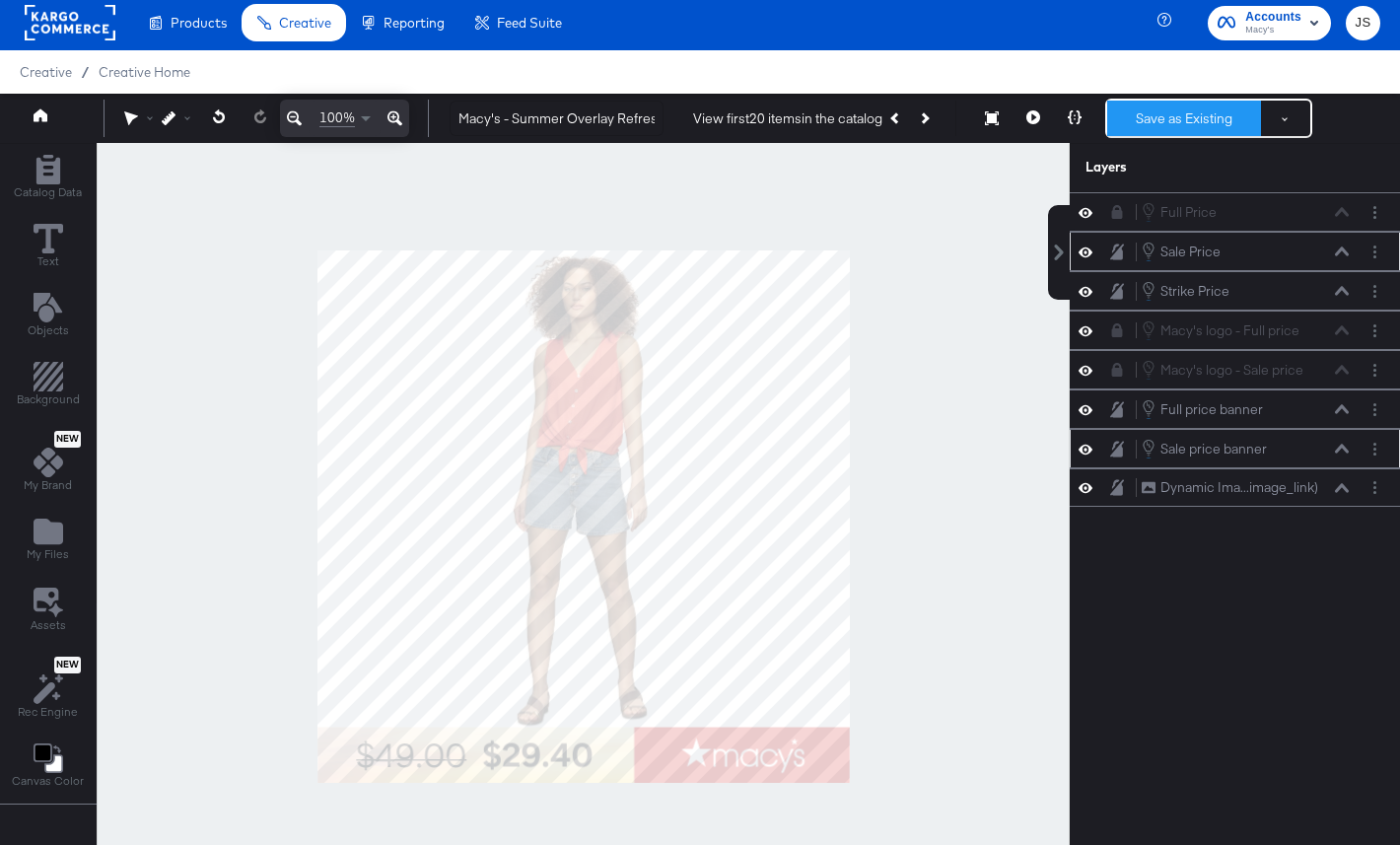 click on "Save as Existing" at bounding box center (1184, 118) 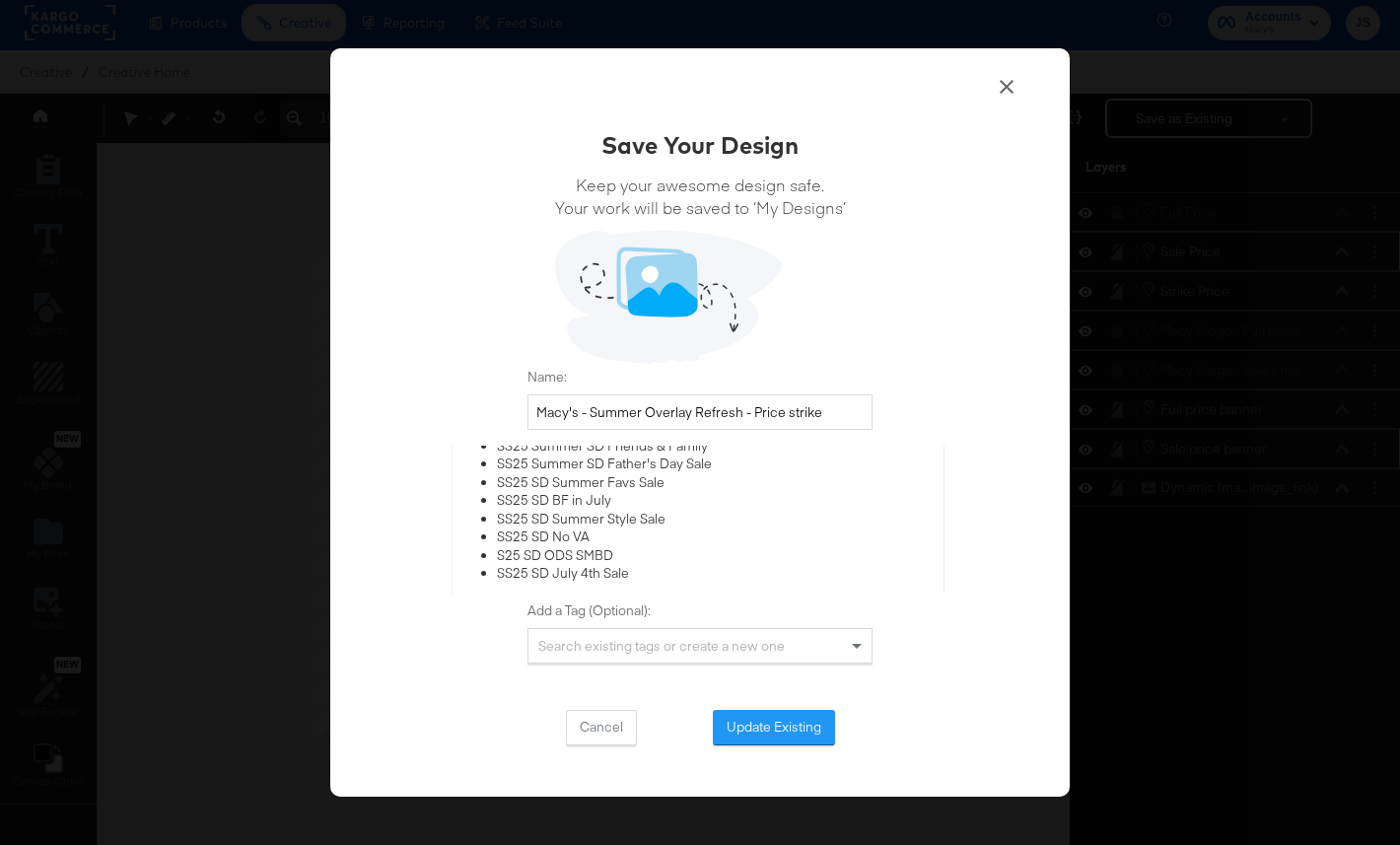 scroll, scrollTop: 296, scrollLeft: 0, axis: vertical 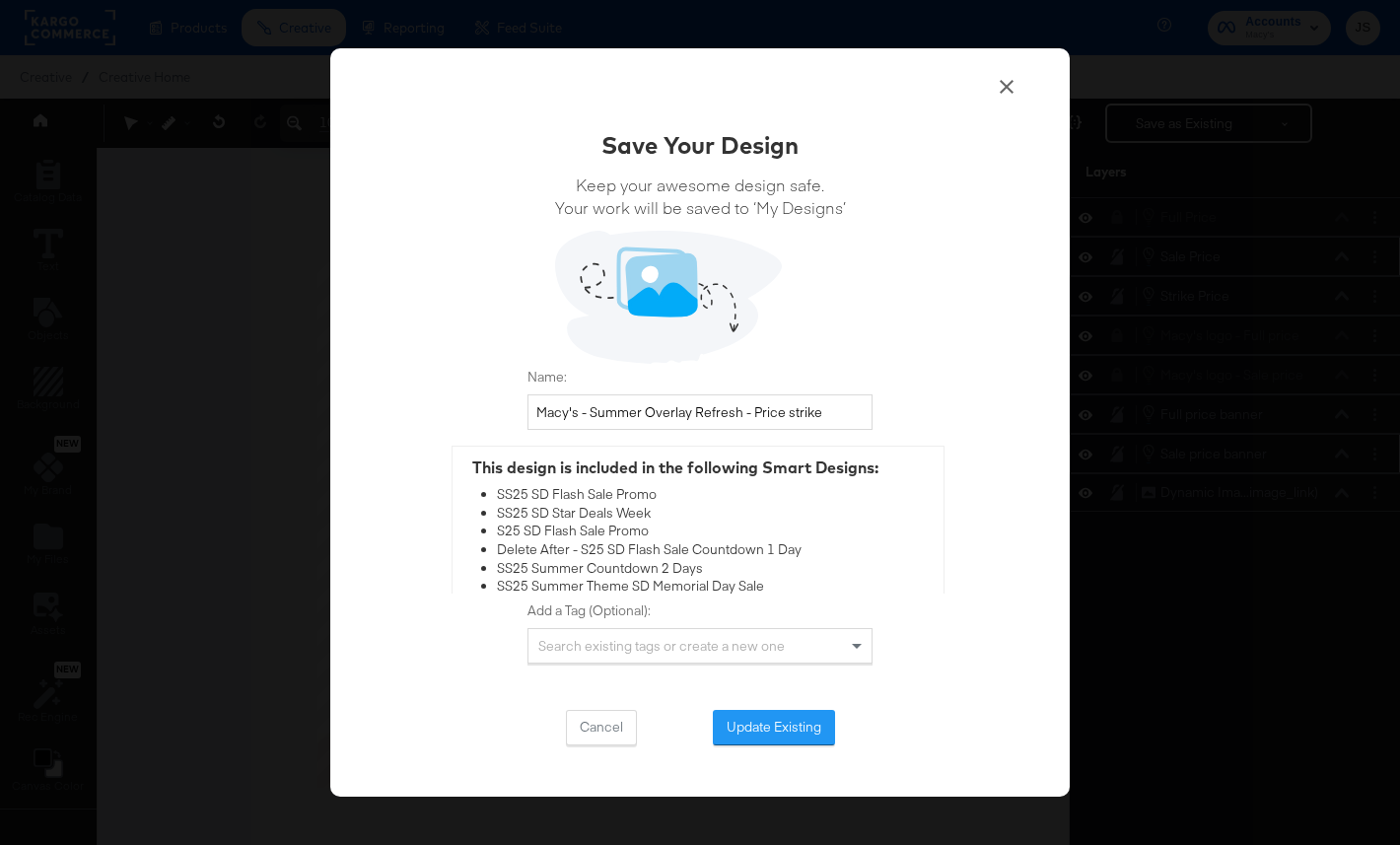 click 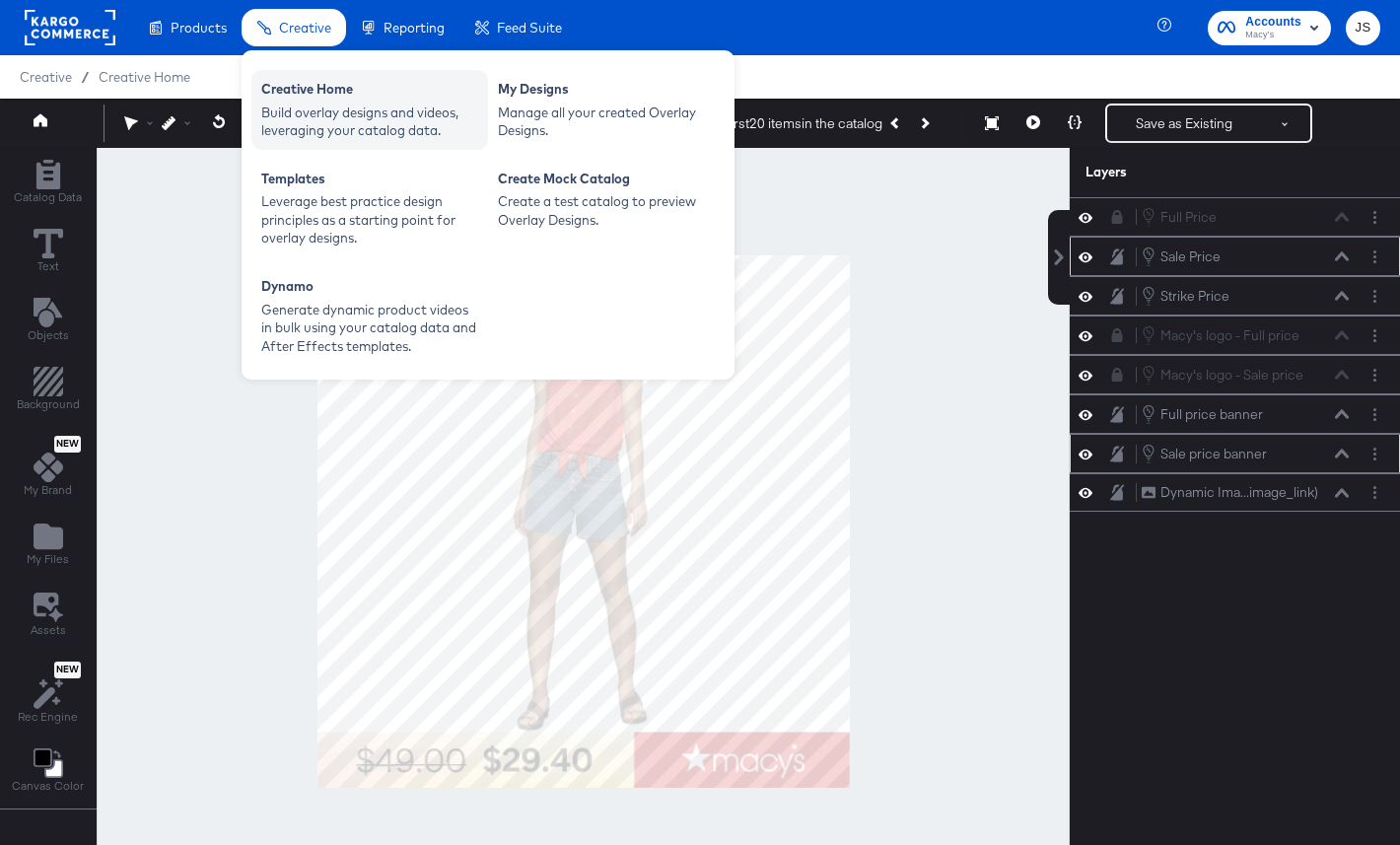 click on "Build overlay designs and videos, leveraging your catalog data." at bounding box center (370, 121) 